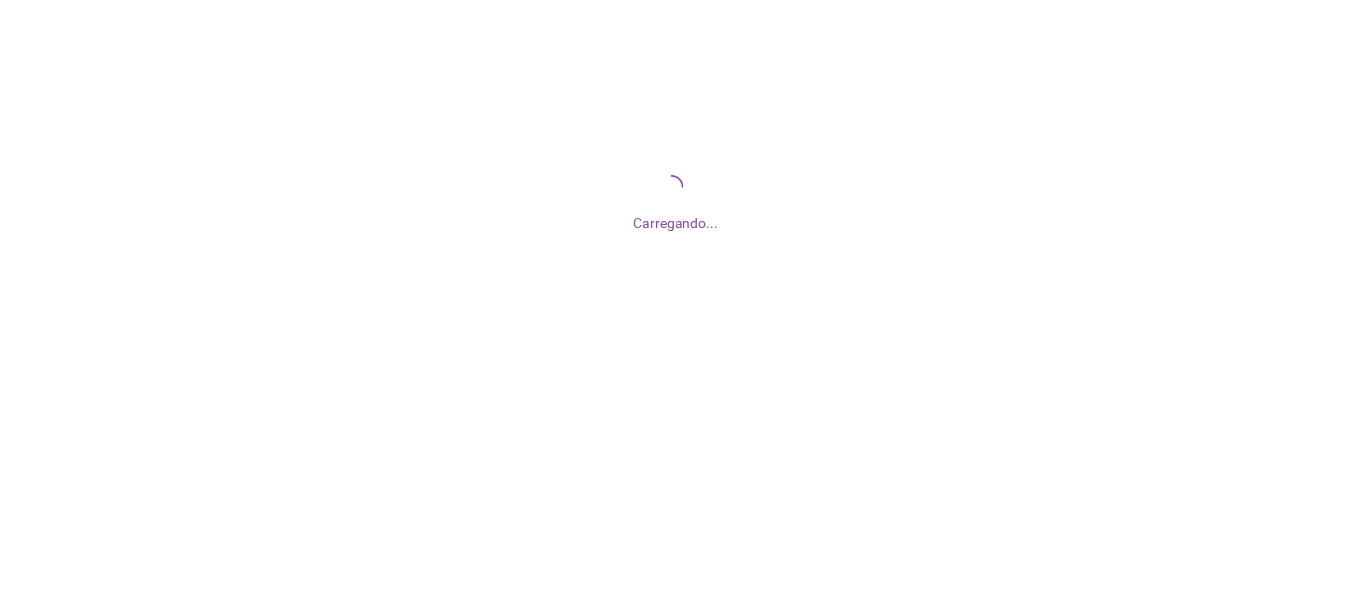 scroll, scrollTop: 0, scrollLeft: 0, axis: both 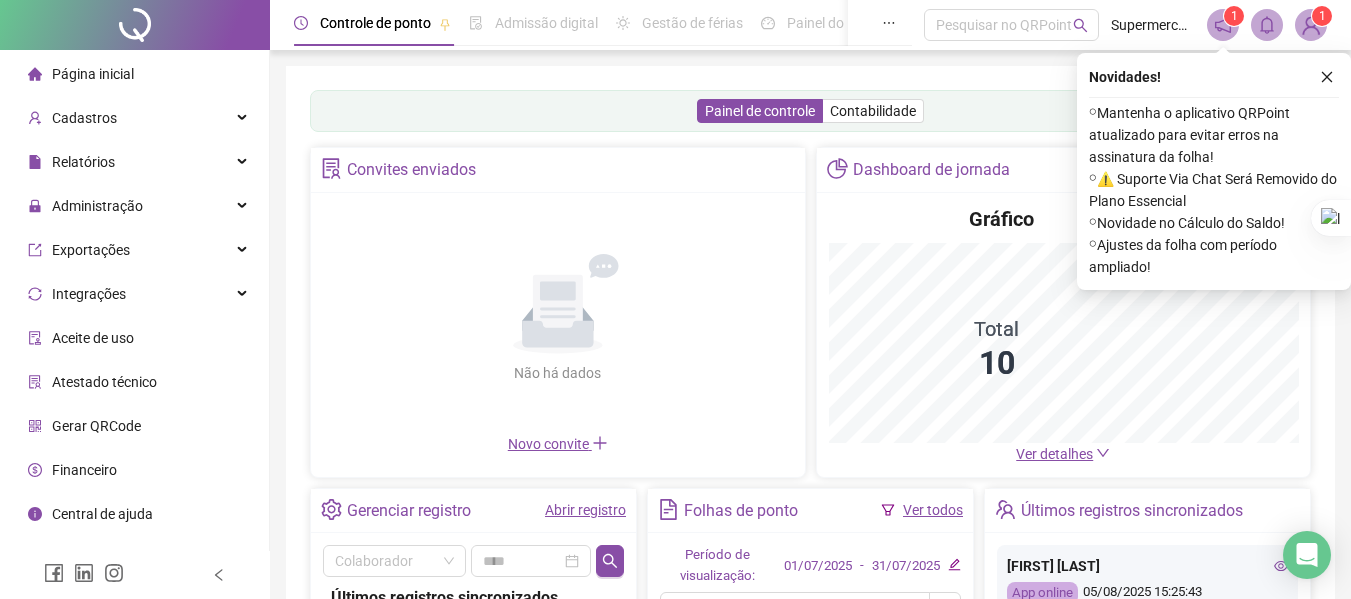 click on "Painel de controle Contabilidade Convites enviados Não há dados Não há dados Novo convite   Dashboard de jornada Gráfico Total 10 Ver detalhes   Gerenciar registro Abrir registro Colaborador Últimos registros sincronizados [FIRST] [LAST] App online 05/08/2025 15:25:43 [FIRST] [LAST] App online 05/08/2025 15:24:27 [FIRST] [LAST] App online 05/08/2025 15:13:29 [FIRST] [LAST] App online 05/08/2025 14:56:40 [FIRST] [LAST] App online 05/08/2025 14:10:28 [FIRST] [LAST] App online 05/08/2025 14:03:20 [FIRST] [LAST] App online 05/08/2025 13:55:27 [FIRST] [LAST] App online 05/08/2025 13:40:19 [FIRST] [LAST] App online 05/08/2025 13:39:45 [FIRST] [LAST] App online 05/08/2025 12:18:07 [FIRST] [LAST] App online 05/08/2025 12:15:40 [FIRST] [LAST] App online 05/08/2025 08:14:43 [FIRST] [LAST] App online" at bounding box center [810, 482] 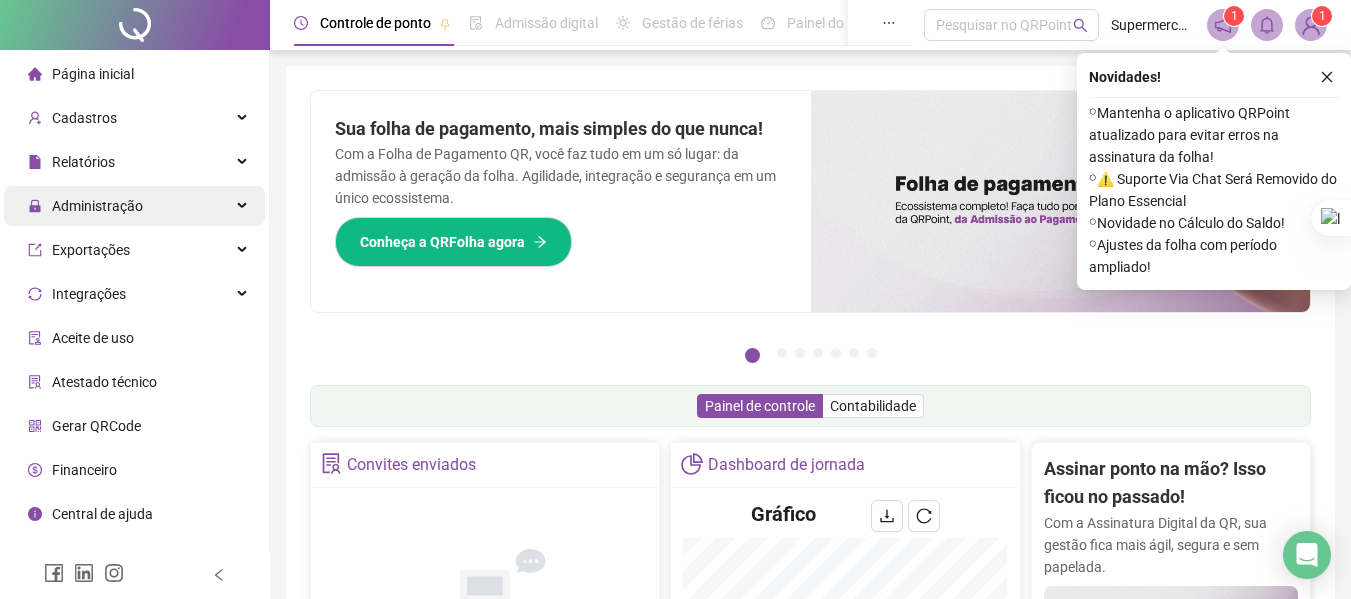 click on "Administração" at bounding box center [85, 206] 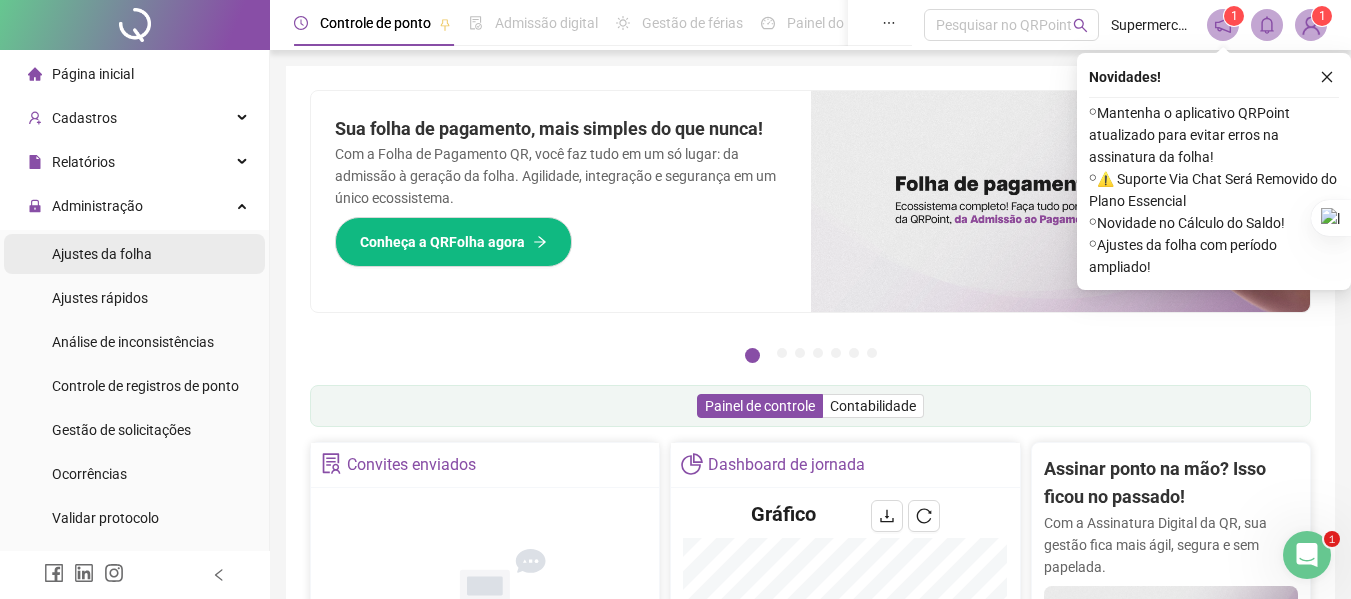 scroll, scrollTop: 0, scrollLeft: 0, axis: both 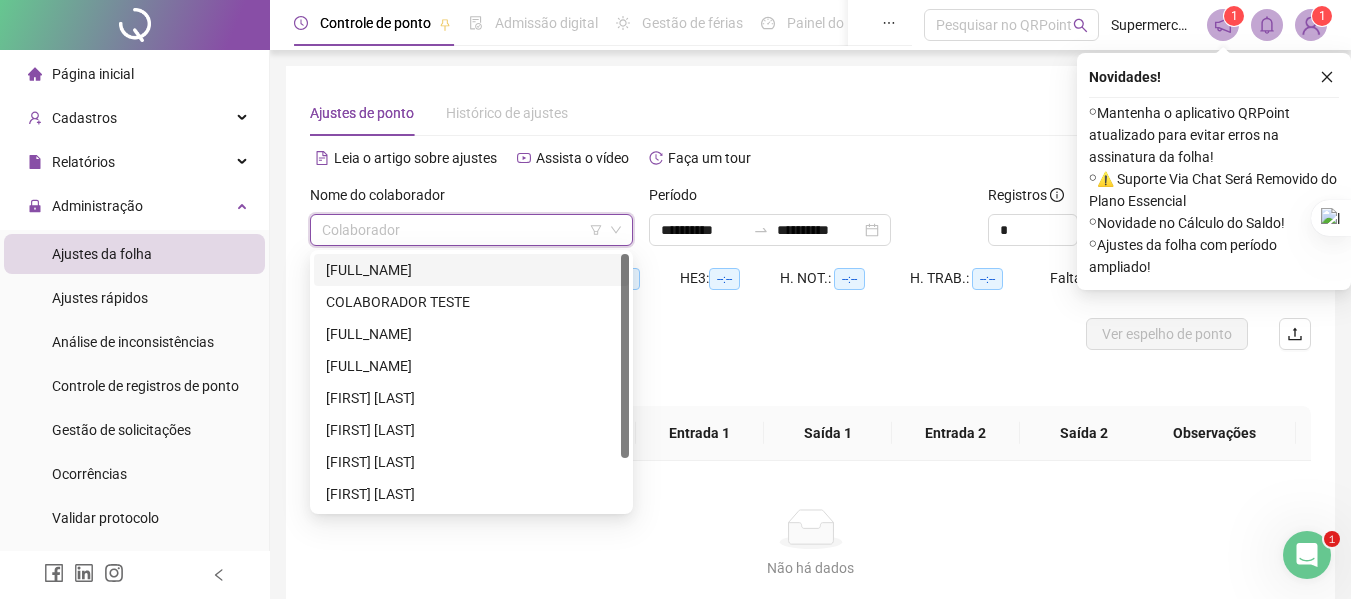 click at bounding box center (462, 230) 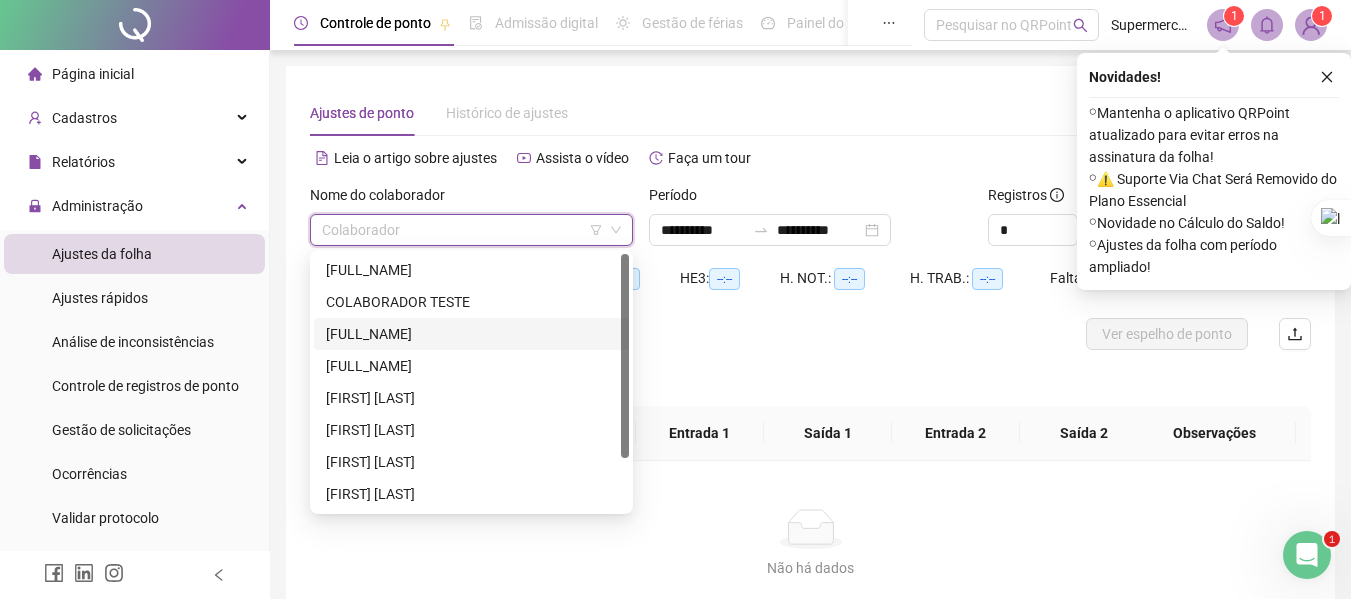 click on "[FULL_NAME]" at bounding box center (471, 334) 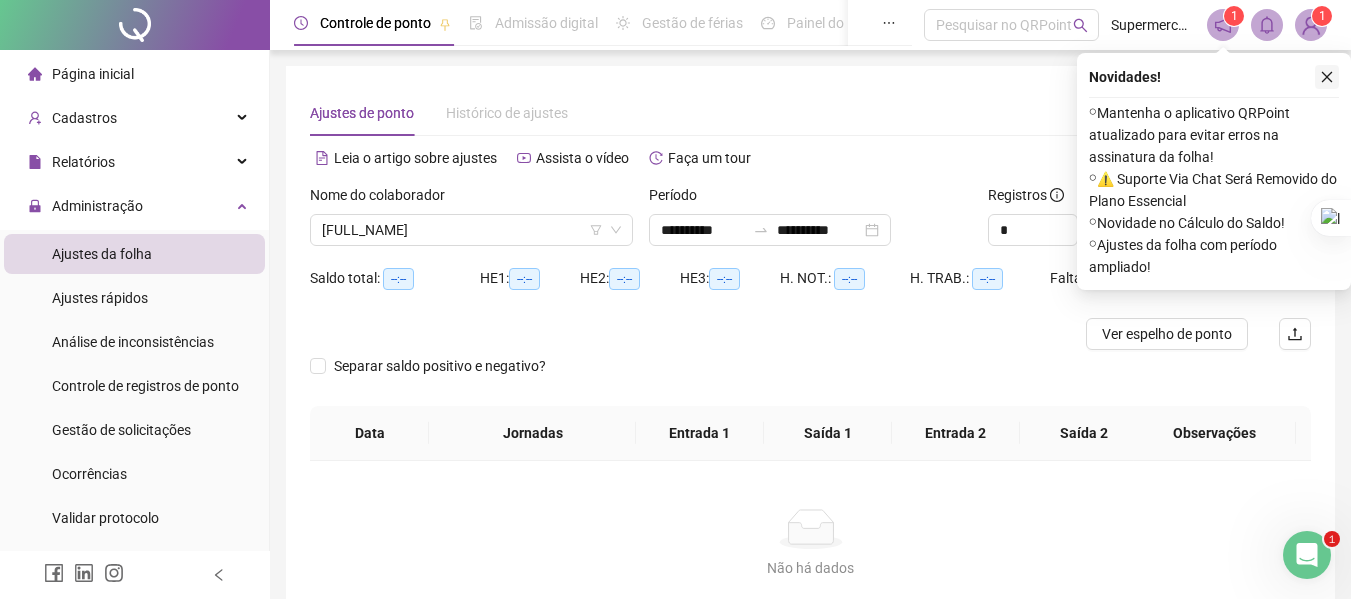 click 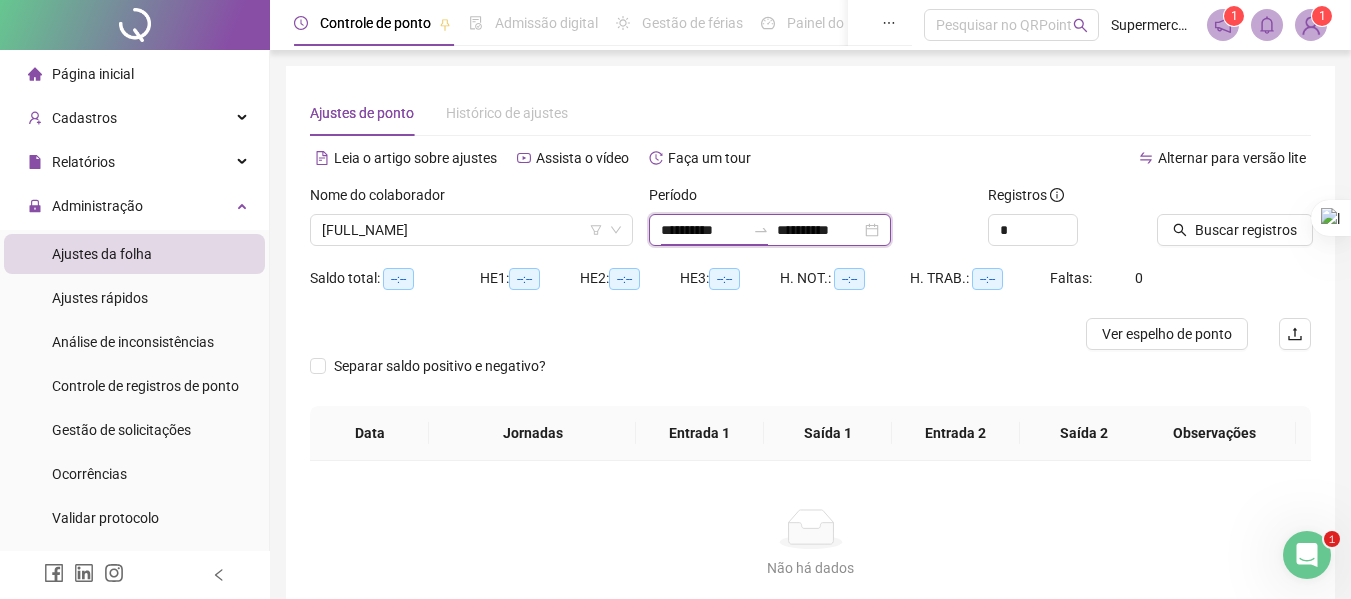 click on "**********" at bounding box center [703, 230] 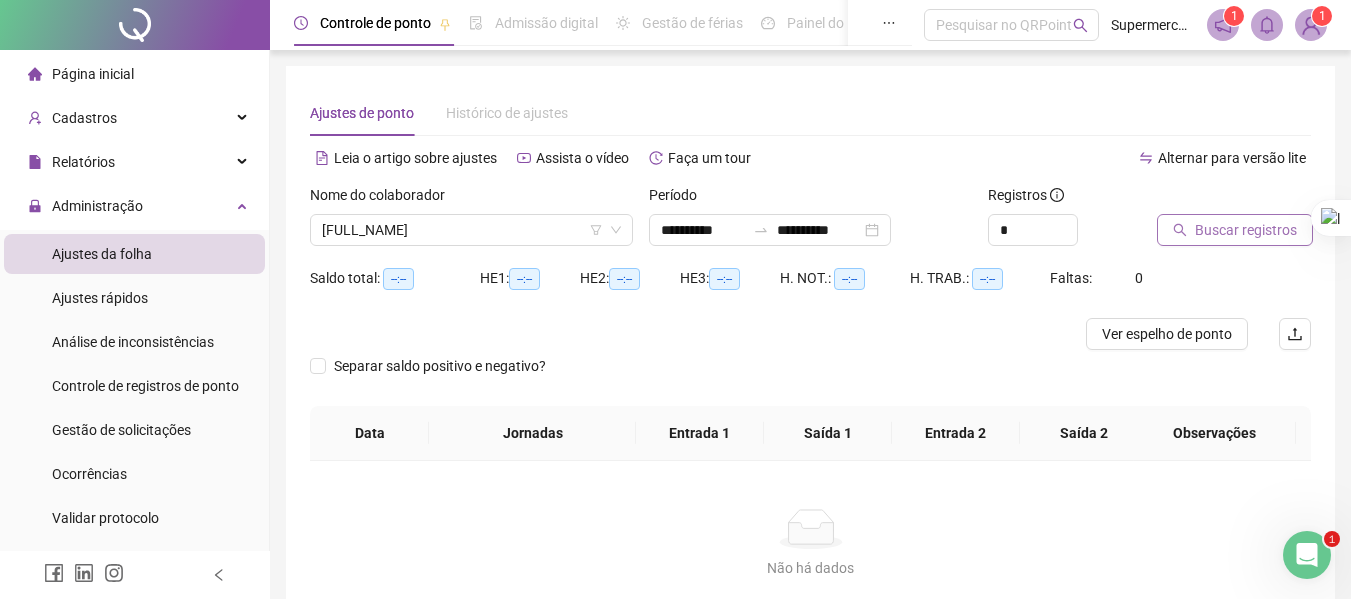 click on "Buscar registros" at bounding box center (1246, 230) 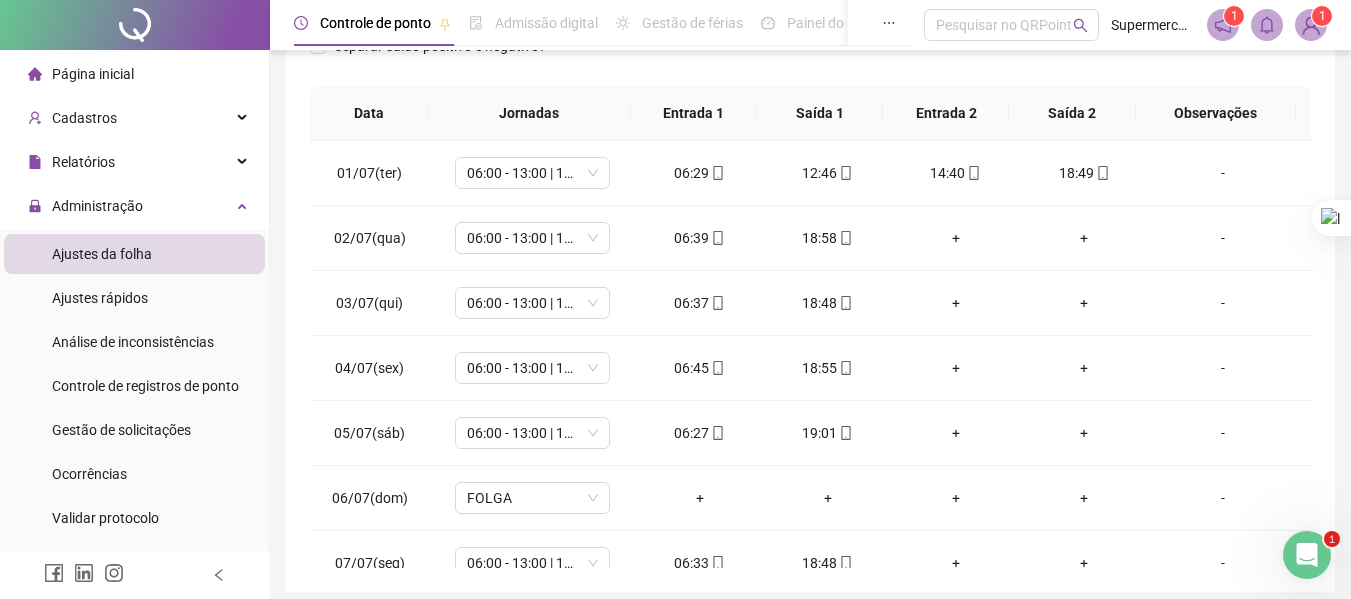 scroll, scrollTop: 380, scrollLeft: 0, axis: vertical 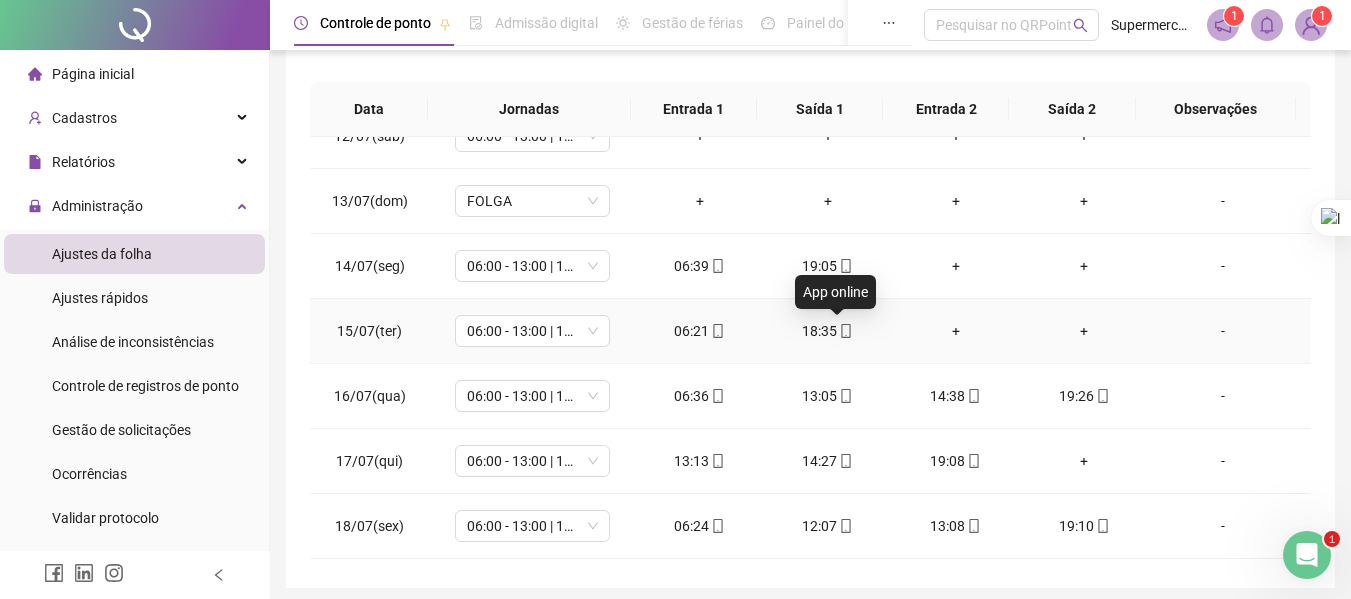 click 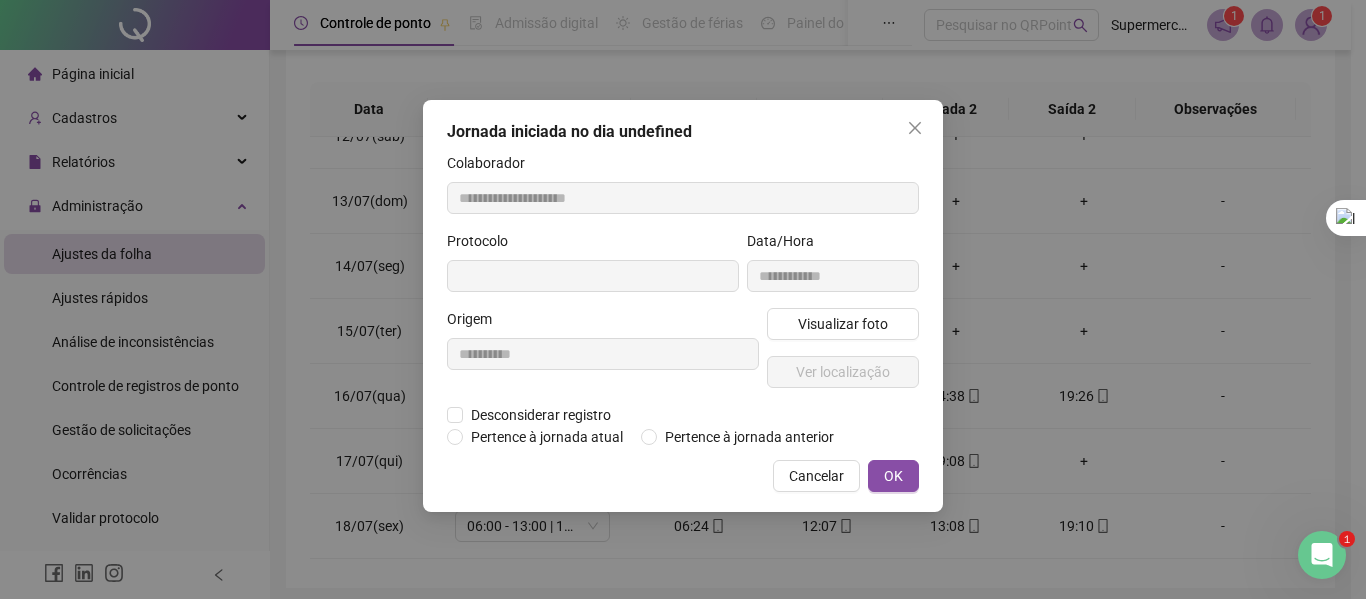 type on "**********" 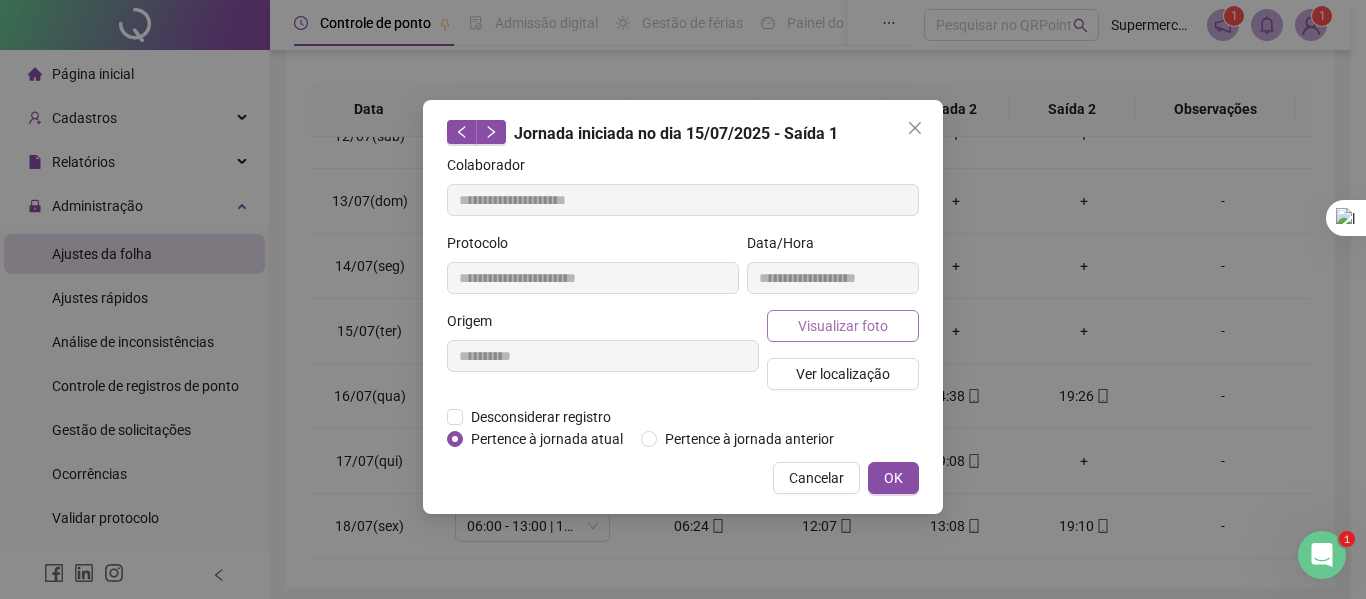 click on "Visualizar foto" at bounding box center [843, 326] 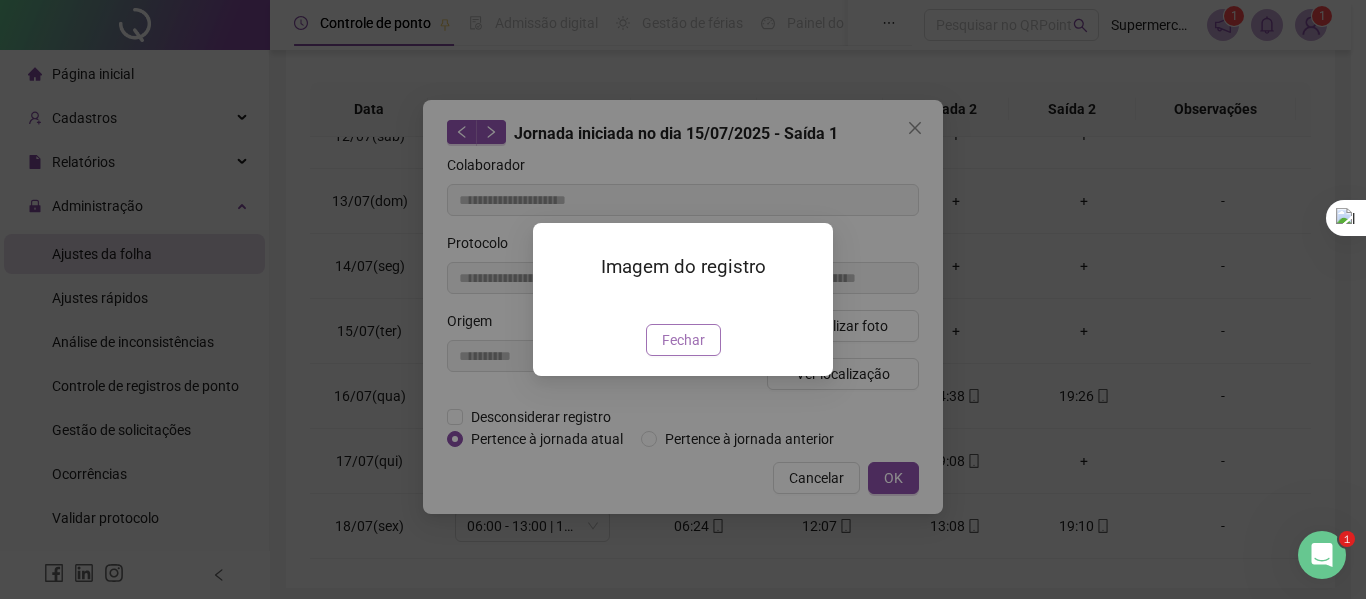 click on "Fechar" at bounding box center (683, 340) 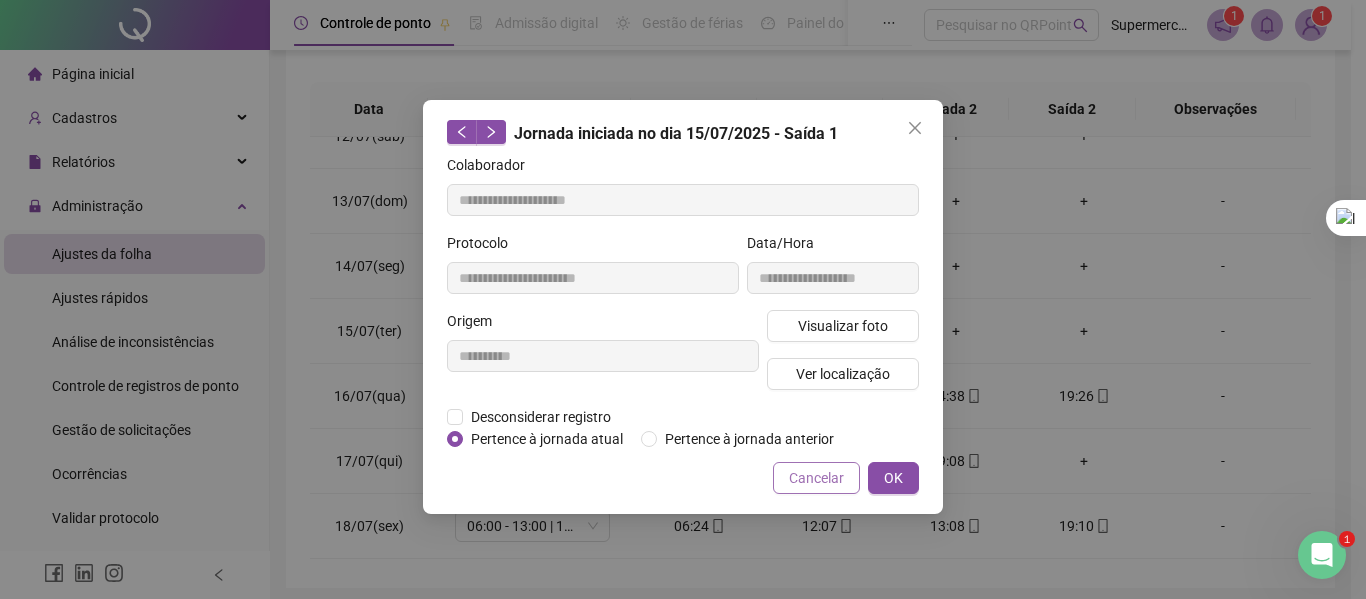 click on "Cancelar" at bounding box center (816, 478) 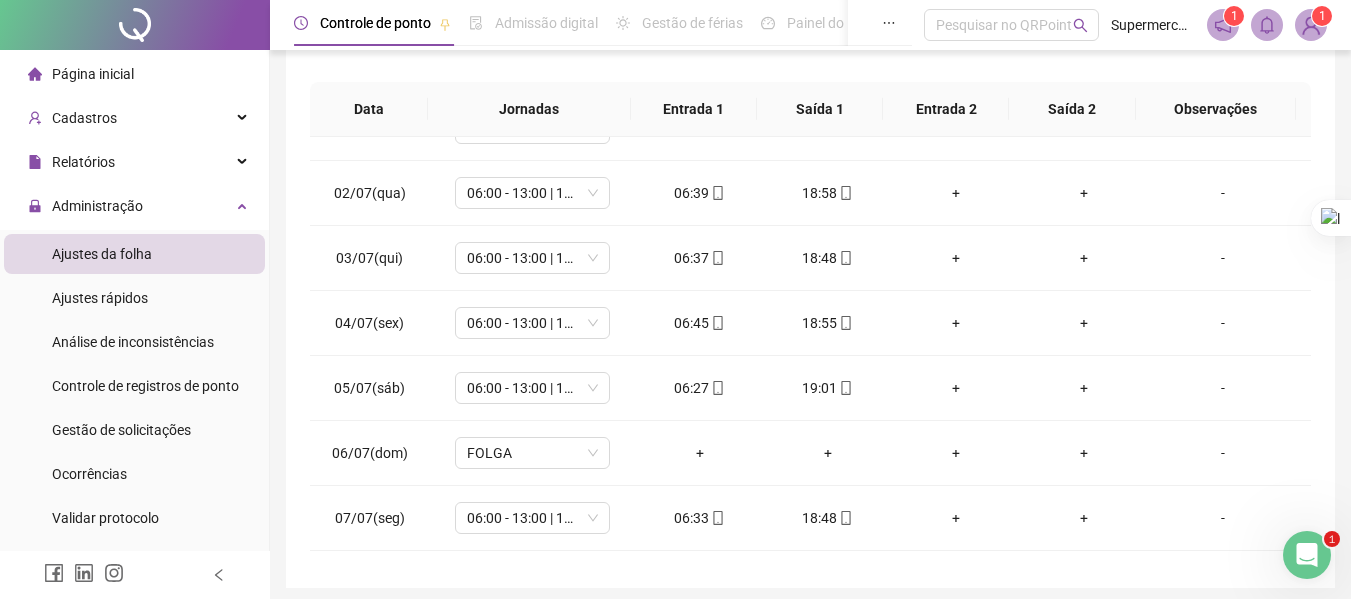 scroll, scrollTop: 26, scrollLeft: 0, axis: vertical 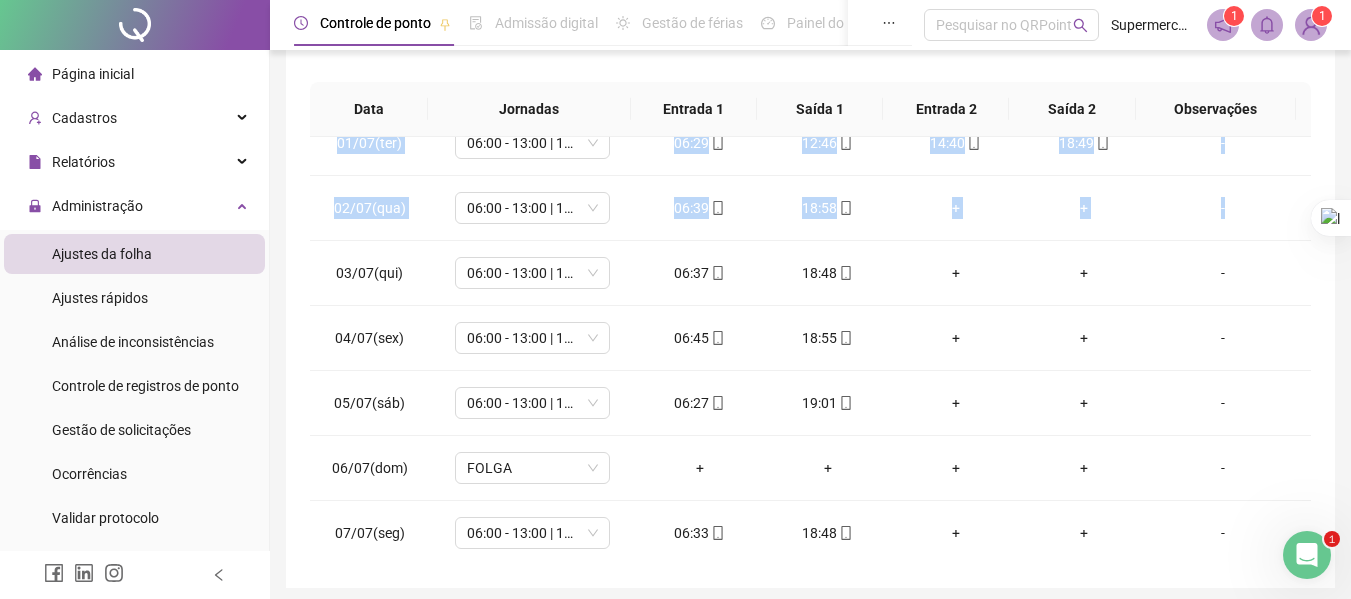 click on "01/07(ter) 06:00 - 13:00 | 15:00 - 19:00 06:29 12:46 14:40 18:49 - 02/07(qua) 06:00 - 13:00 | 15:00 - 19:00 06:39 18:58 + + - 03/07(qui) 06:00 - 13:00 | 15:00 - 19:00 06:37 18:48 + + - 04/07(sex) 06:00 - 13:00 | 15:00 - 19:00 06:45 18:55 + + - 05/07(sáb) 06:00 - 13:00 | 15:00 - 19:00 06:27 19:01 + + - 06/07(dom) FOLGA + + + + - 07/07(seg) 06:00 - 13:00 | 15:00 - 19:00 06:33 18:48 + + - 08/07(ter) 06:00 - 13:00 | 15:00 - 19:00 06:31 18:26 + + - 09/07(qua) 06:00 - 13:00 | 15:00 - 19:00 06:35 17:54 + + - 10/07(qui) 06:00 - 13:00 | 15:00 - 19:00 06:30 13:18 + + - 11/07(sex) 06:00 - 13:00 | 15:00 - 19:00 06:41 13:25 14:04 18:32 - 12/07(sáb) 06:00 - 13:00 | 15:00 - 19:00 + + + + - 13/07(dom) FOLGA + + + + - 14/07(seg) 06:00 - 13:00 | 15:00 - 19:00 06:39 19:05 + + - 15/07(ter) 06:00 - 13:00 | 15:00 - 19:00 06:21 18:35 + + - 16/07(qua) 06:00 - 13:00 | 15:00 - 19:00 06:36 13:05 14:38 19:26 - 17/07(qui) 06:00 - 13:00 | 15:00 - 19:00 13:13 14:27 19:08 + - 18/07(sex) 06:00 - 13:00 | 15:00 - 19:00 -" at bounding box center [810, 350] 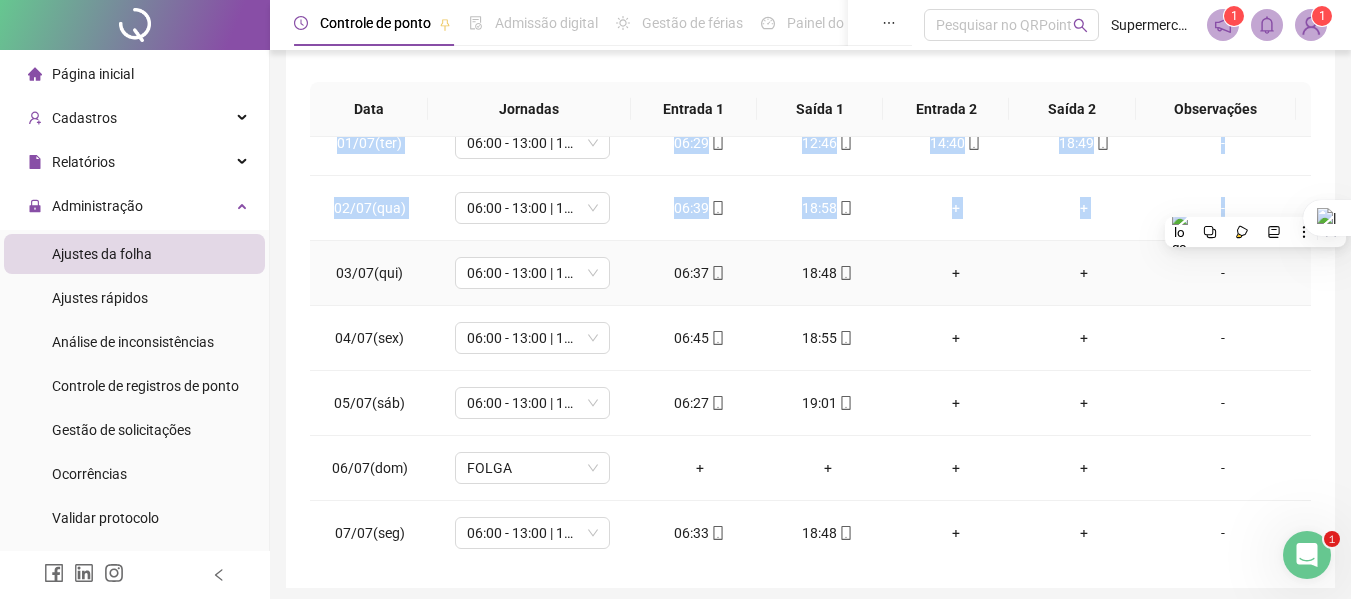 click on "-" at bounding box center (1229, 273) 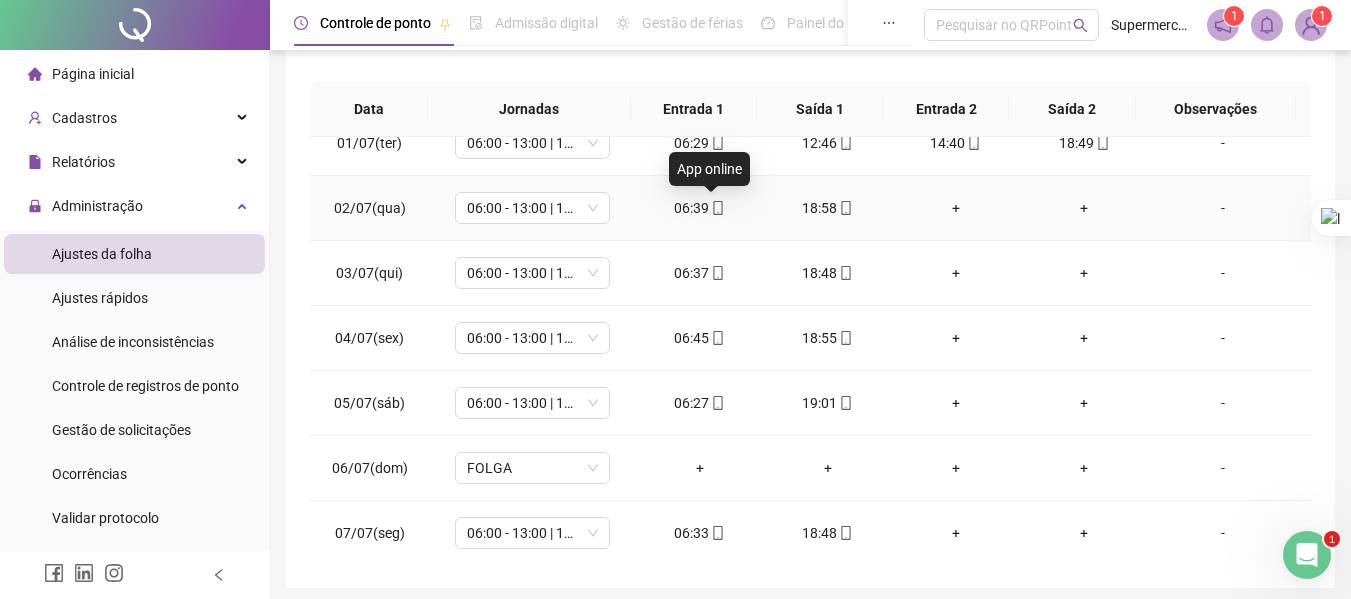 click 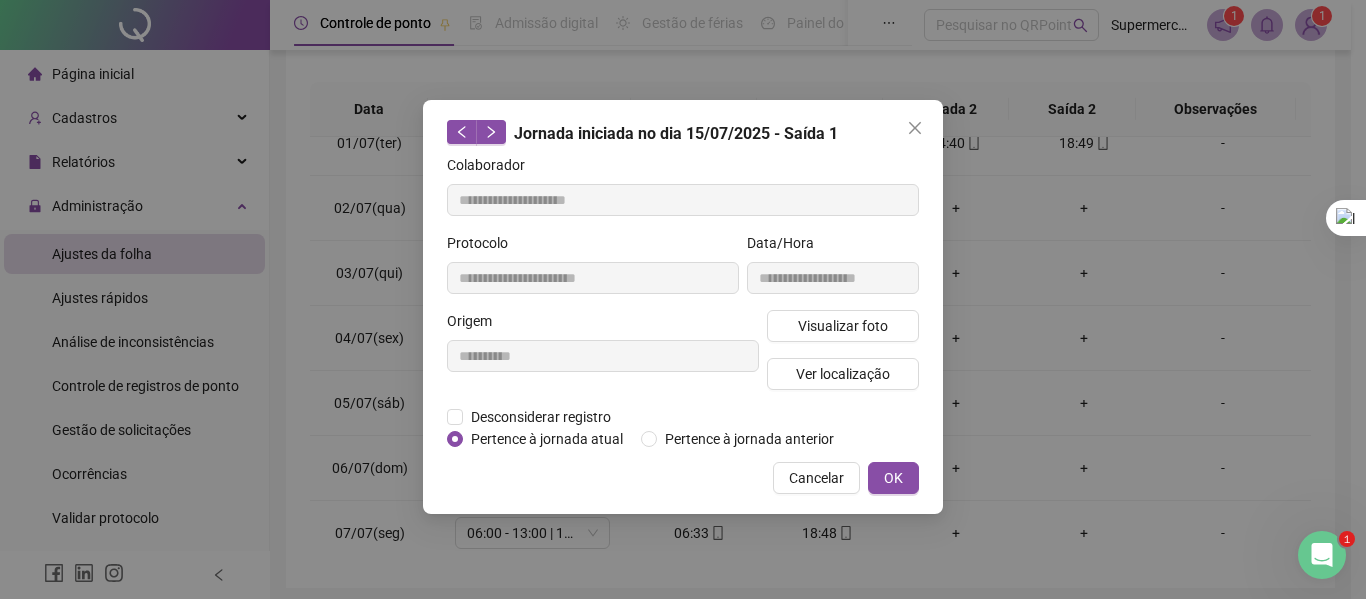 type on "**********" 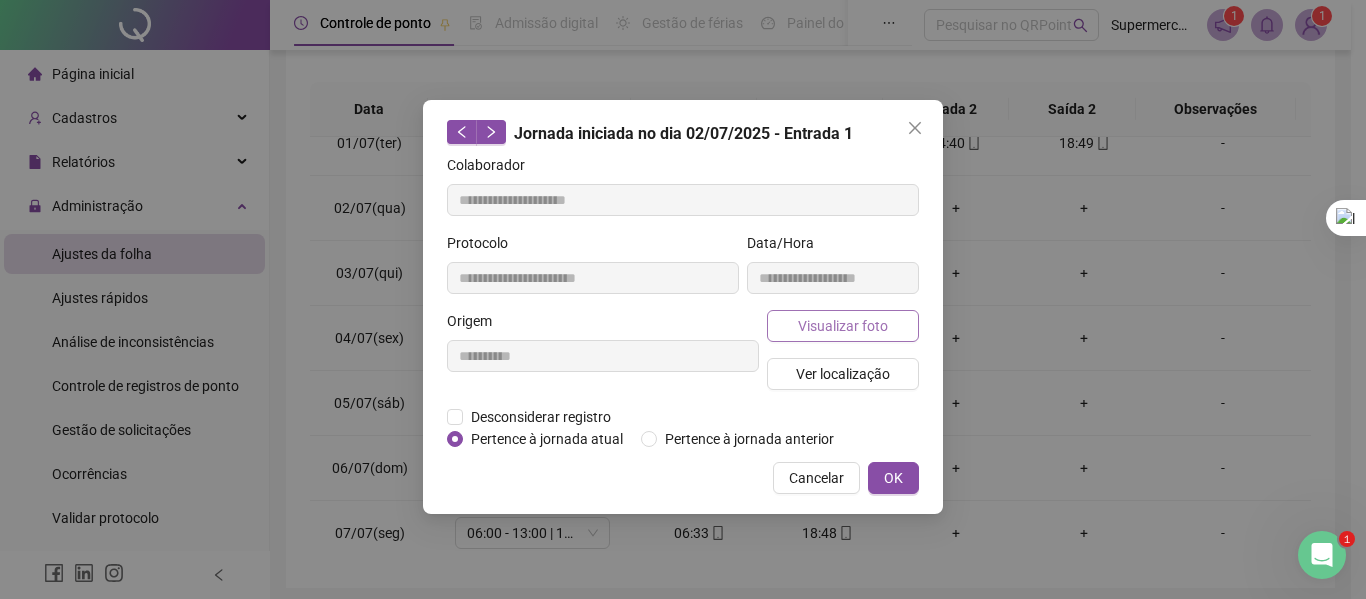 click on "Visualizar foto" at bounding box center [843, 326] 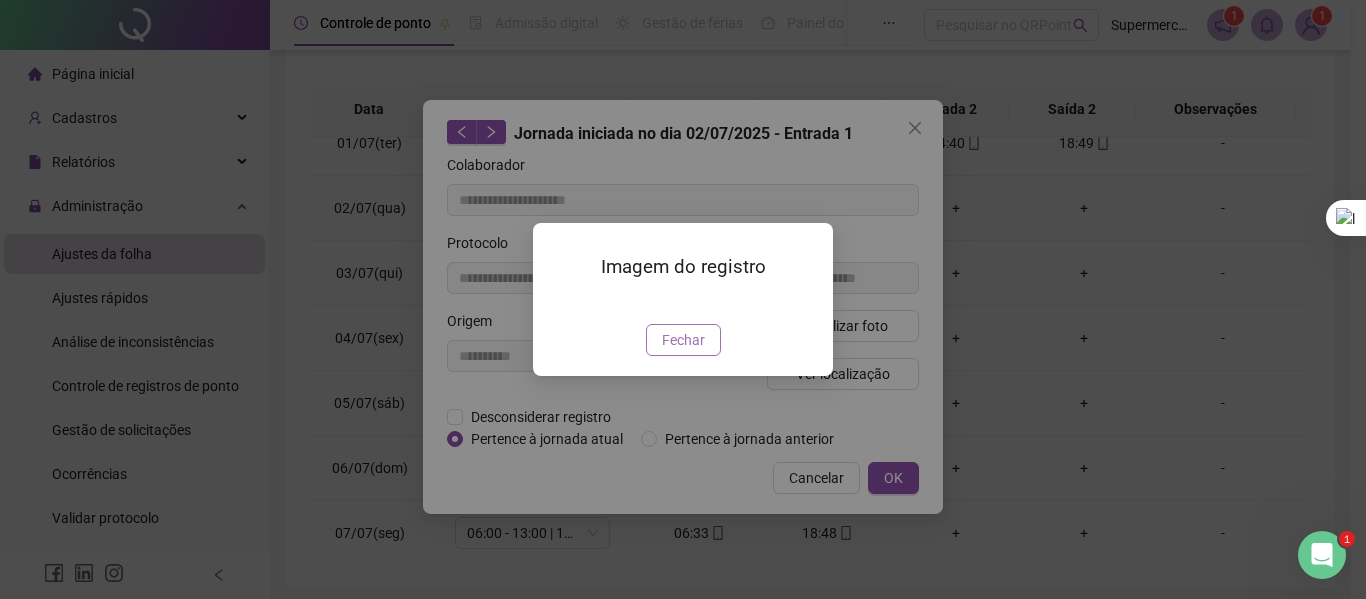 click on "Fechar" at bounding box center (683, 340) 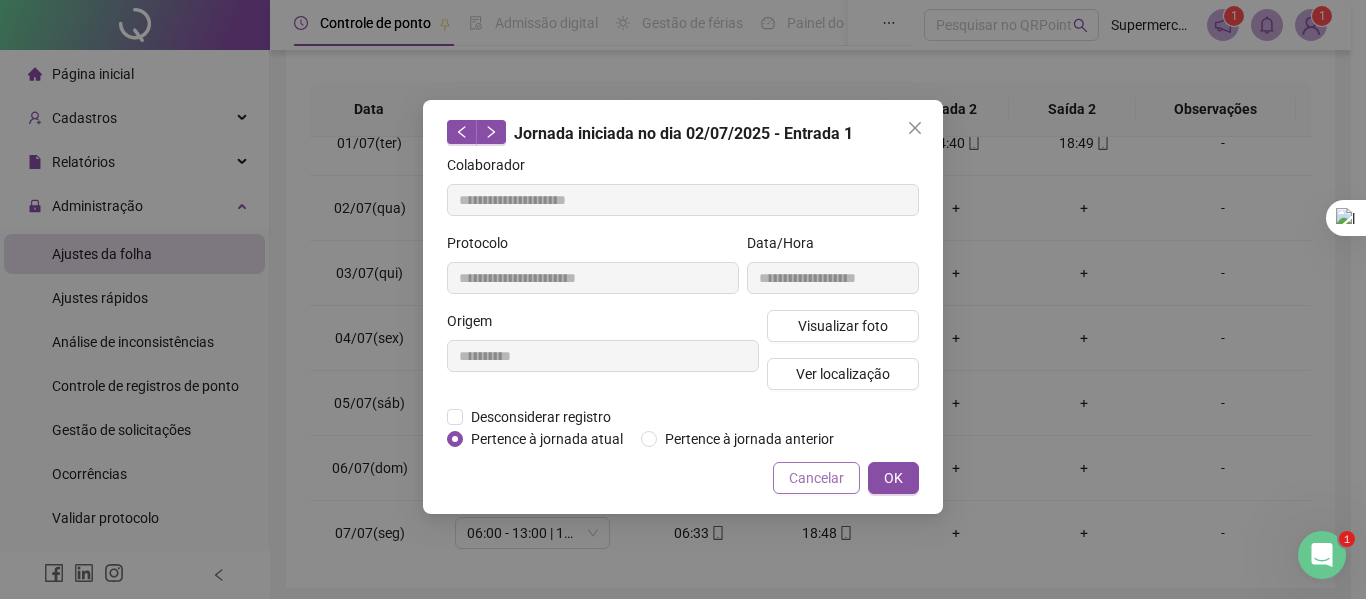 click on "Cancelar" at bounding box center [816, 478] 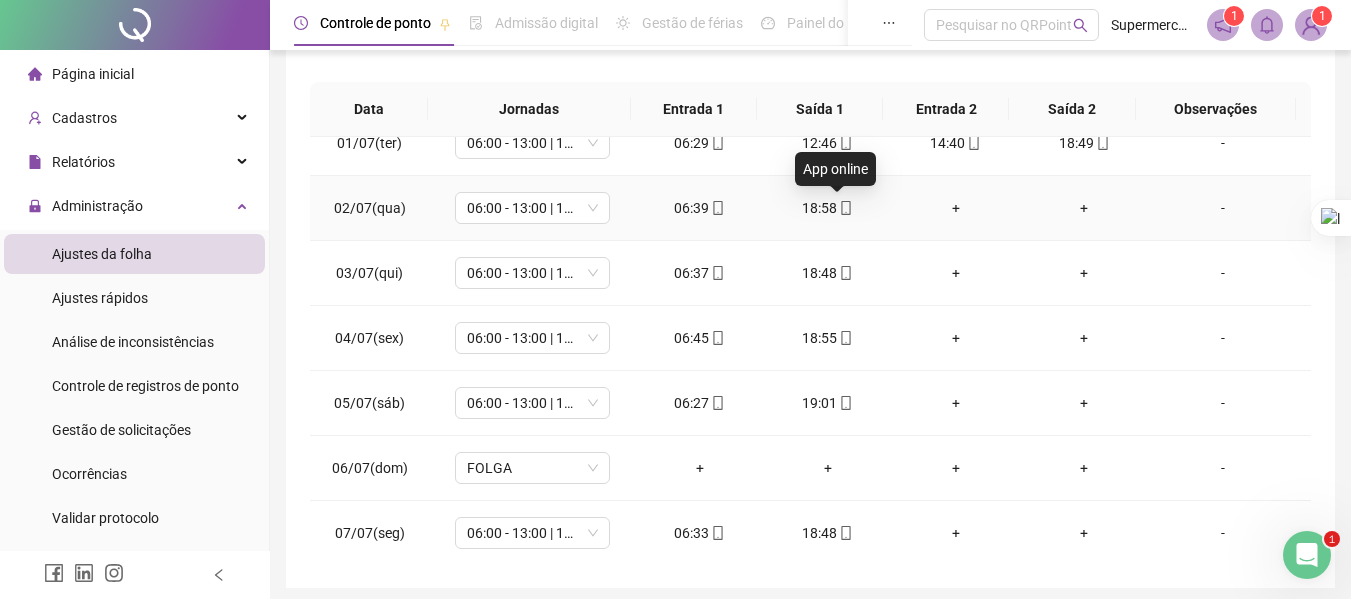 click at bounding box center [845, 208] 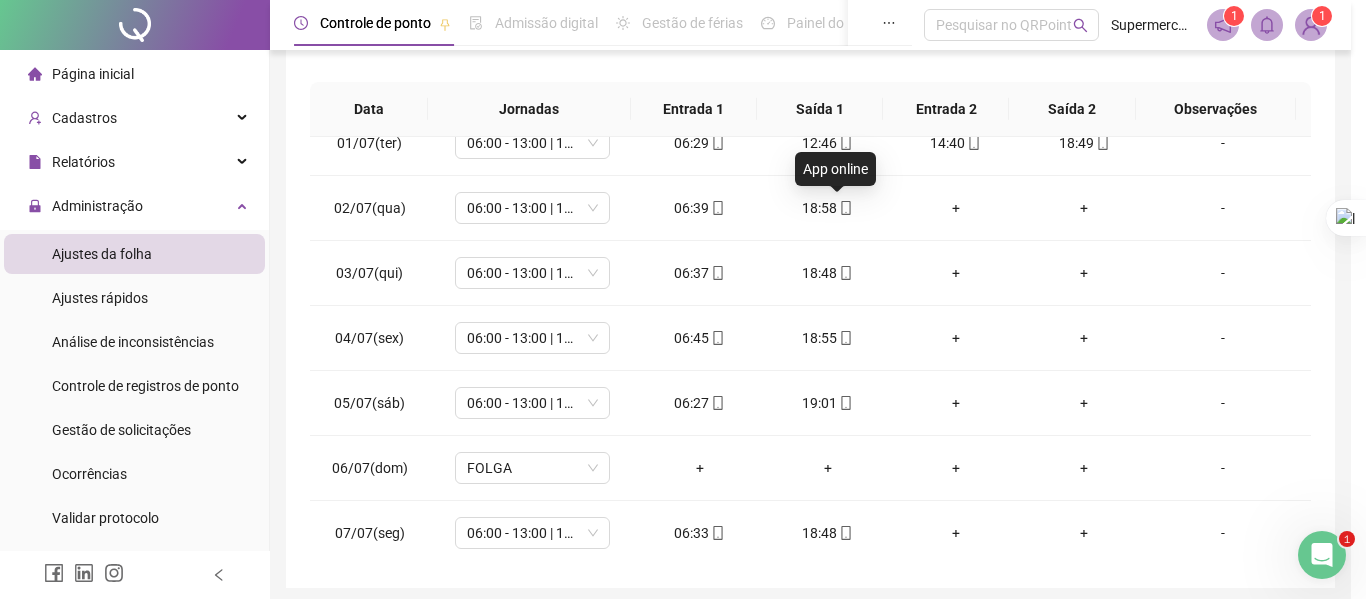 type on "**********" 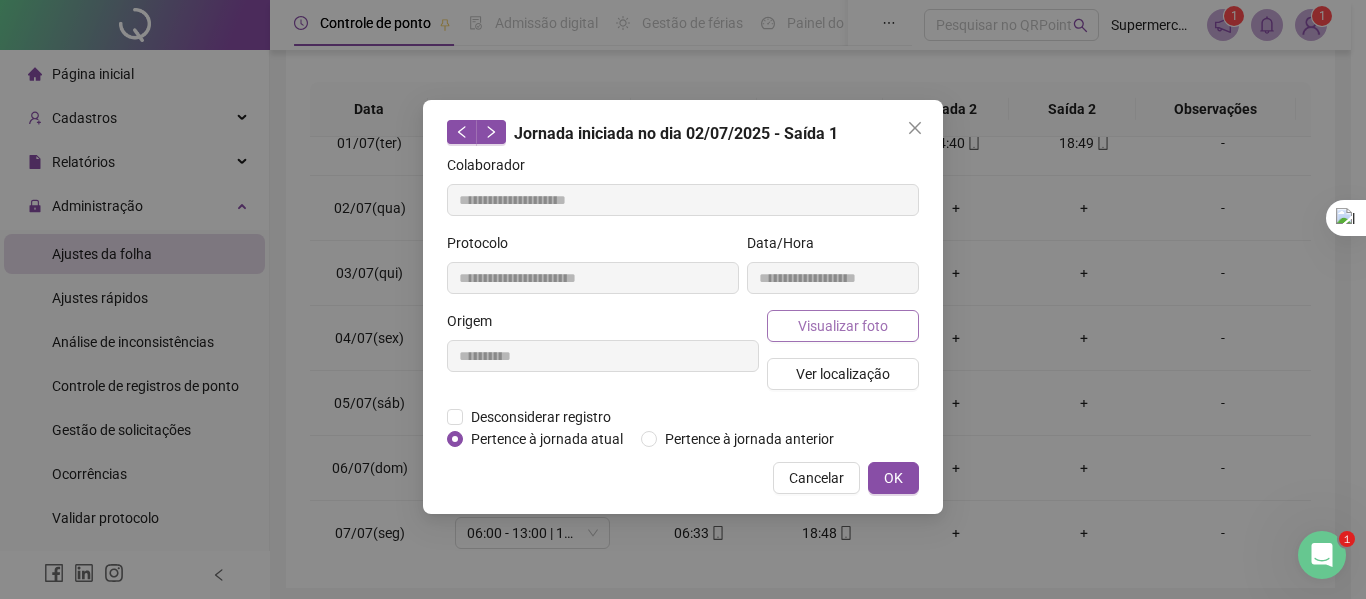click on "Visualizar foto" at bounding box center [843, 326] 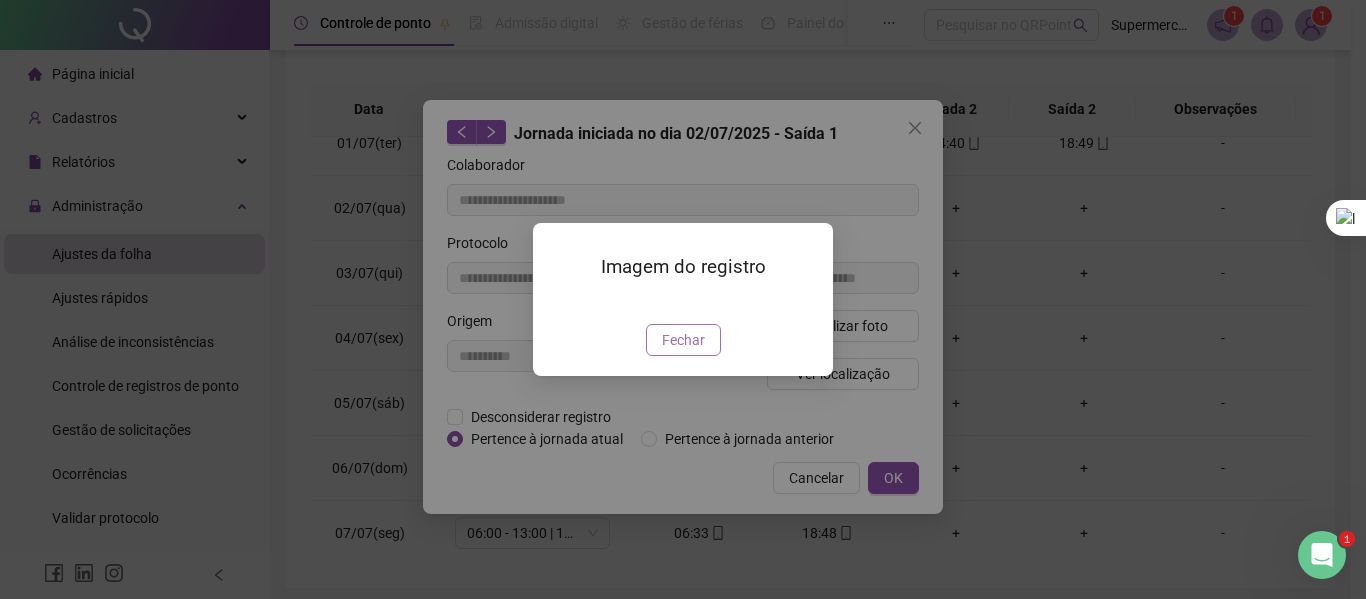 click on "Fechar" at bounding box center (683, 340) 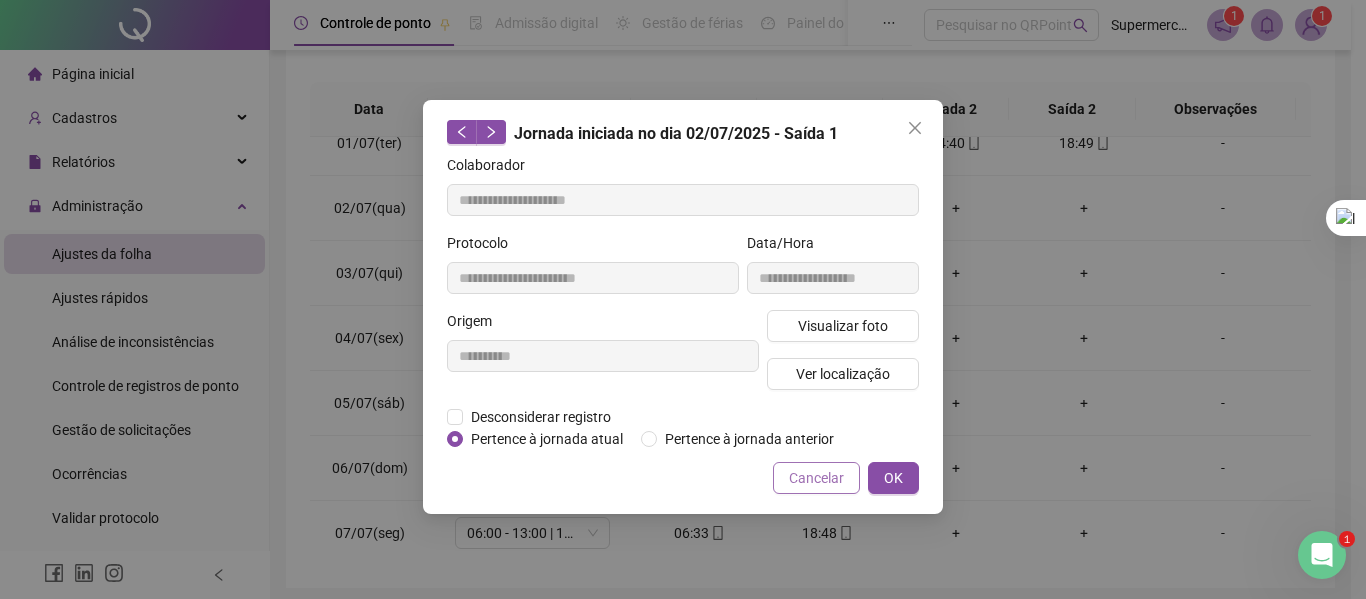 click on "Cancelar" at bounding box center [816, 478] 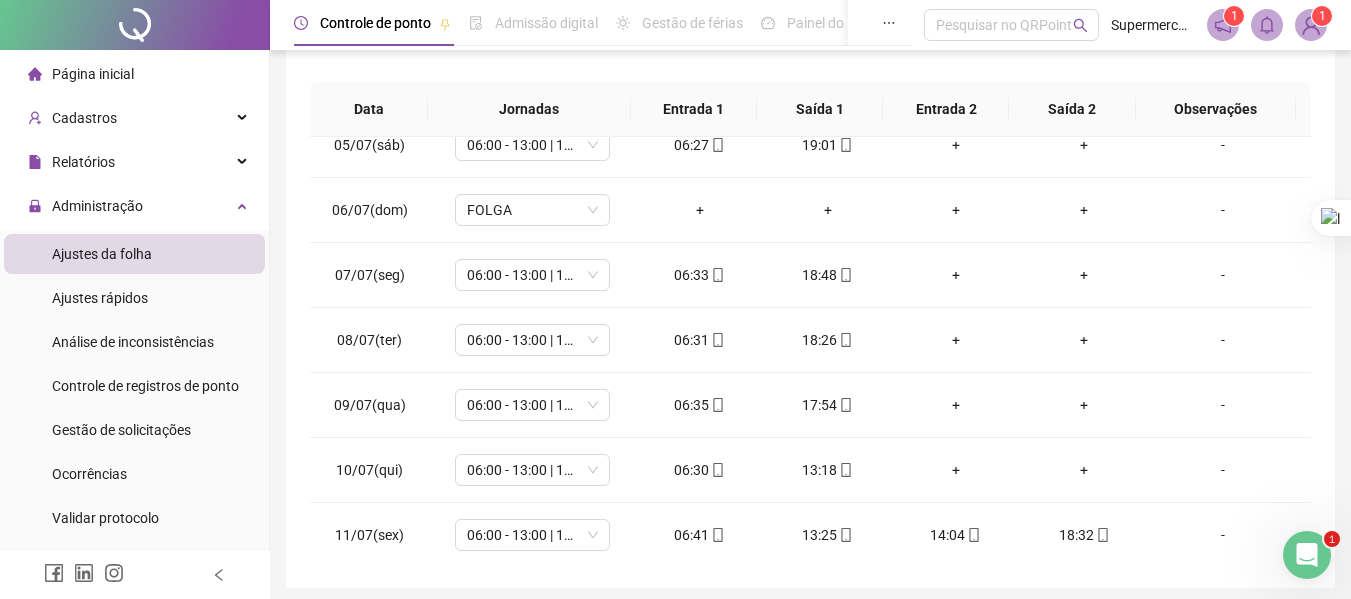 scroll, scrollTop: 300, scrollLeft: 0, axis: vertical 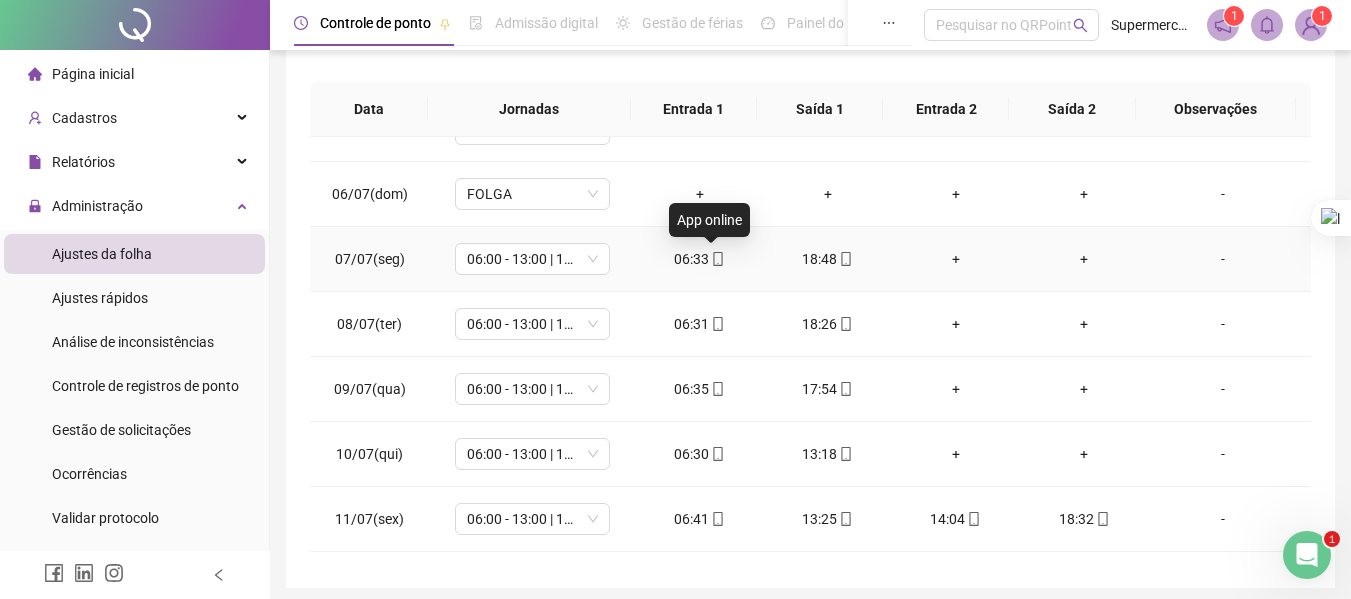 click 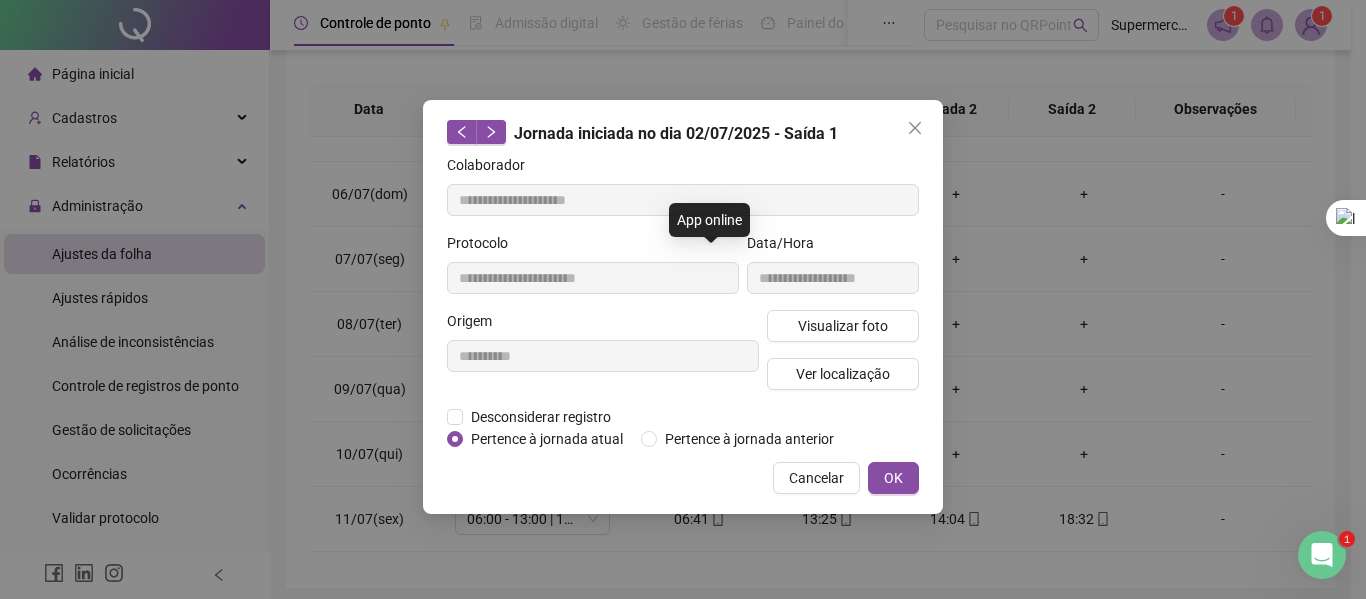 type on "**********" 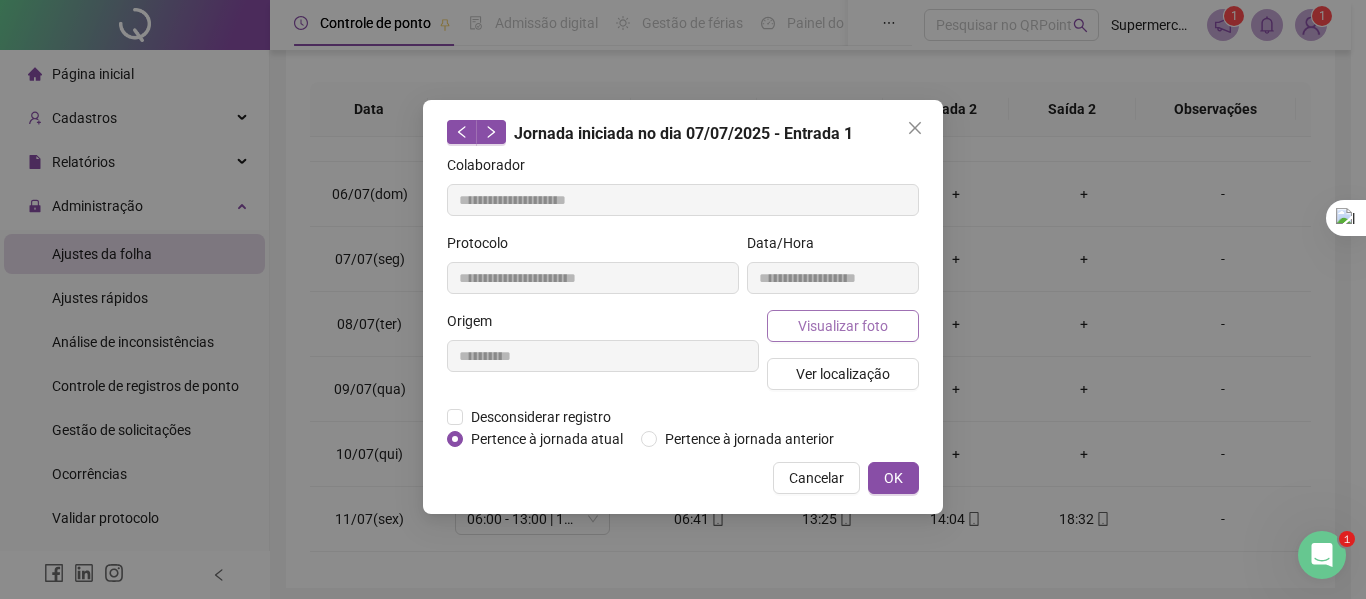 click on "Visualizar foto" at bounding box center [843, 326] 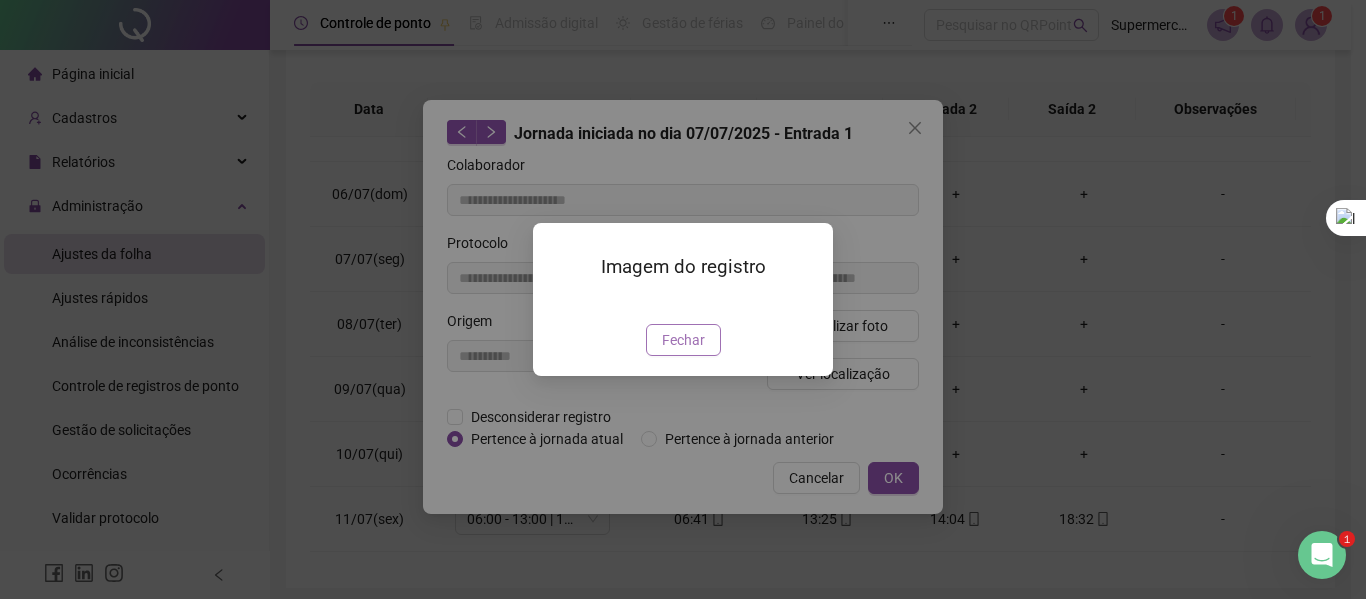 click on "Fechar" at bounding box center (683, 340) 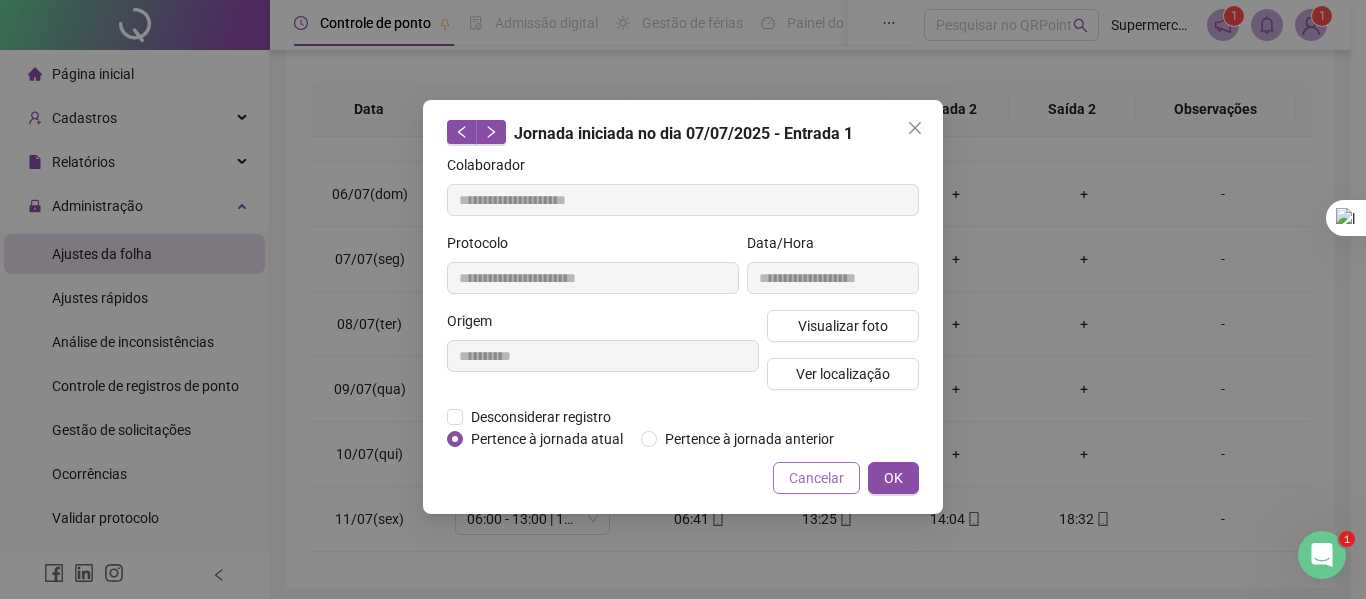 click on "Cancelar" at bounding box center (816, 478) 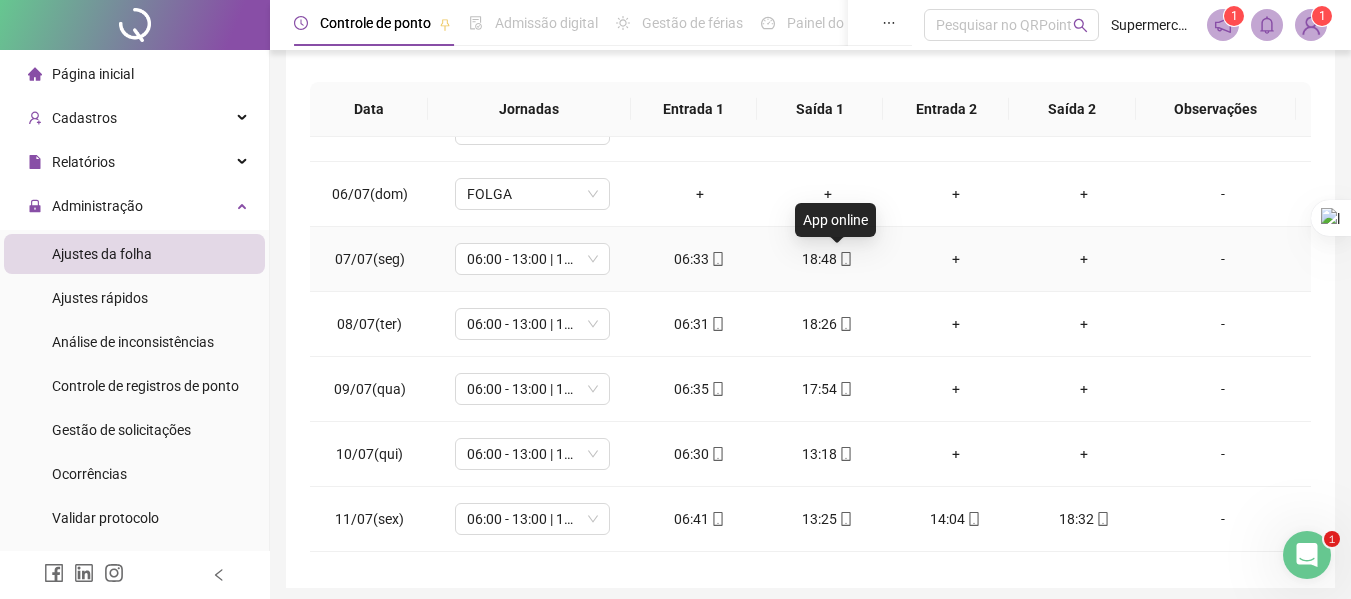 click 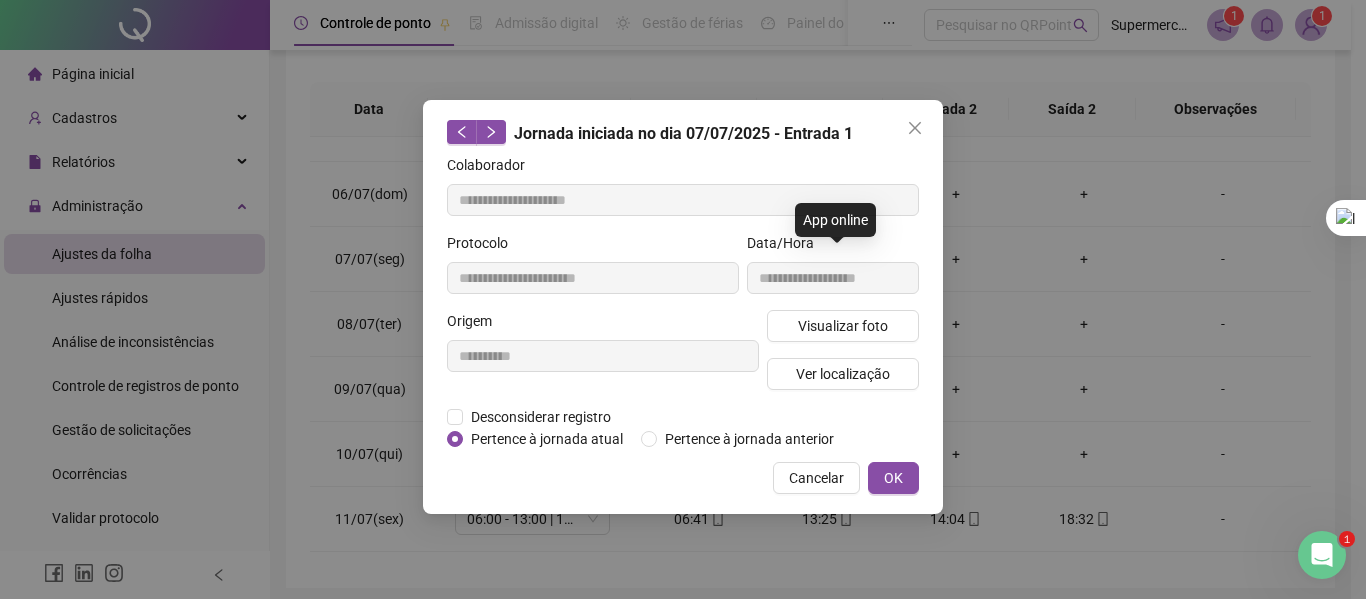type on "**********" 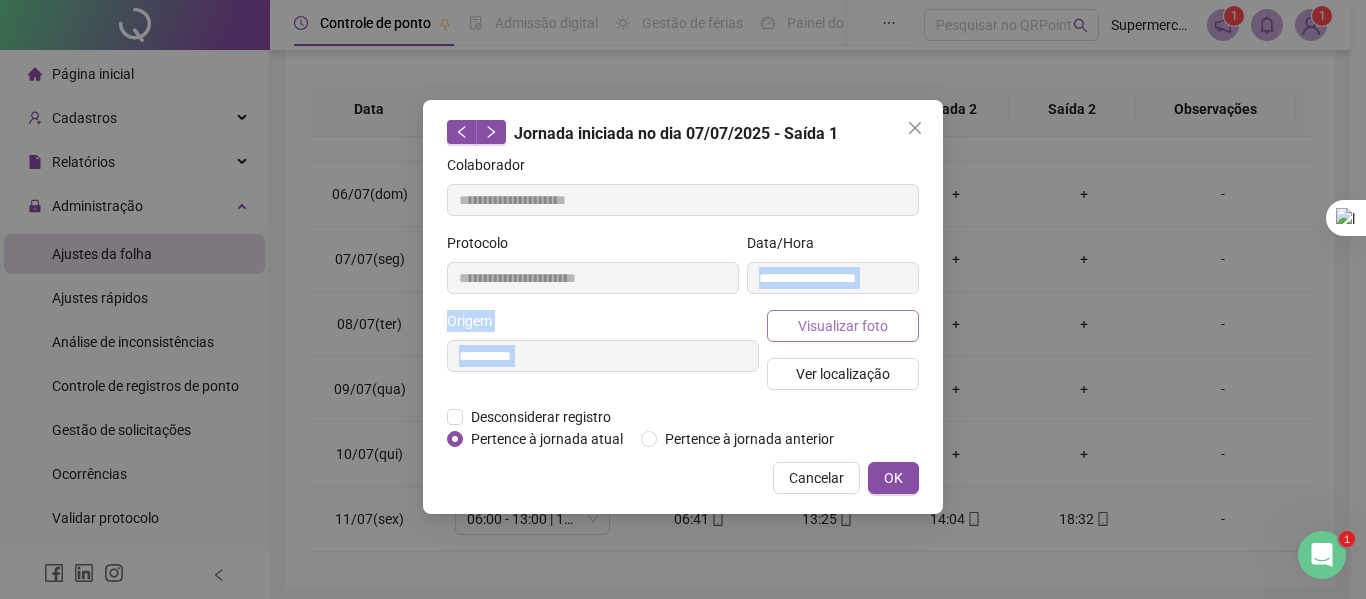 click on "**********" at bounding box center (683, 302) 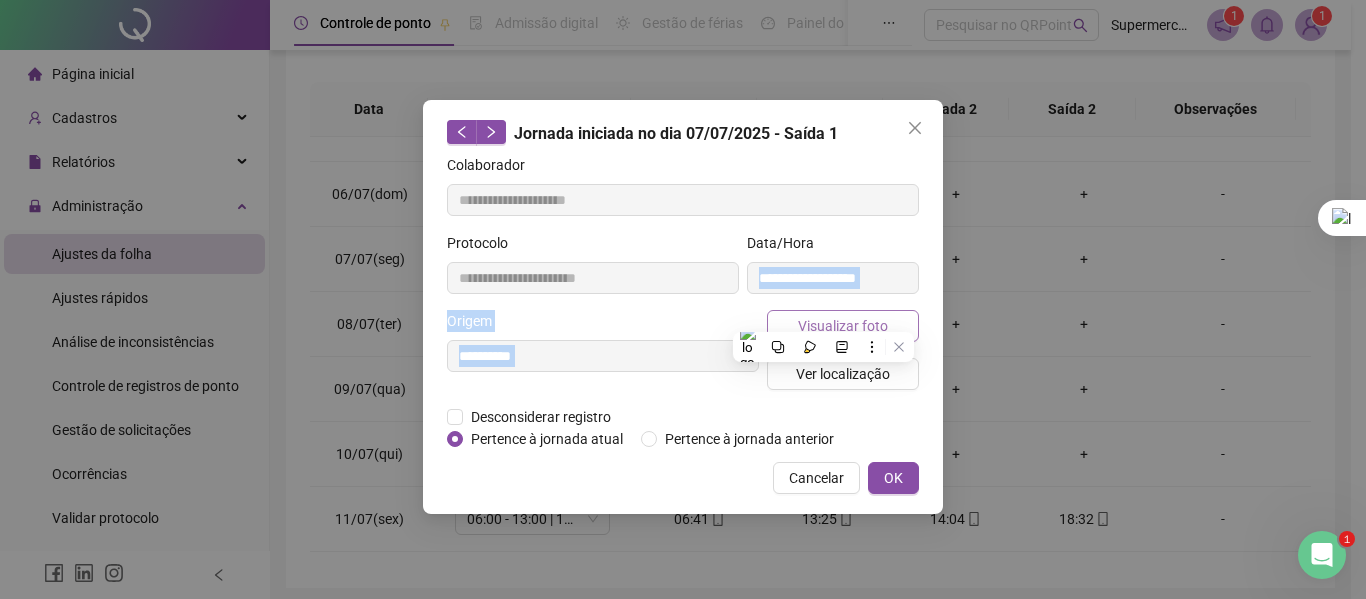 click on "Visualizar foto" at bounding box center (843, 326) 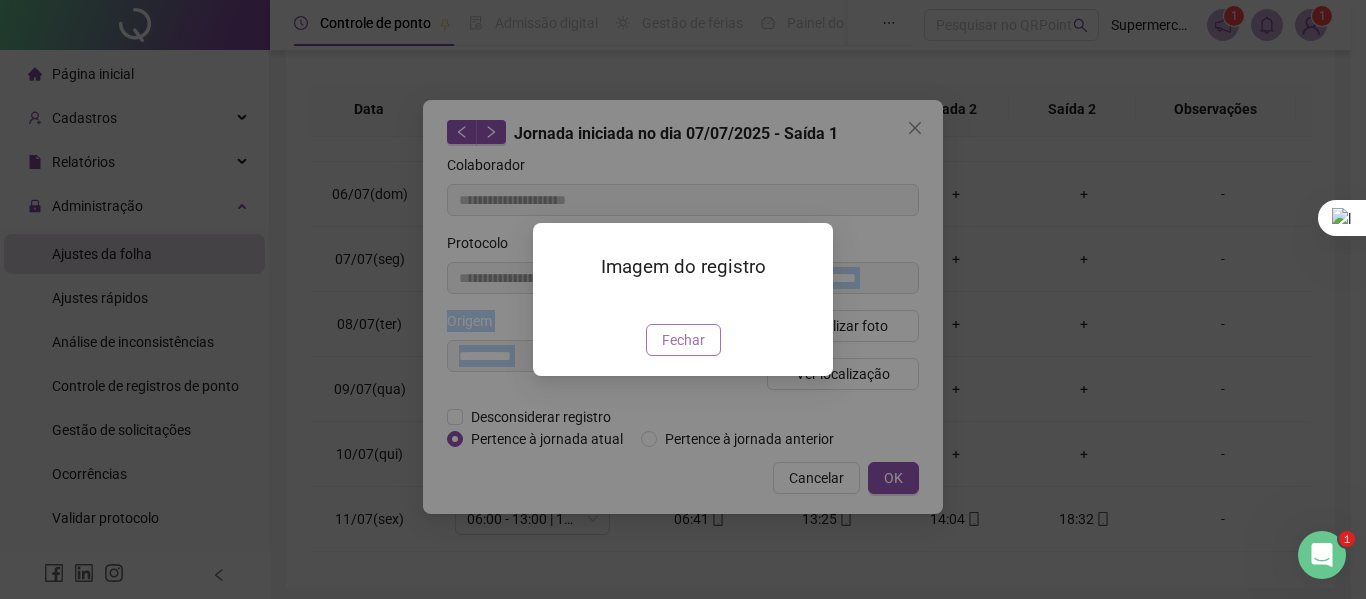 click on "Fechar" at bounding box center (683, 340) 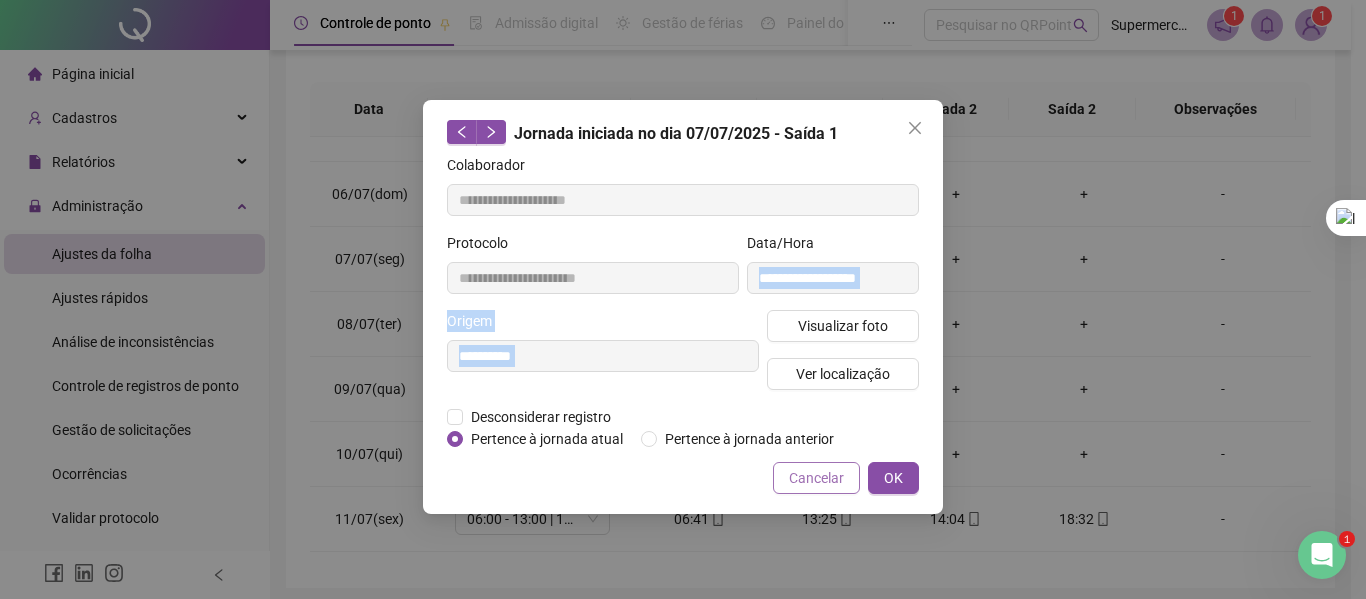 click on "Cancelar" at bounding box center (816, 478) 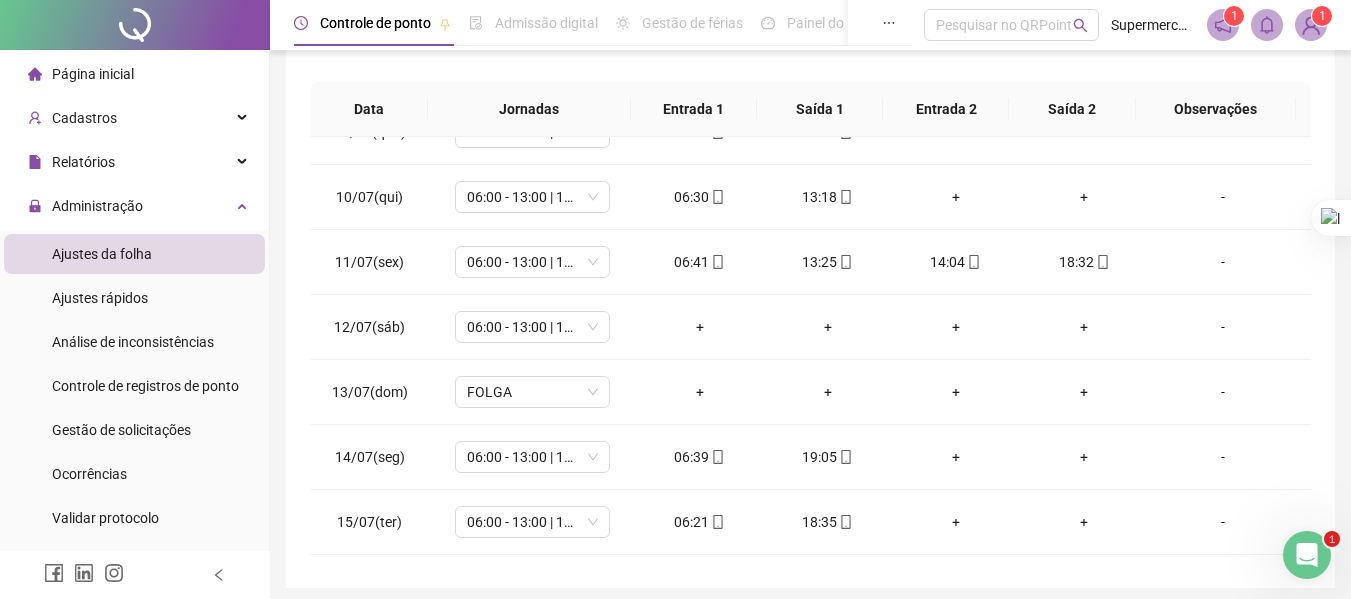 scroll, scrollTop: 546, scrollLeft: 0, axis: vertical 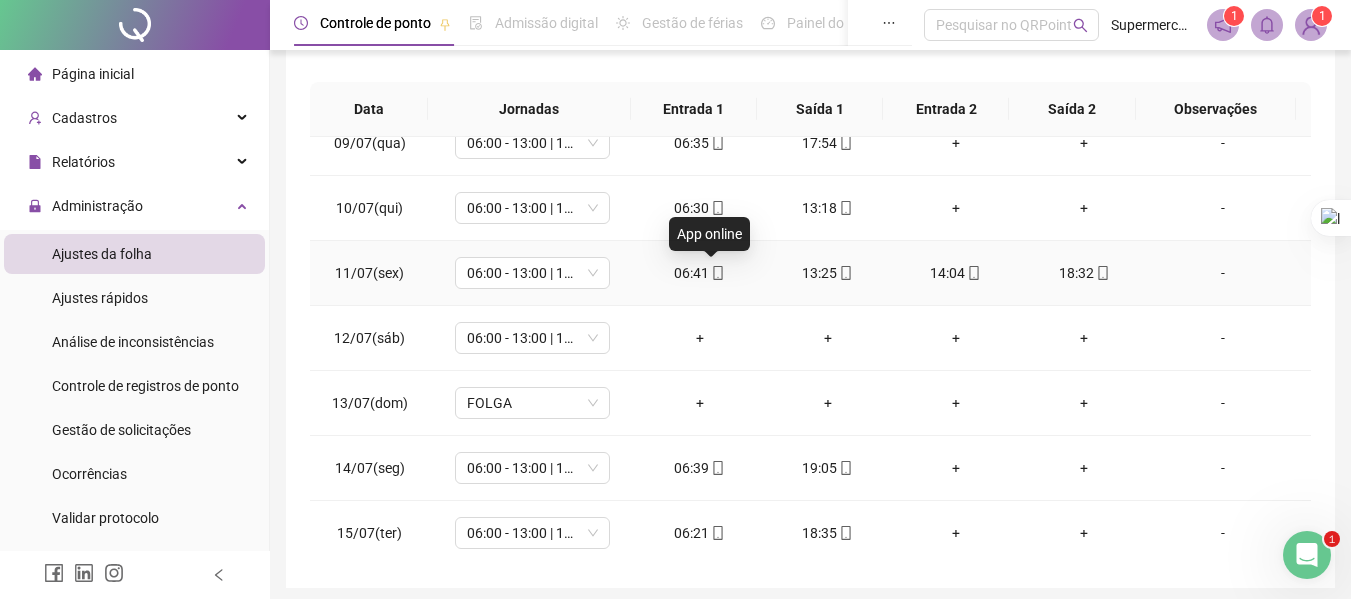 click 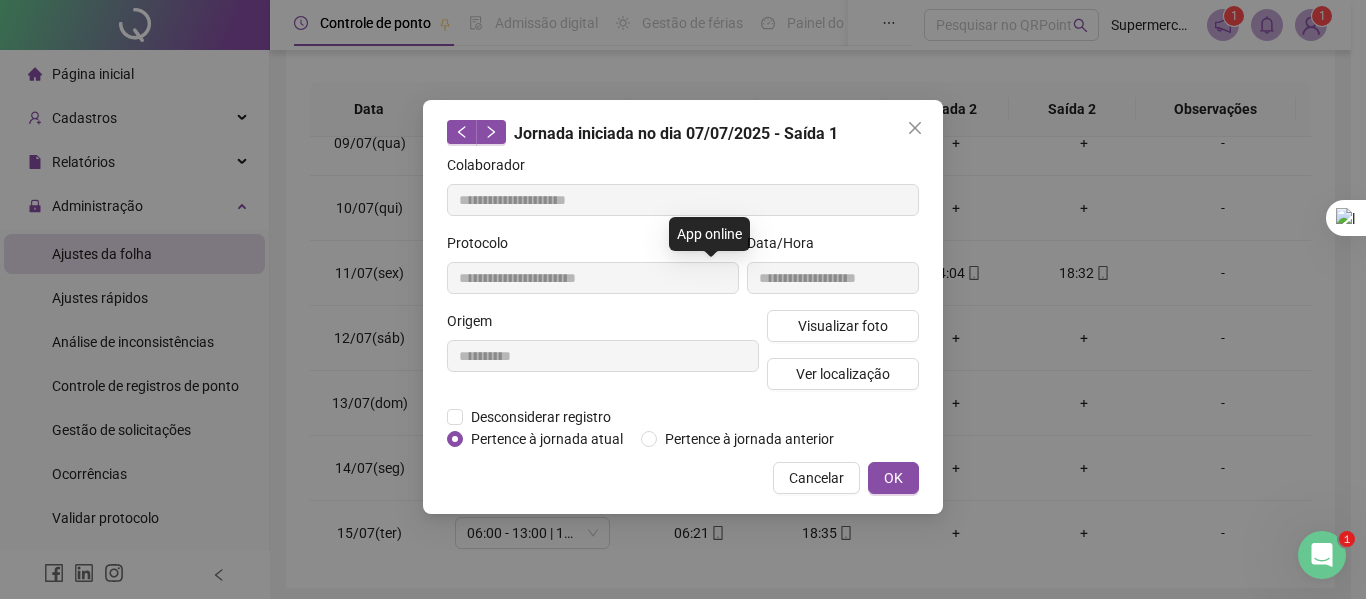 type on "**********" 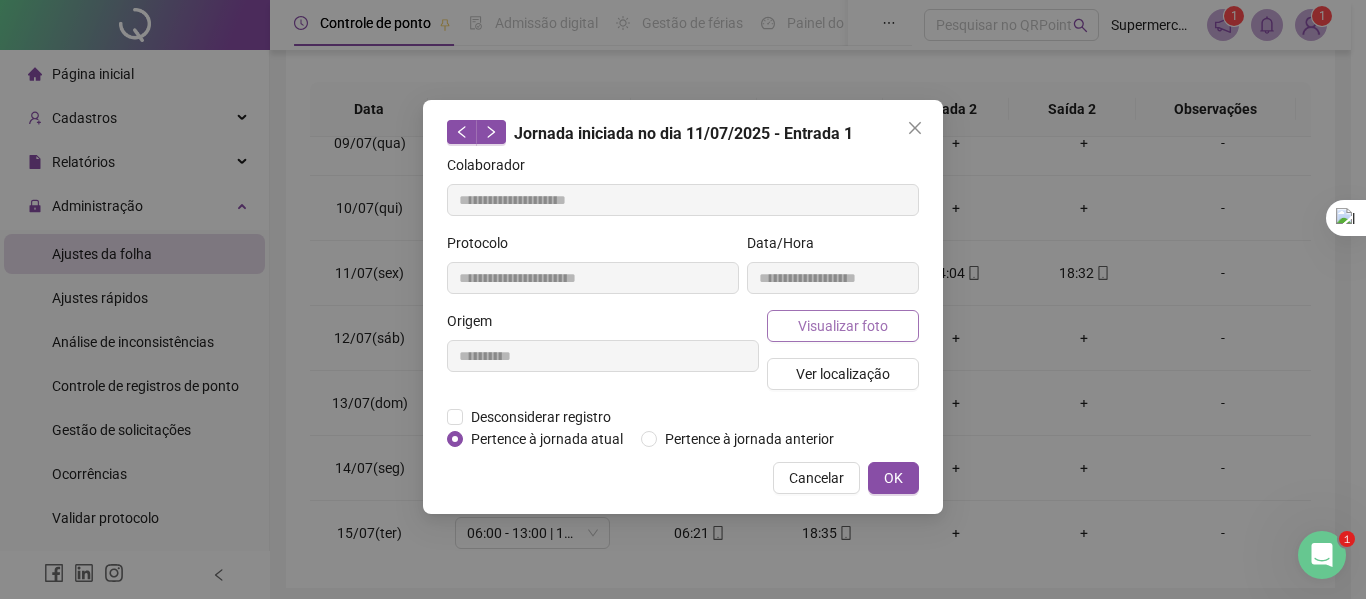 click on "Visualizar foto" at bounding box center [843, 326] 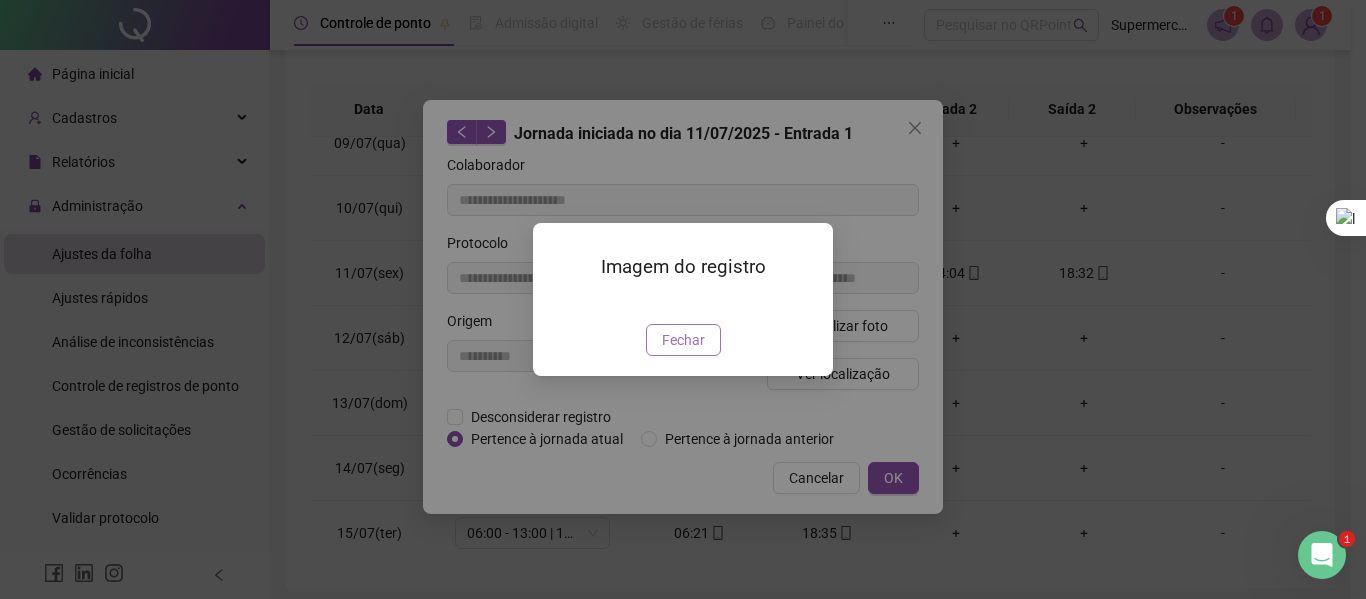 click on "Fechar" at bounding box center (683, 340) 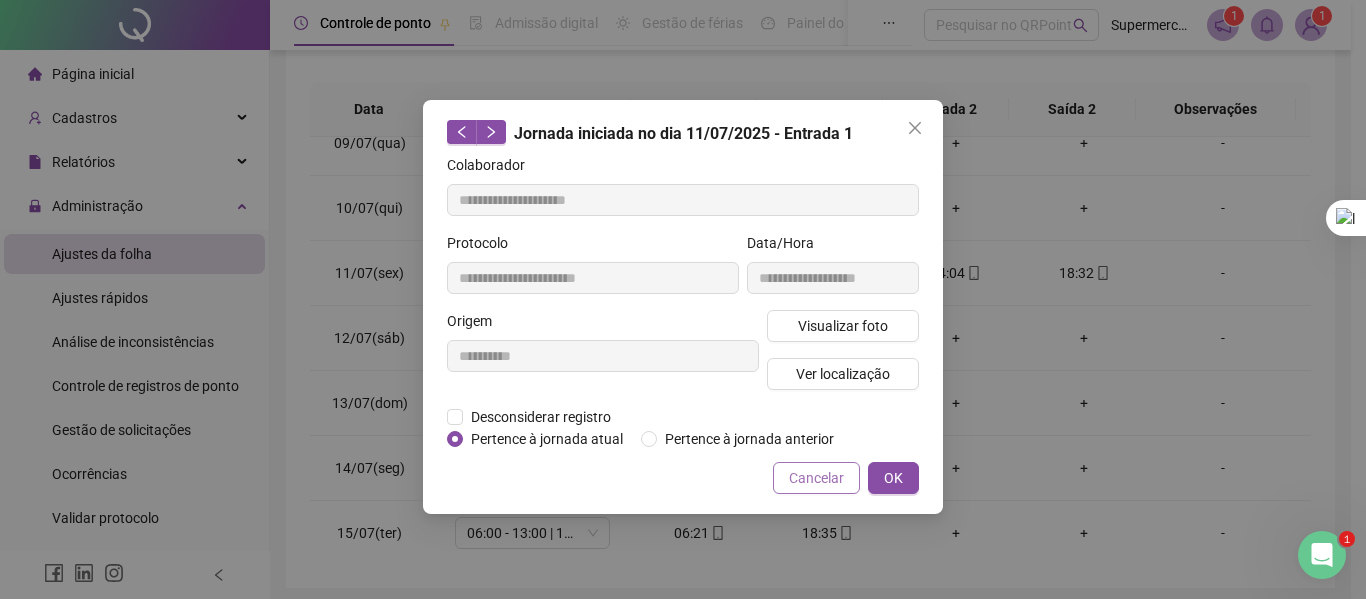 click on "Cancelar" at bounding box center (816, 478) 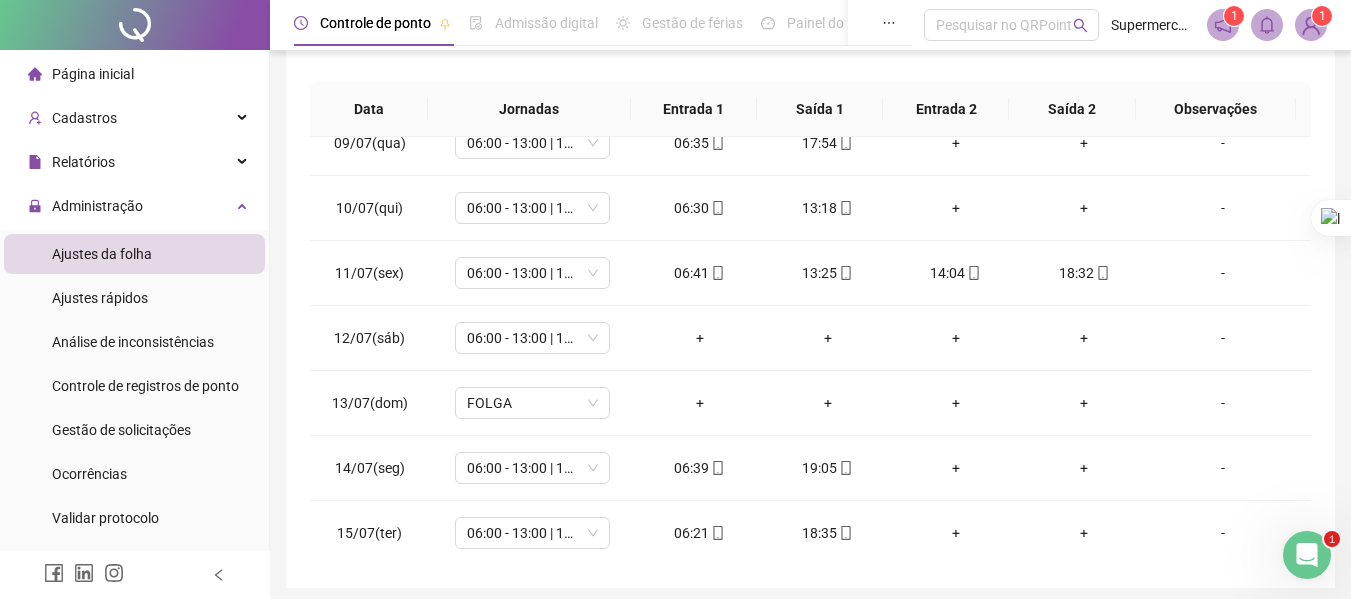 scroll, scrollTop: 0, scrollLeft: 0, axis: both 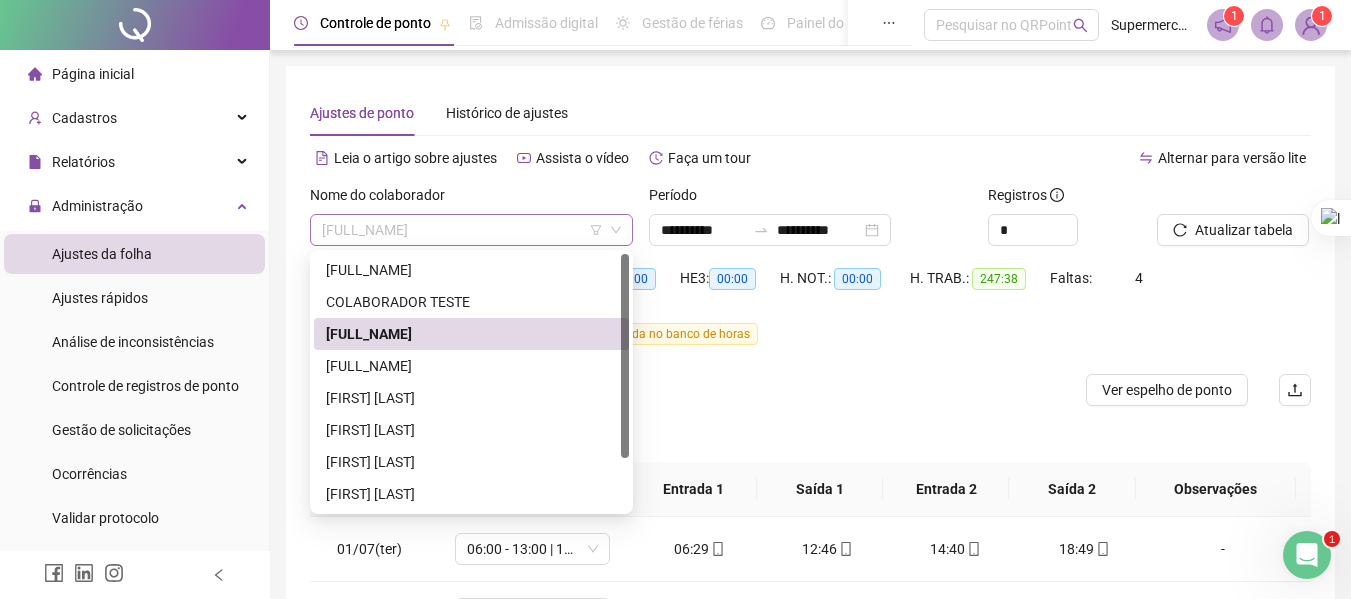 click on "[FULL_NAME]" at bounding box center [471, 230] 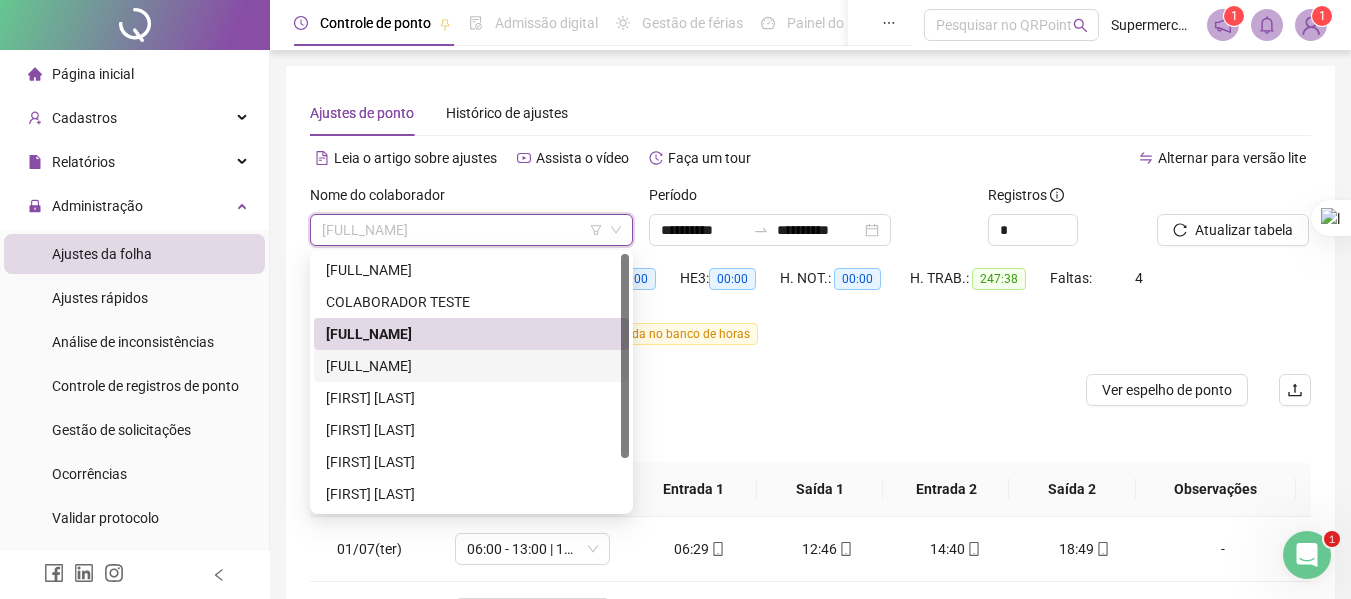 click on "[FULL_NAME]" at bounding box center [471, 366] 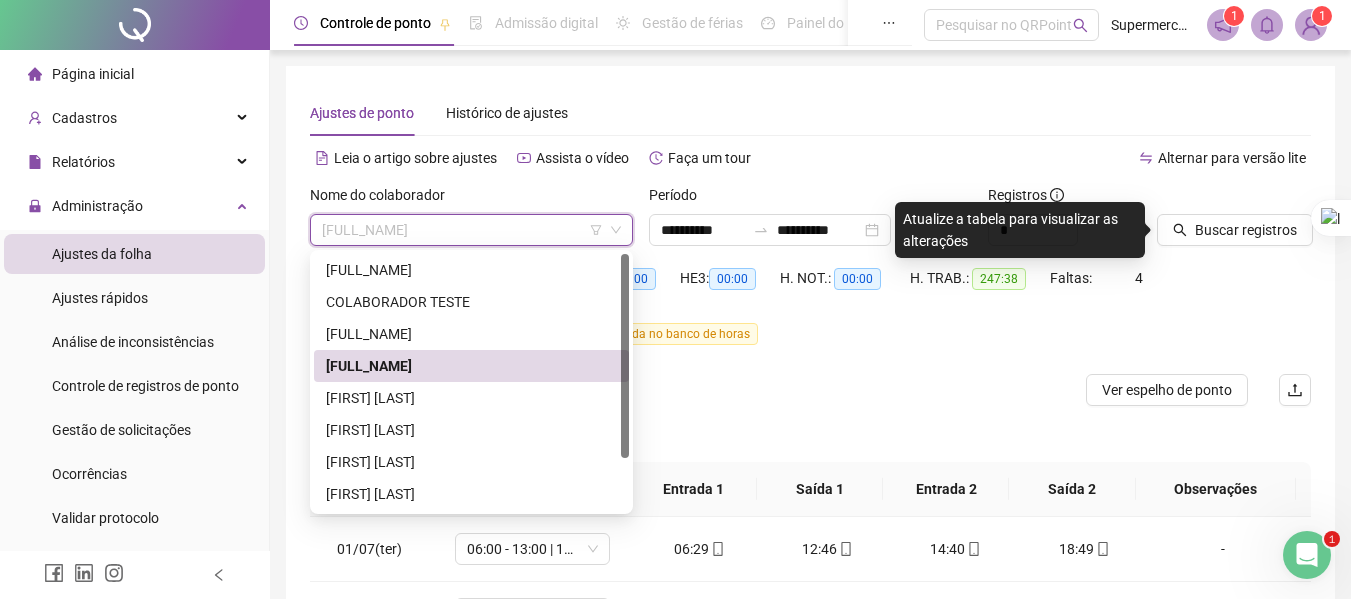 click on "[FULL_NAME]" at bounding box center [471, 230] 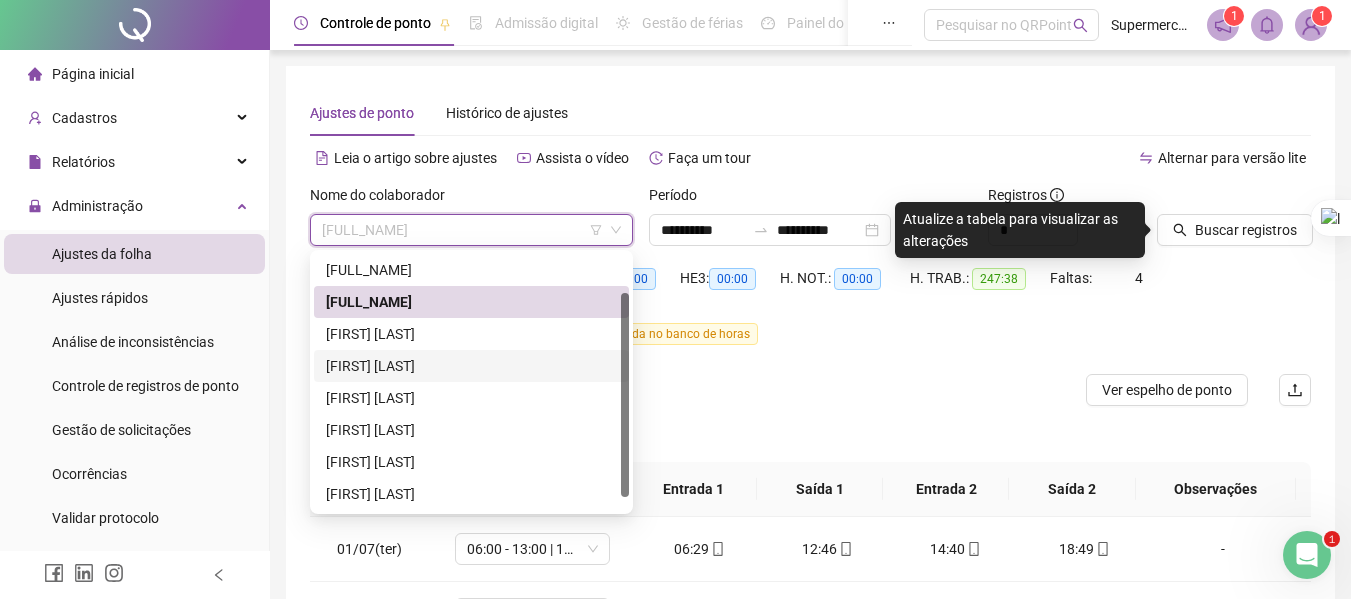 scroll, scrollTop: 64, scrollLeft: 0, axis: vertical 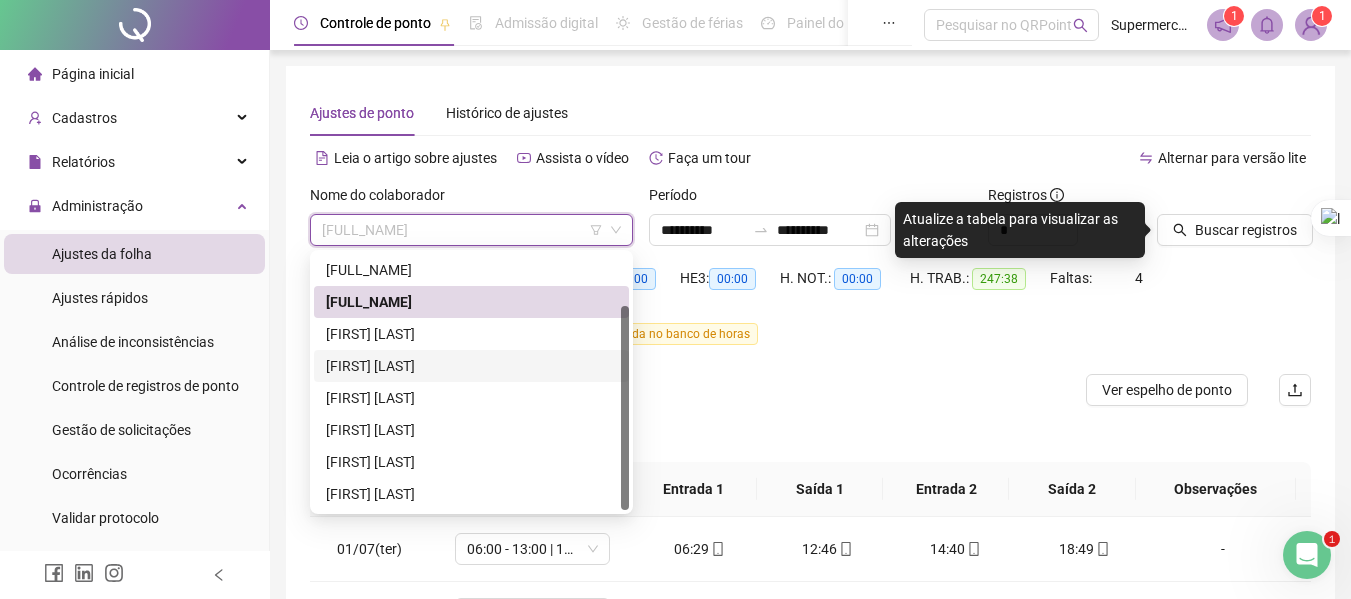 drag, startPoint x: 625, startPoint y: 383, endPoint x: 623, endPoint y: 462, distance: 79.025314 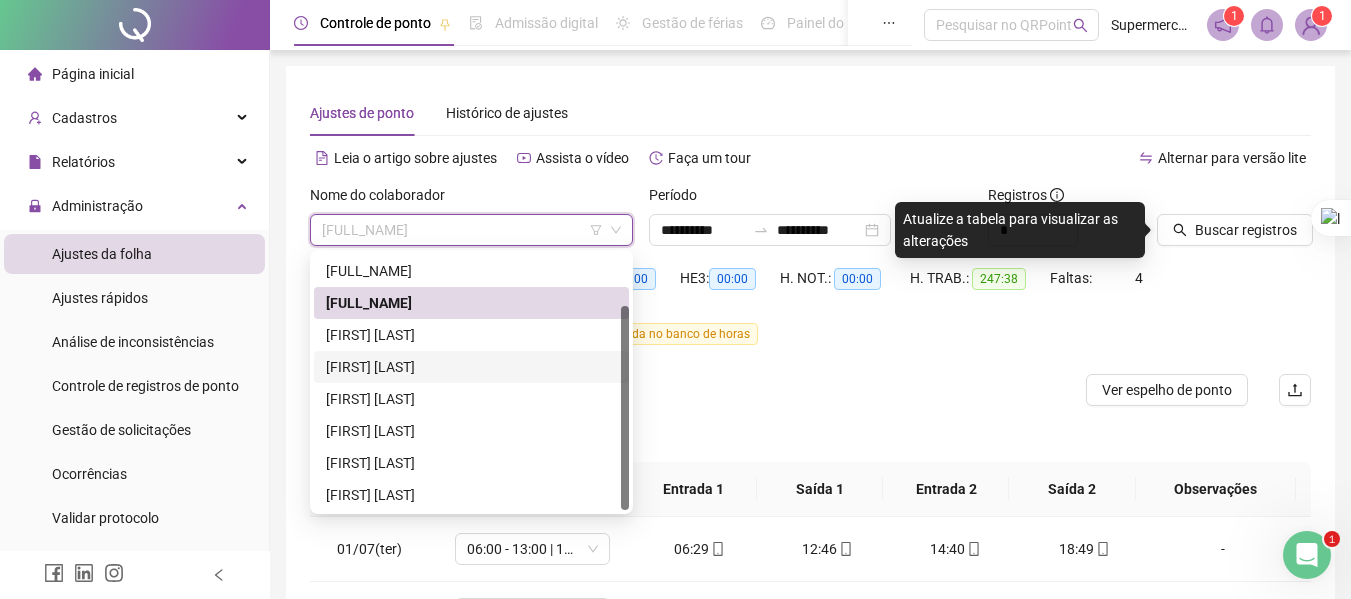 scroll, scrollTop: 64, scrollLeft: 0, axis: vertical 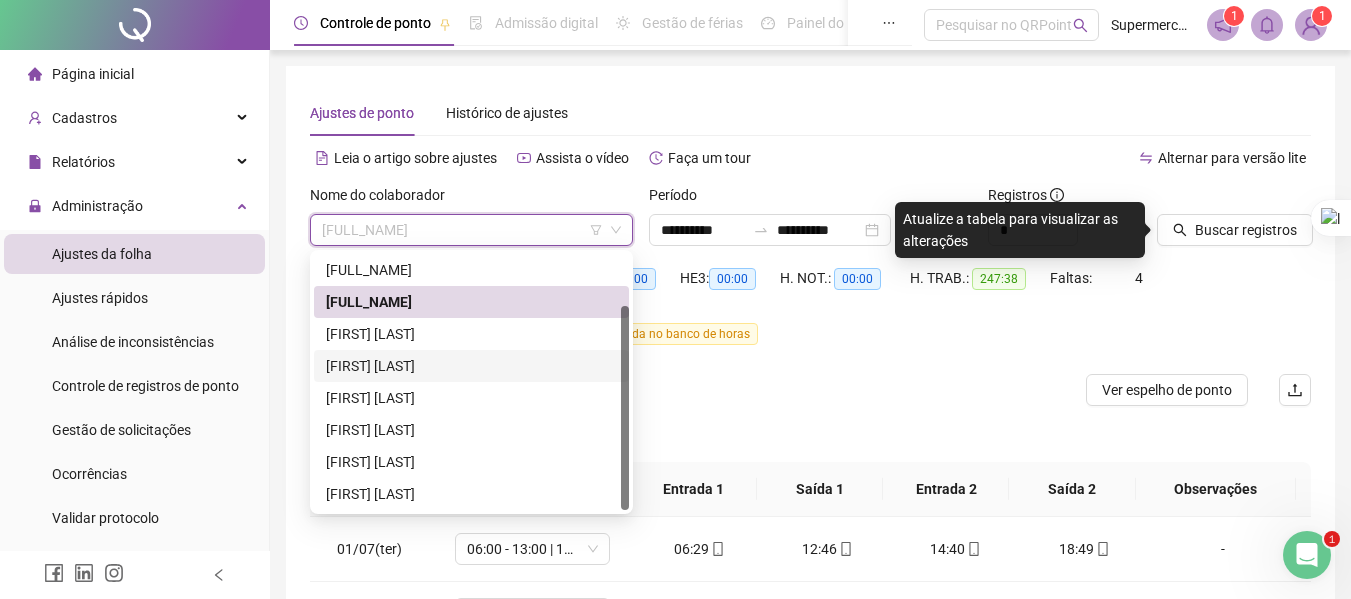 drag, startPoint x: 623, startPoint y: 462, endPoint x: 611, endPoint y: 473, distance: 16.27882 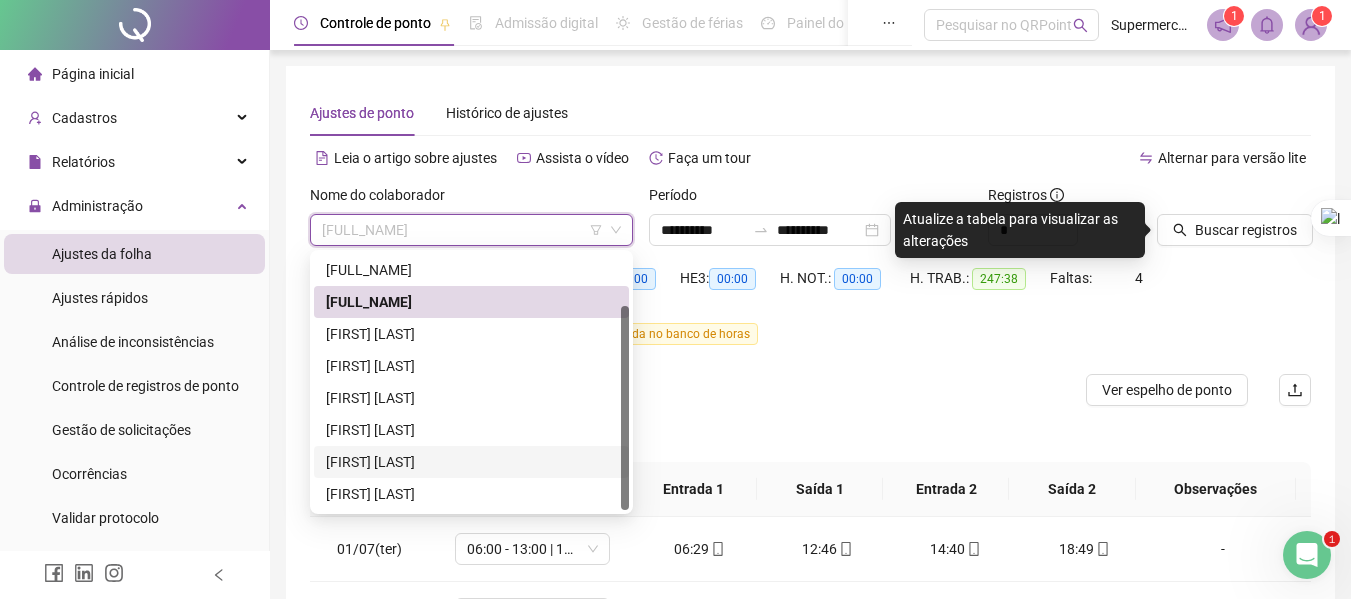 drag, startPoint x: 629, startPoint y: 406, endPoint x: 626, endPoint y: 343, distance: 63.07139 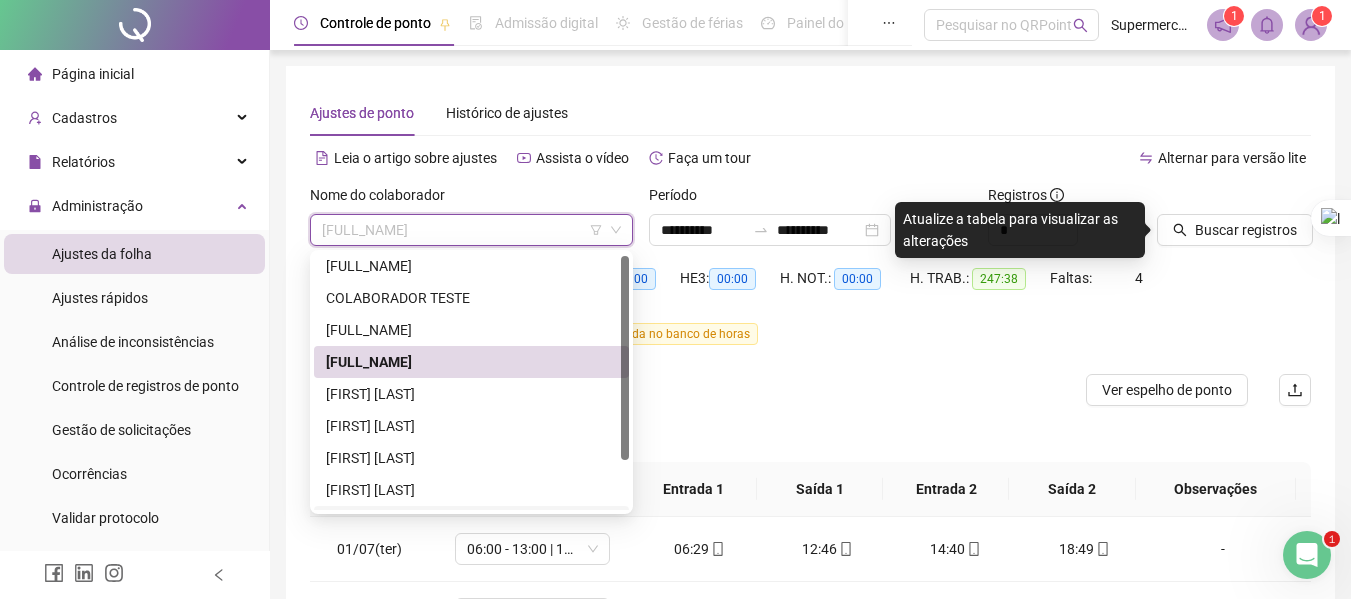 scroll, scrollTop: 0, scrollLeft: 0, axis: both 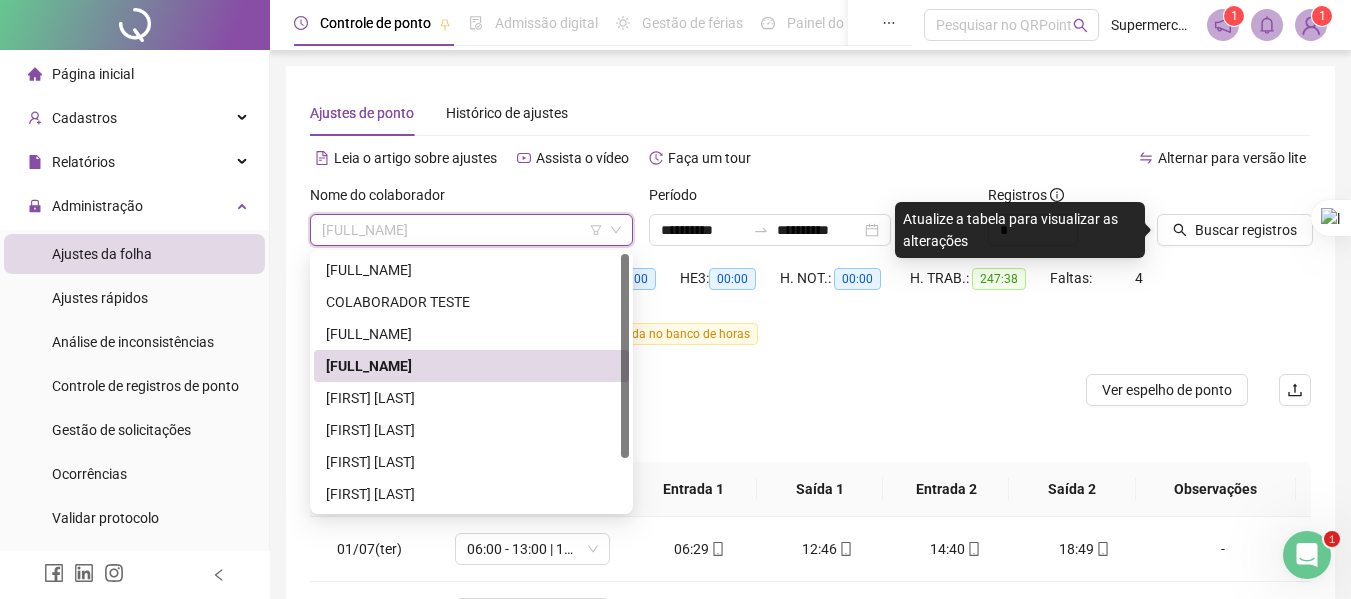 drag, startPoint x: 626, startPoint y: 343, endPoint x: 623, endPoint y: 279, distance: 64.070274 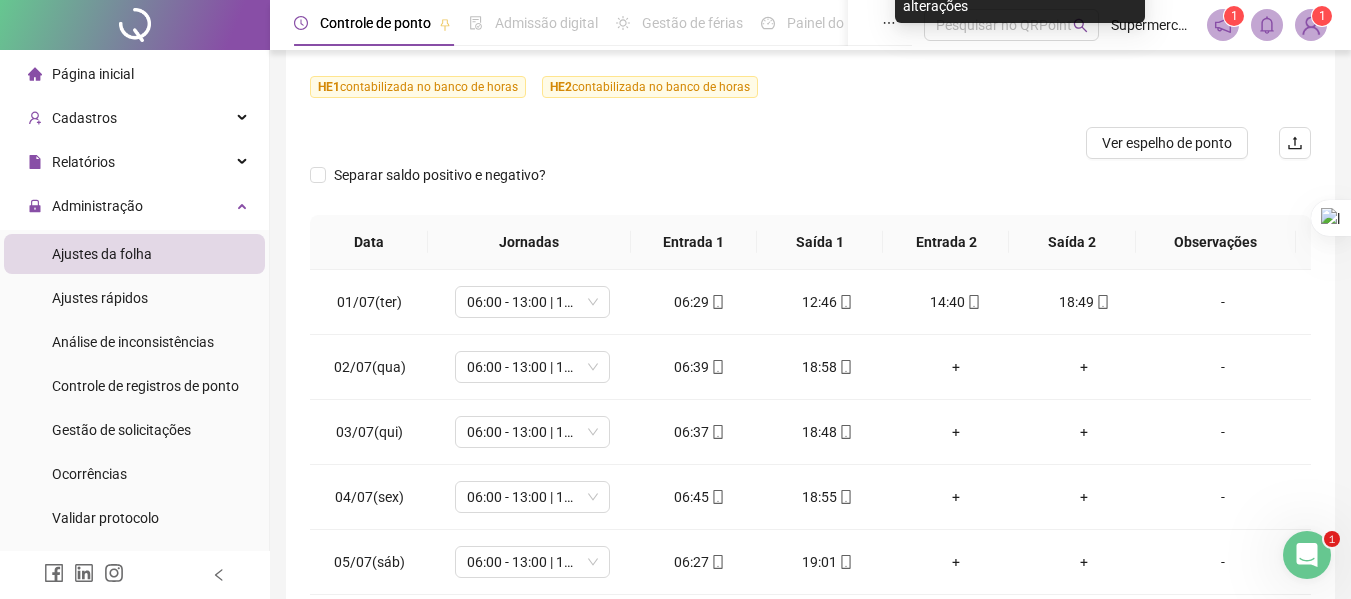 scroll, scrollTop: 258, scrollLeft: 0, axis: vertical 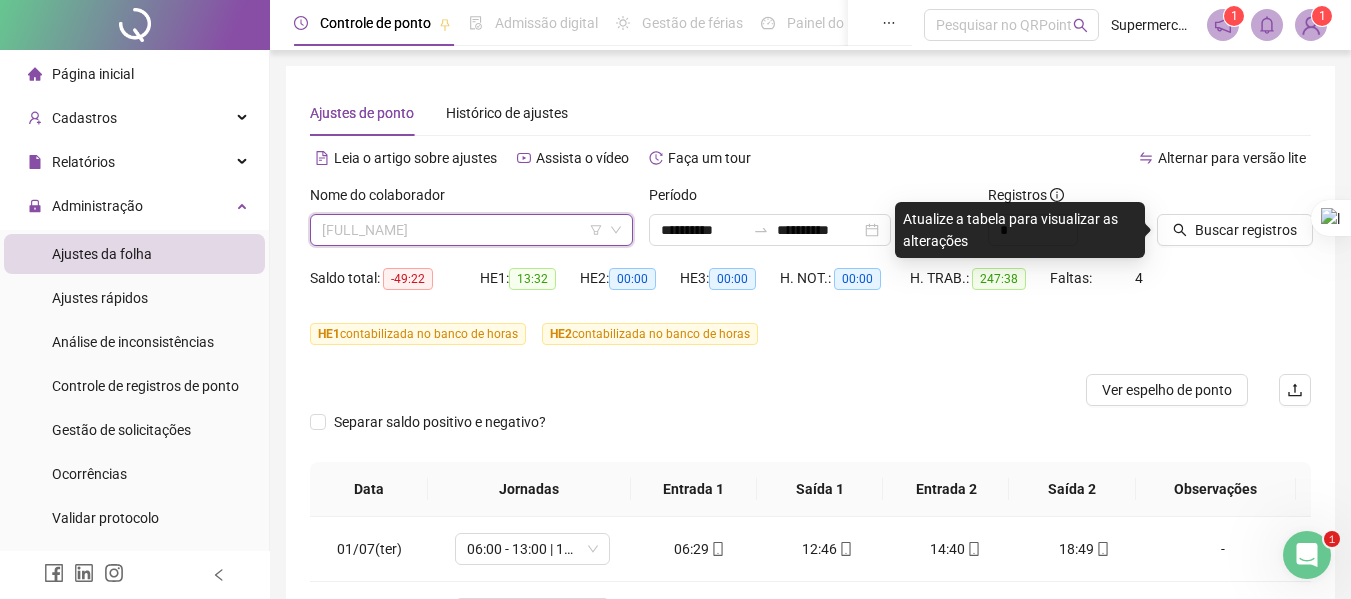 click on "[FULL_NAME]" at bounding box center [471, 230] 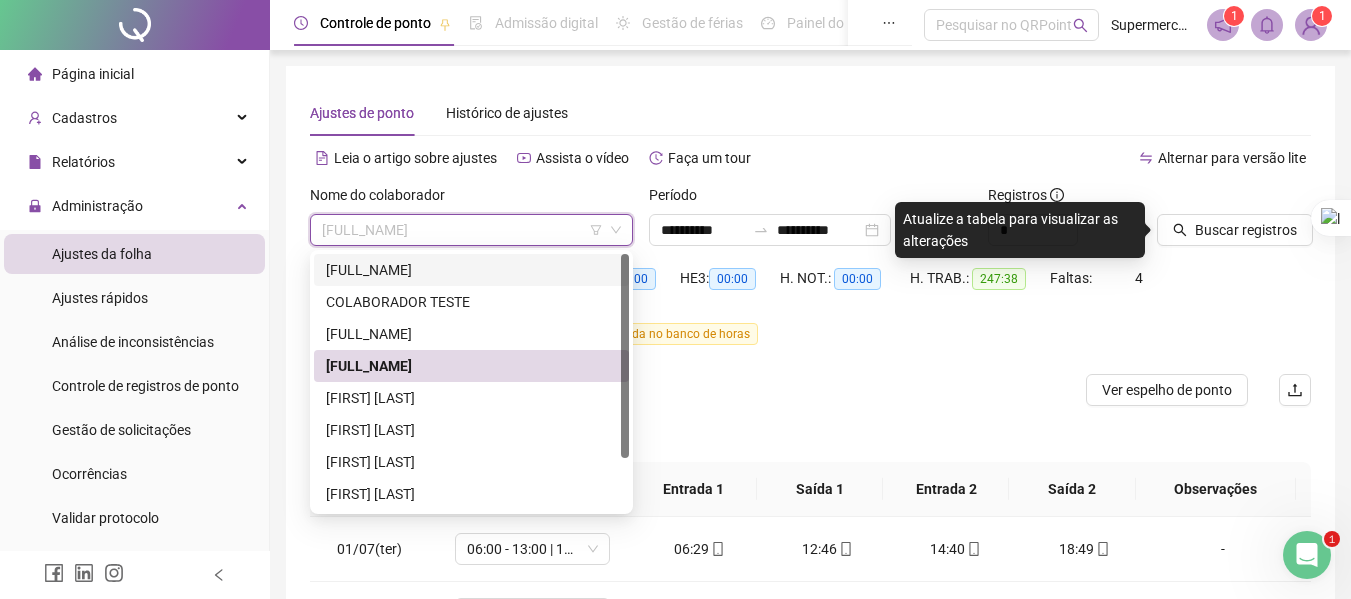 click at bounding box center (625, 356) 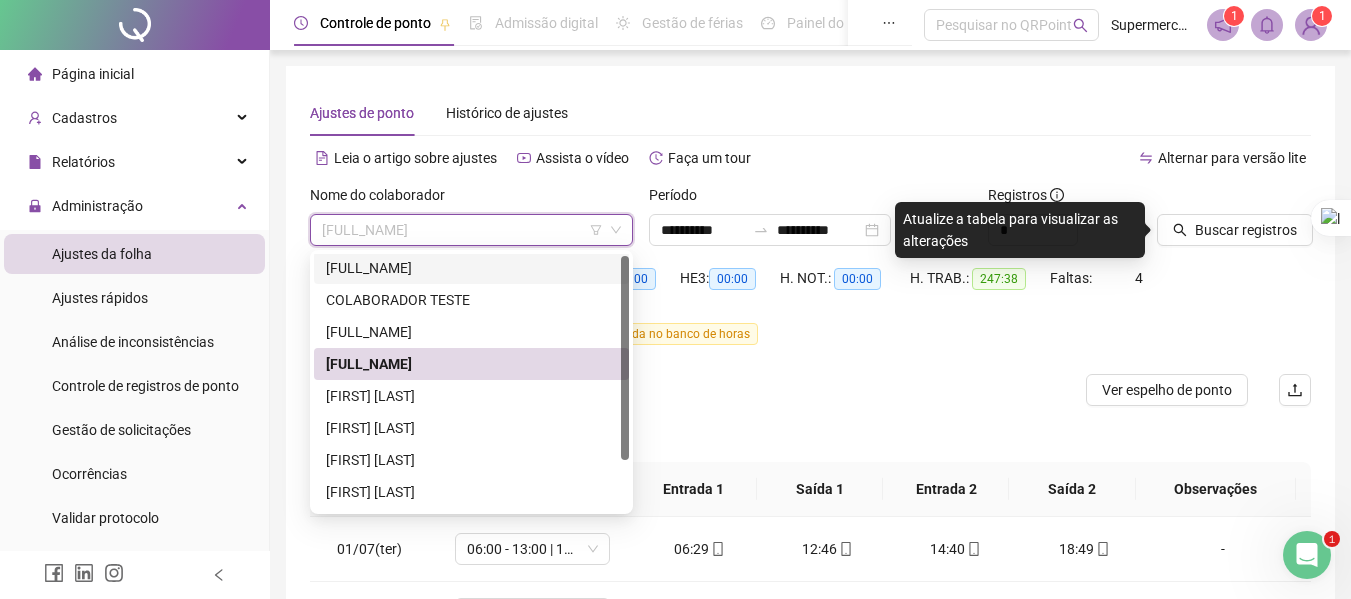 click on "[FULL_NAME]" at bounding box center (471, 268) 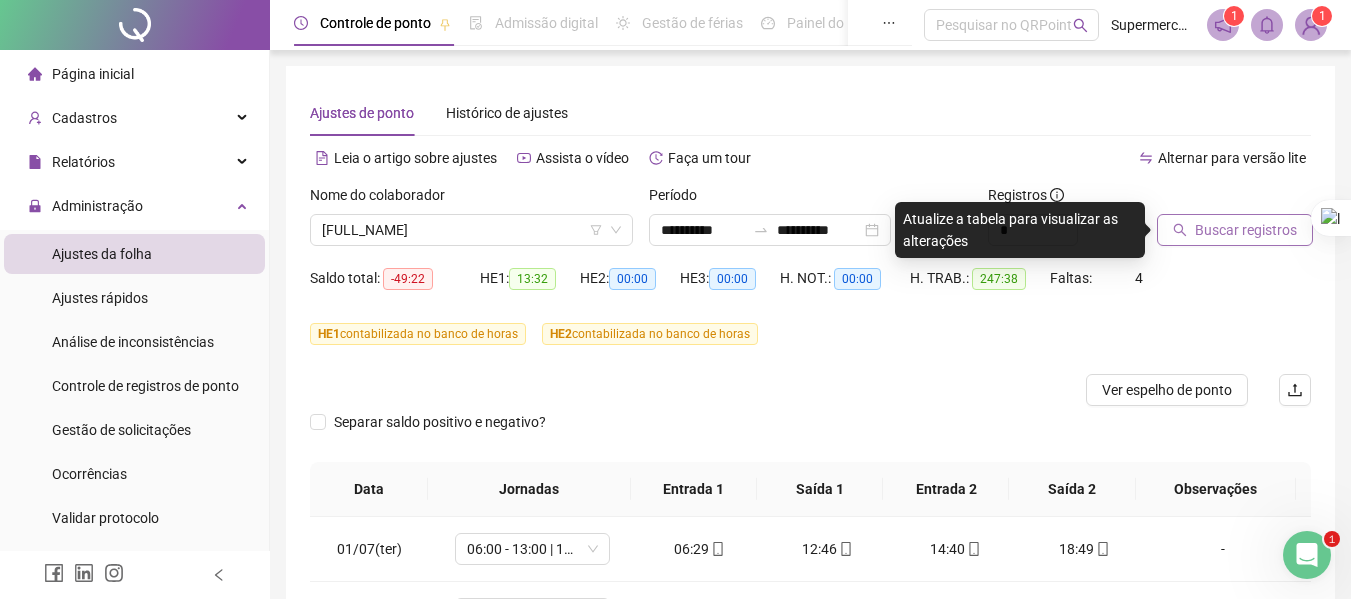 click on "Buscar registros" at bounding box center (1235, 230) 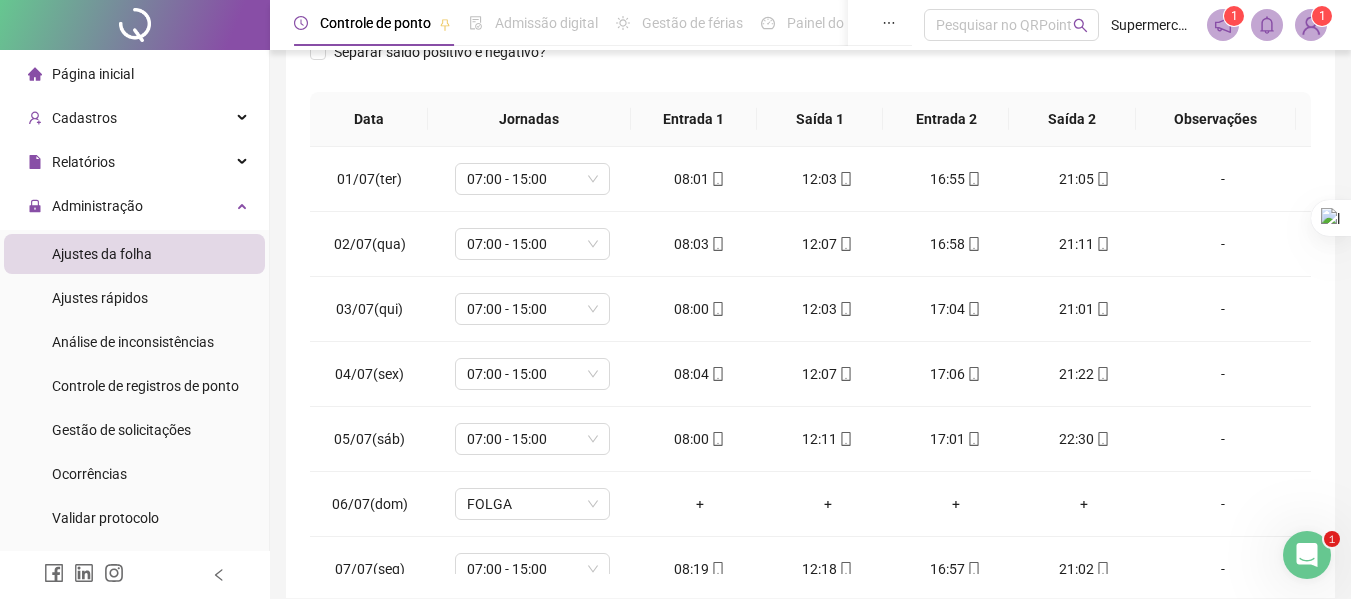 scroll, scrollTop: 383, scrollLeft: 0, axis: vertical 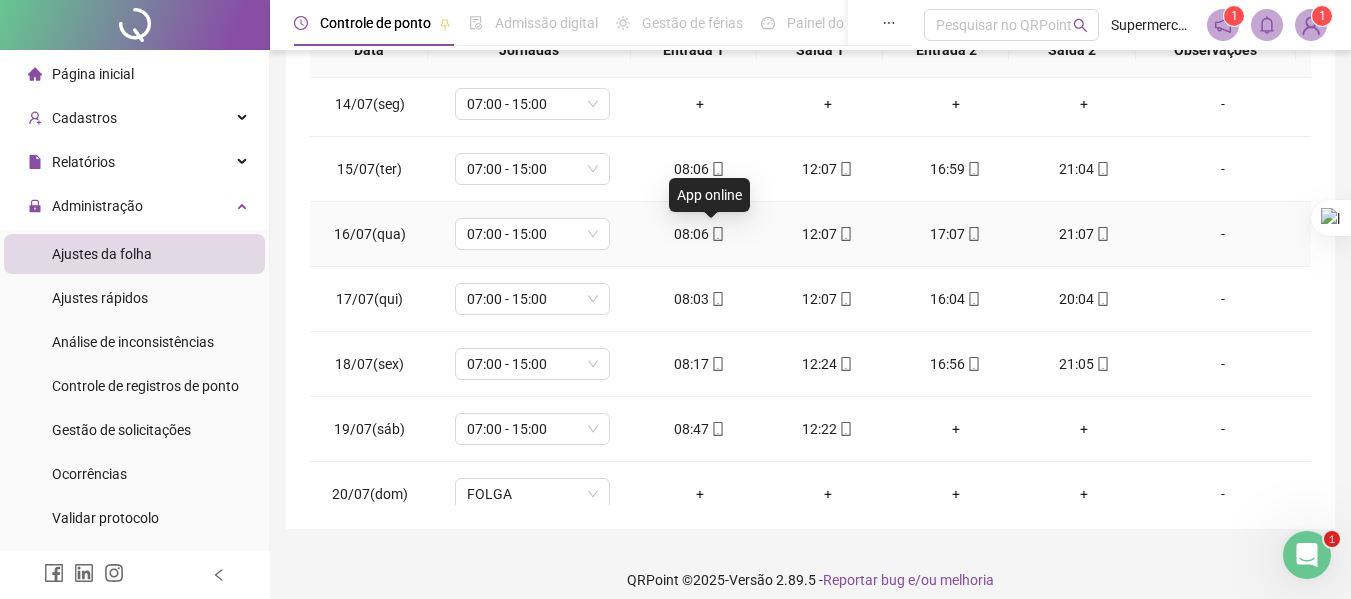 click 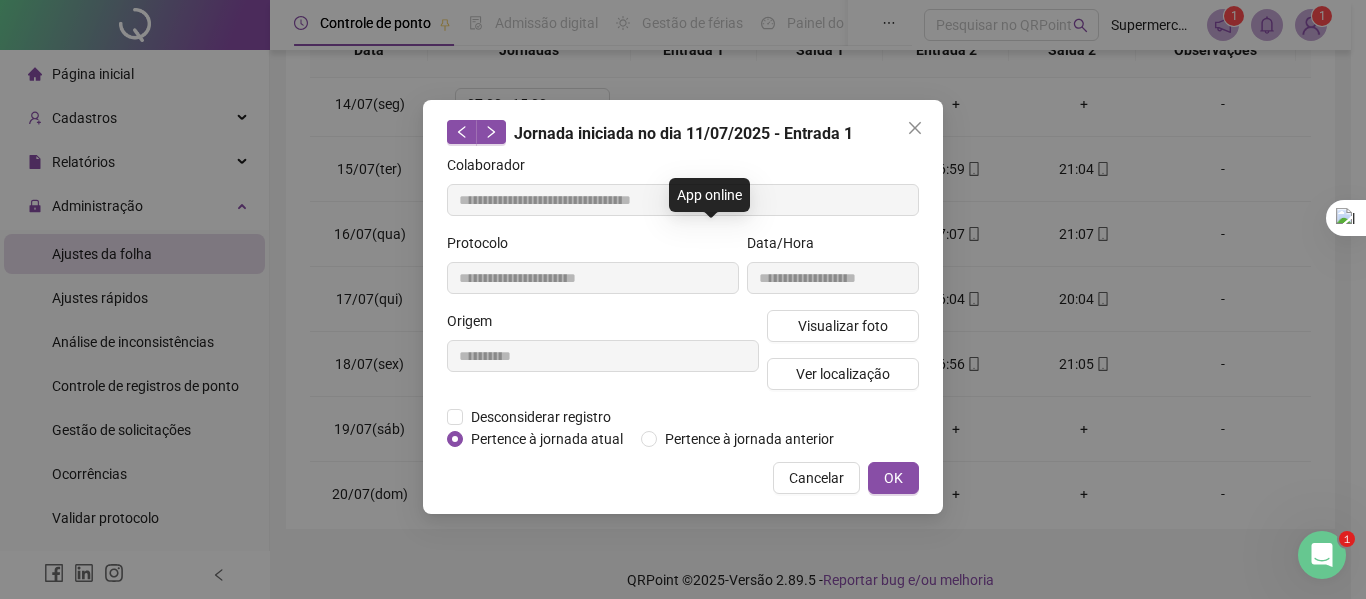 type on "**********" 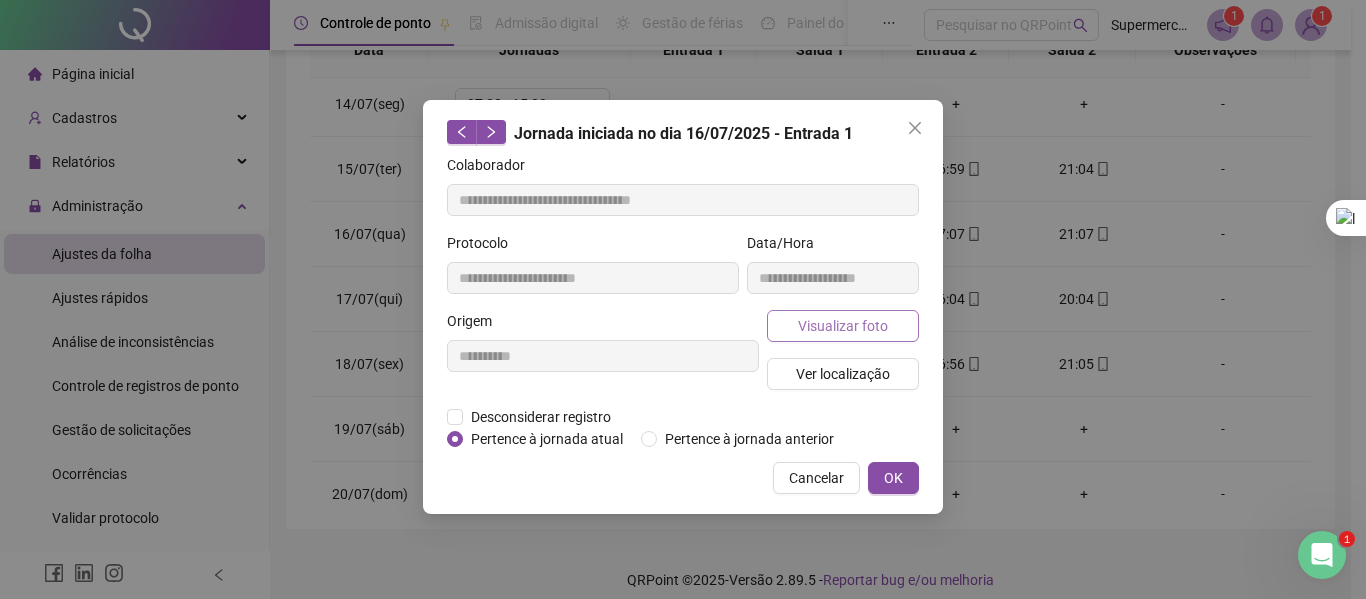 click on "Visualizar foto" at bounding box center (843, 326) 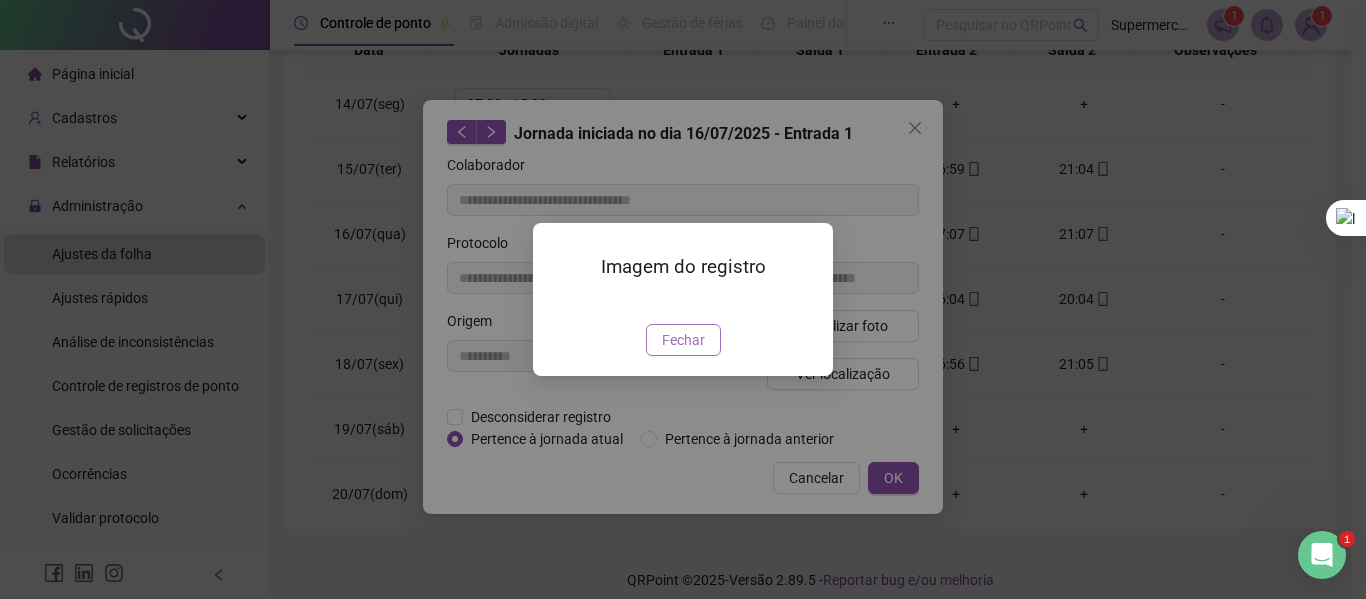 click on "Fechar" at bounding box center [683, 340] 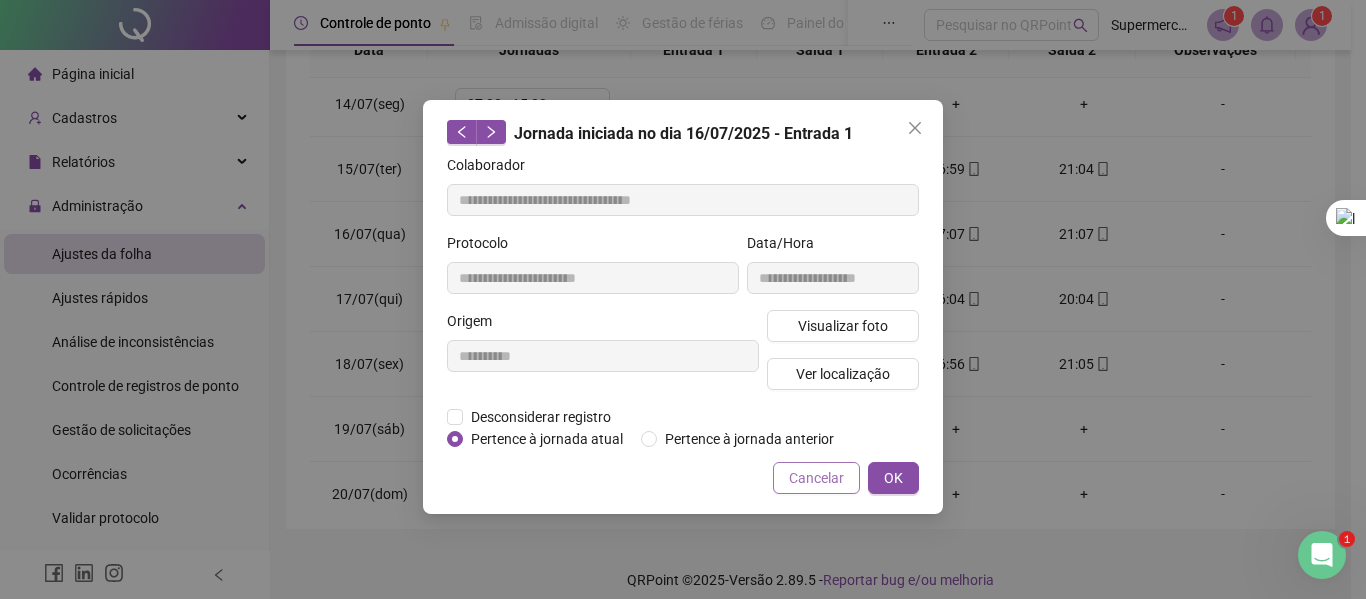 click on "Cancelar" at bounding box center [816, 478] 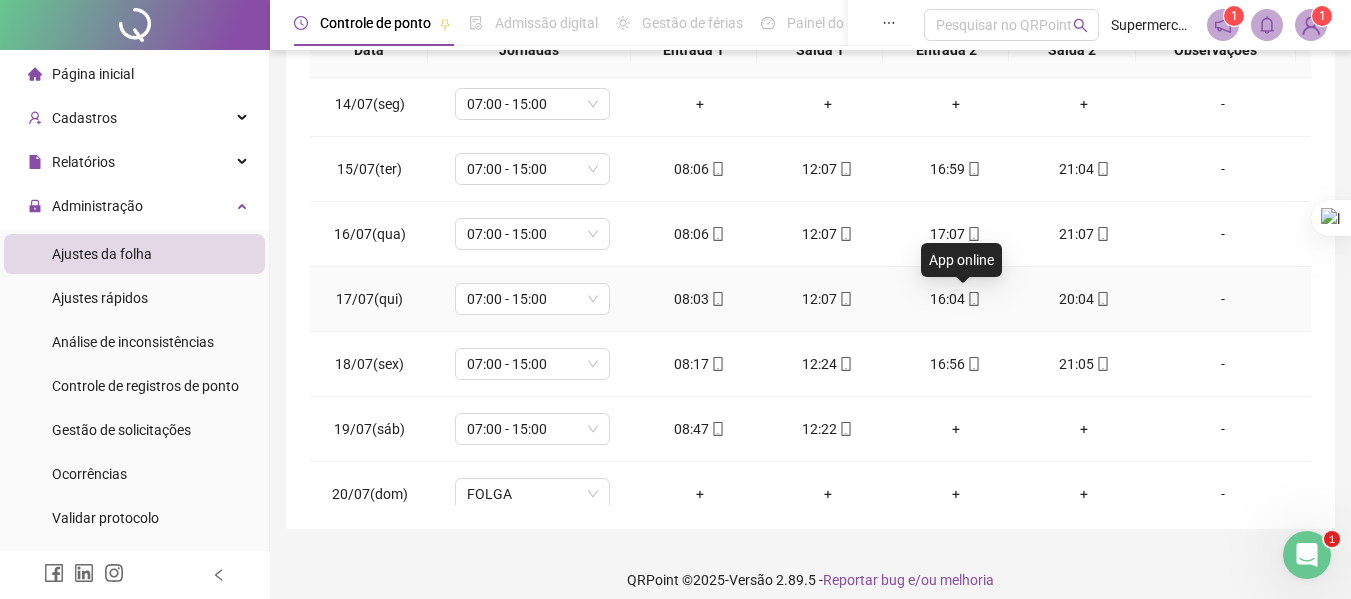 click at bounding box center [973, 299] 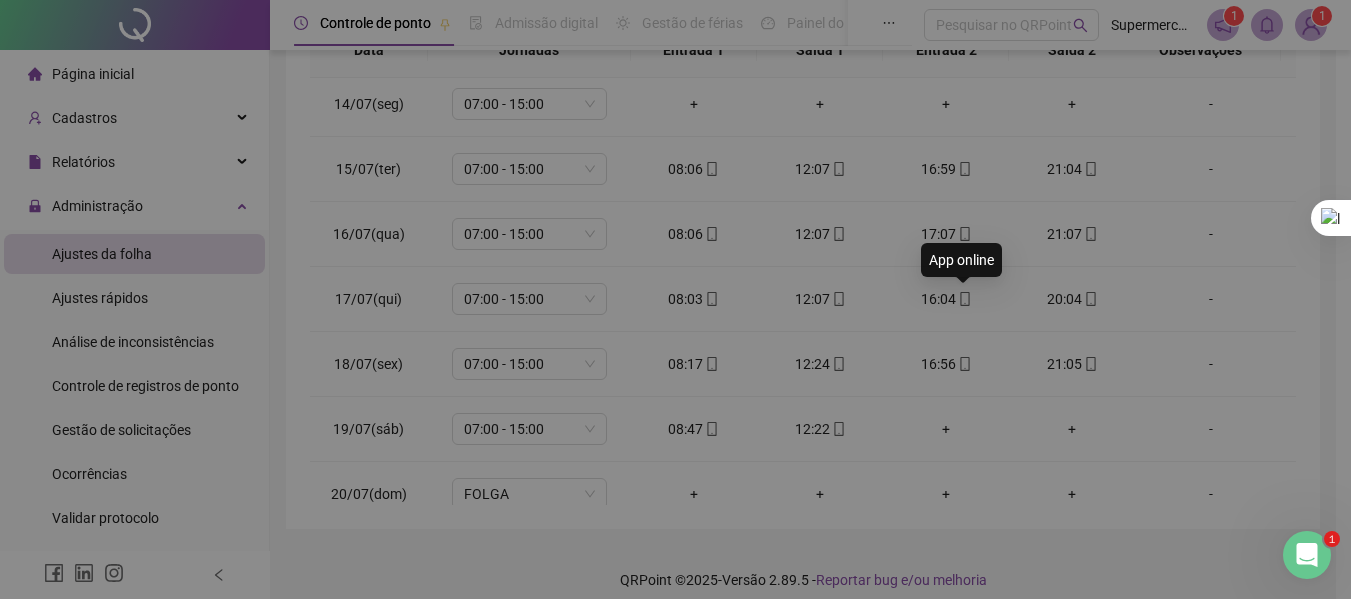 type on "**********" 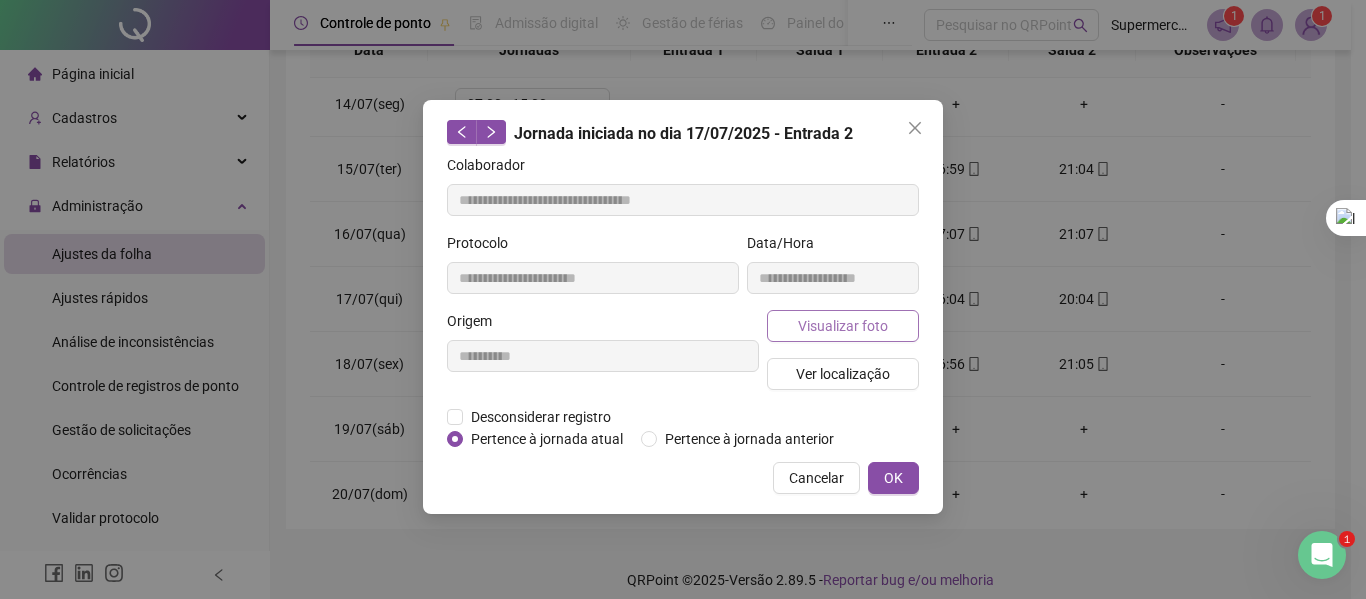 click on "Visualizar foto" at bounding box center [843, 326] 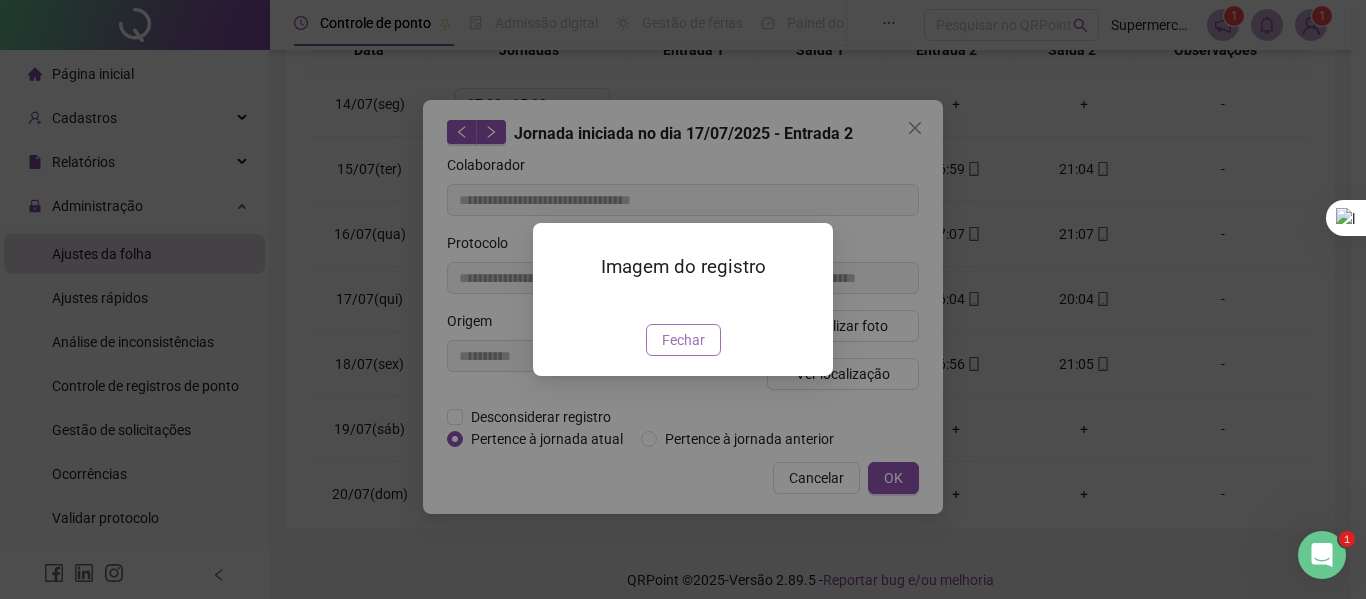click on "Fechar" at bounding box center (683, 340) 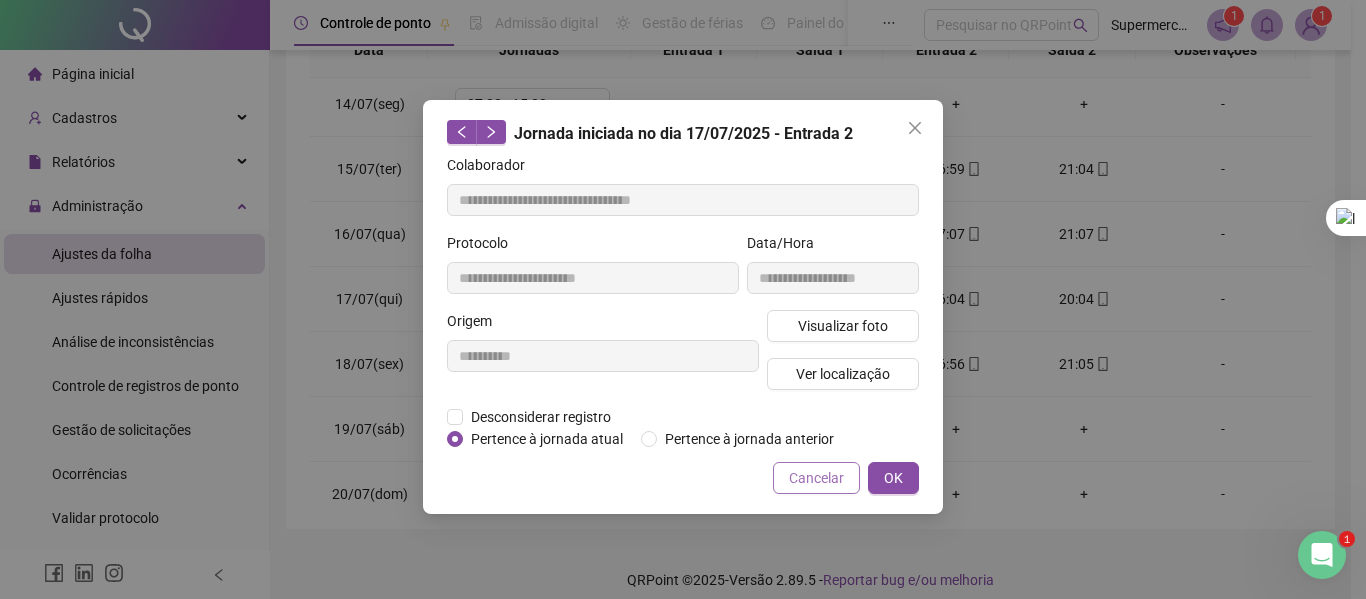 click on "Cancelar" at bounding box center (816, 478) 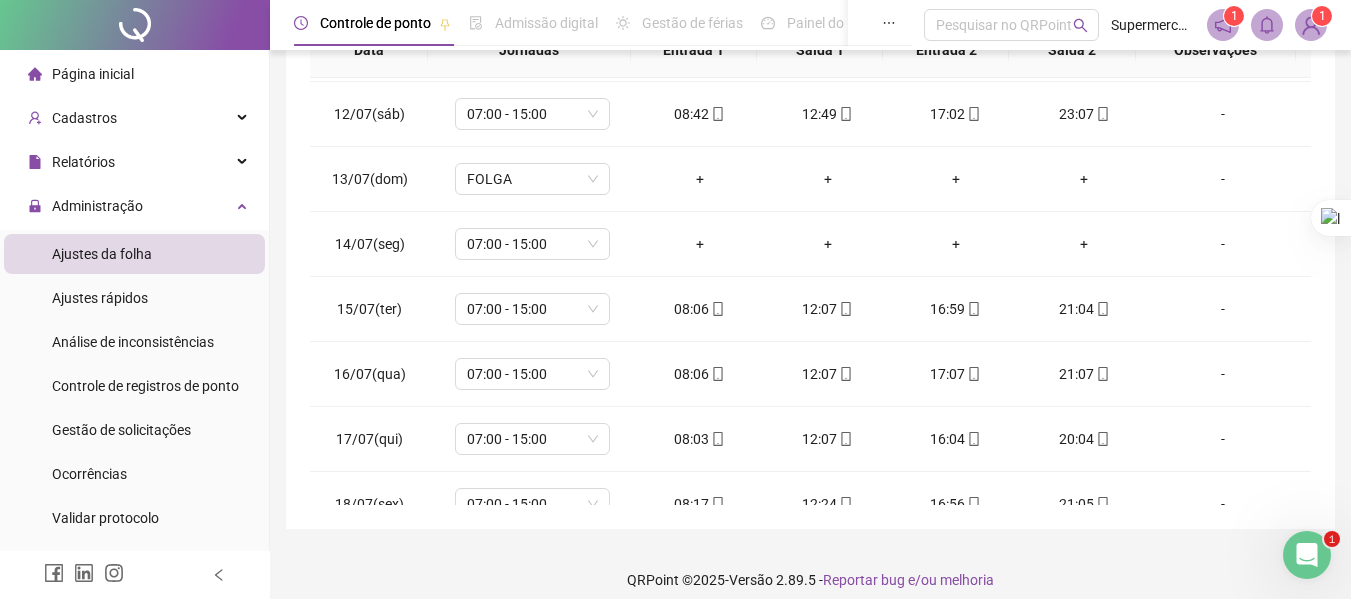 scroll, scrollTop: 675, scrollLeft: 0, axis: vertical 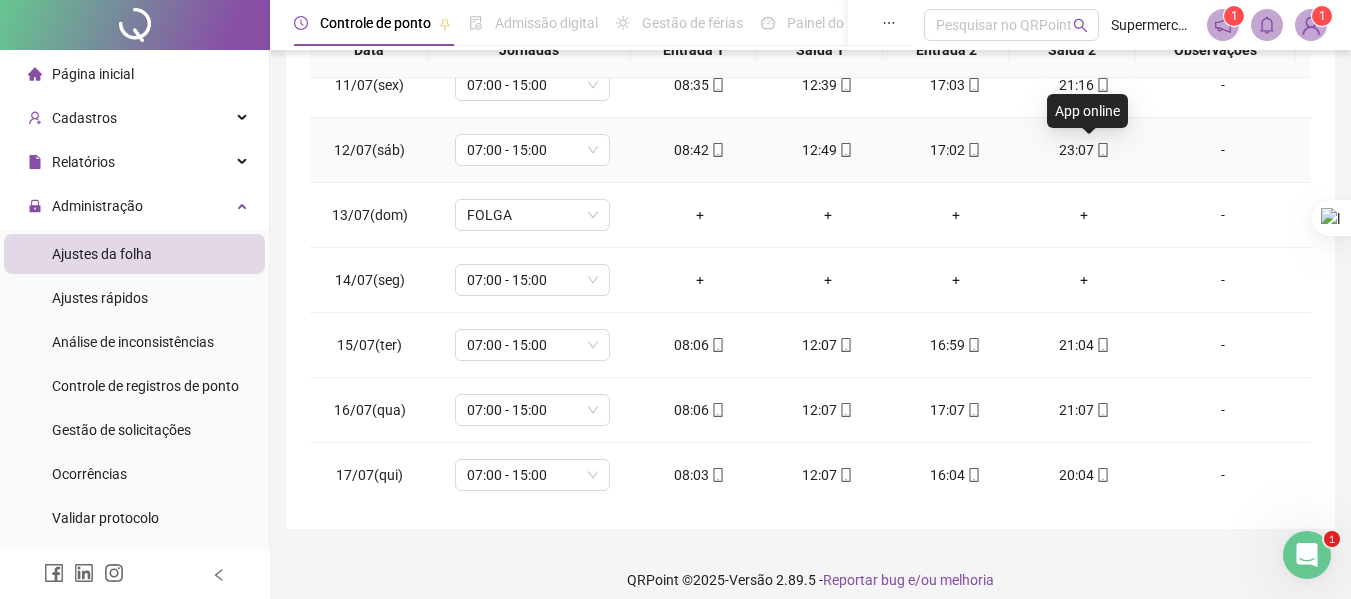 click 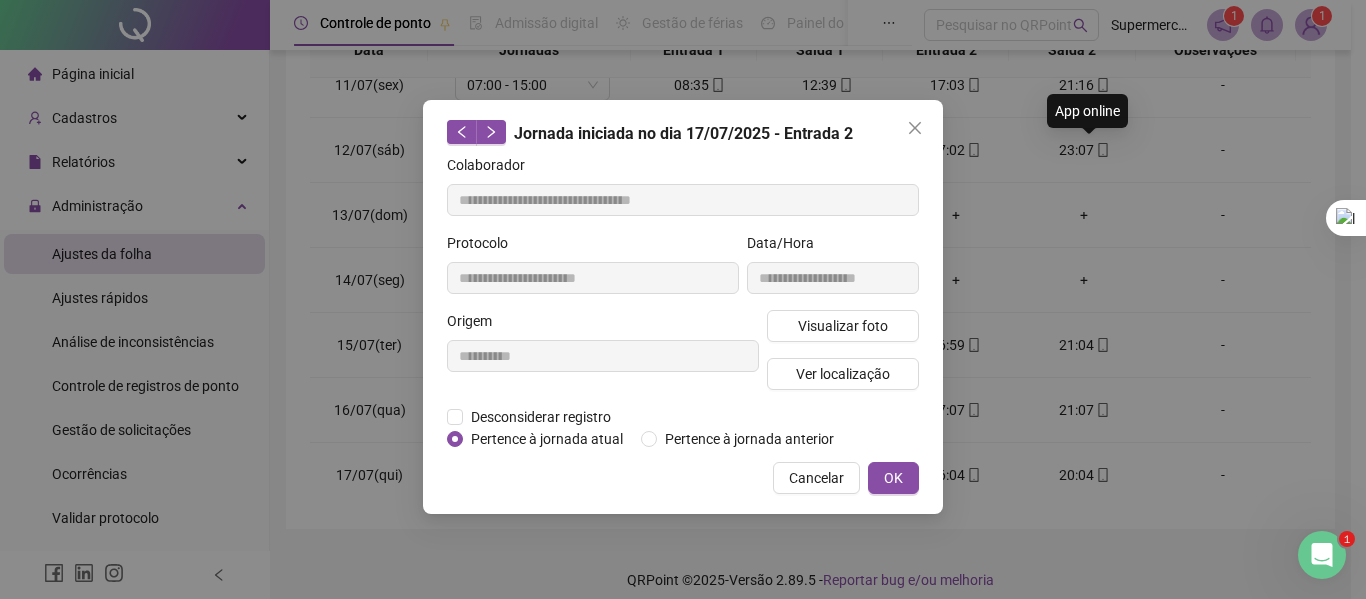 type on "**********" 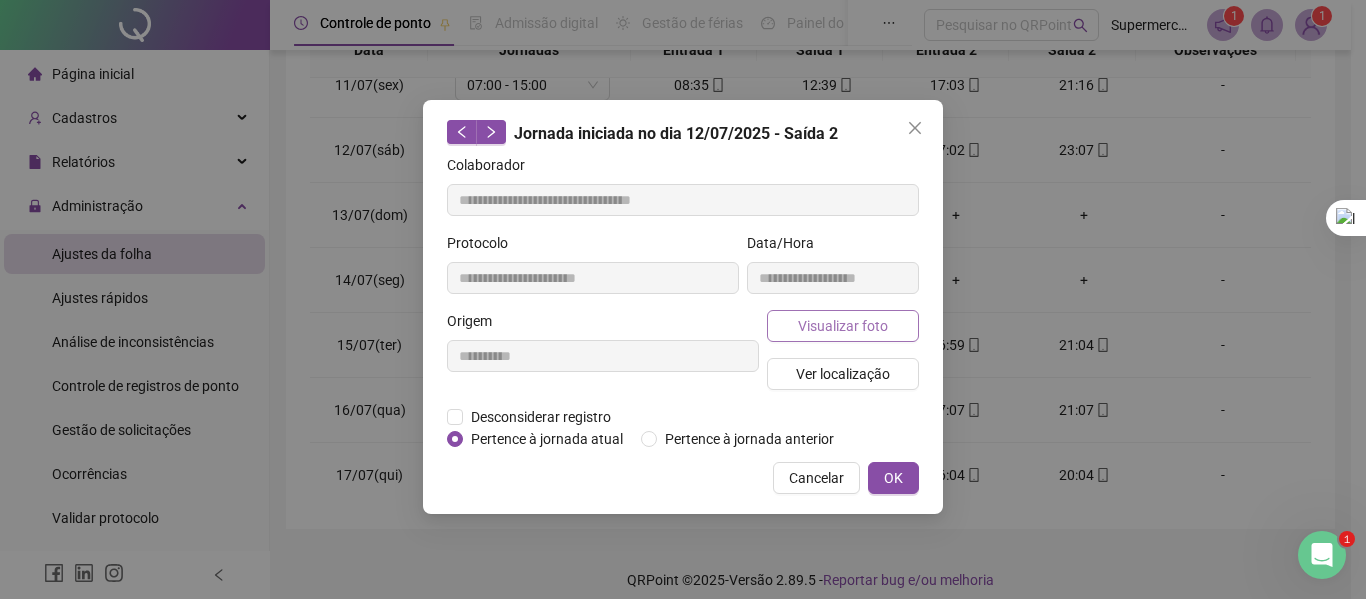 click on "Visualizar foto" at bounding box center (843, 326) 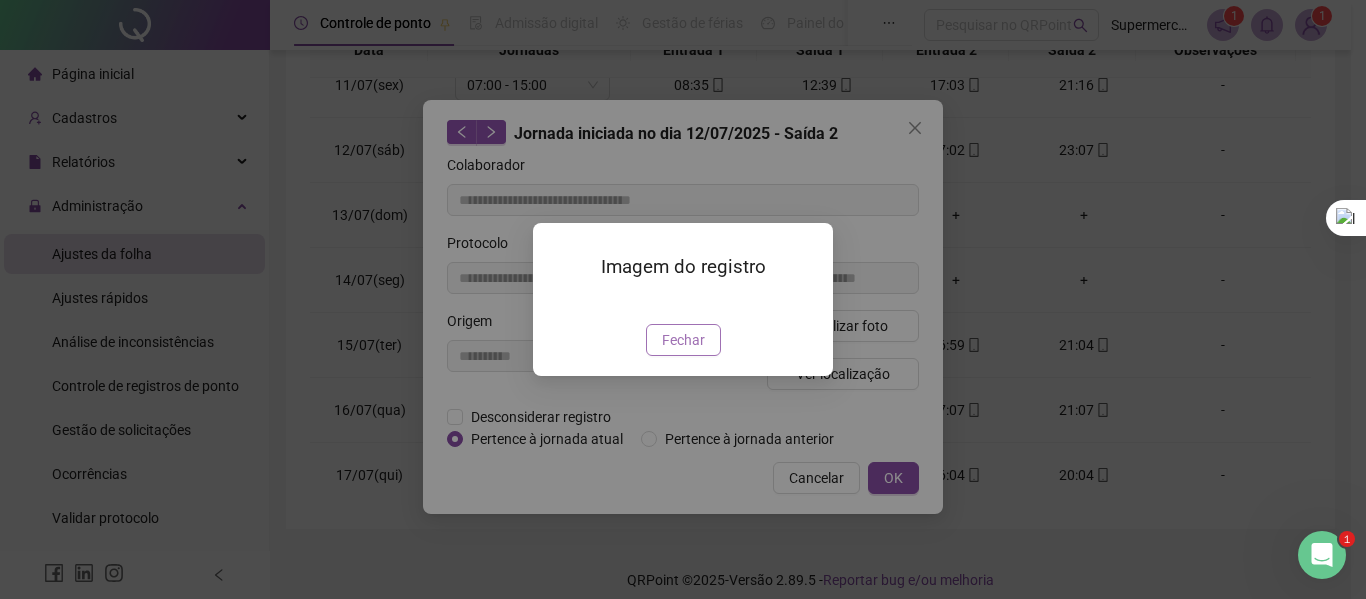 click on "Fechar" at bounding box center [683, 340] 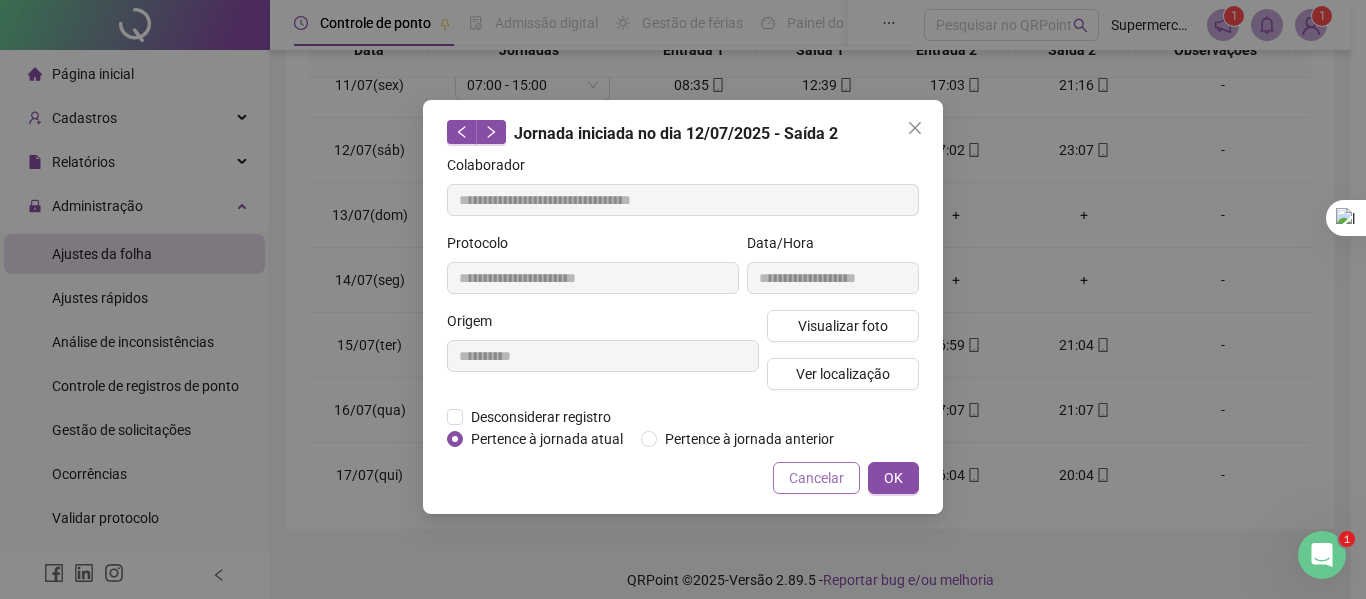 click on "Cancelar" at bounding box center [816, 478] 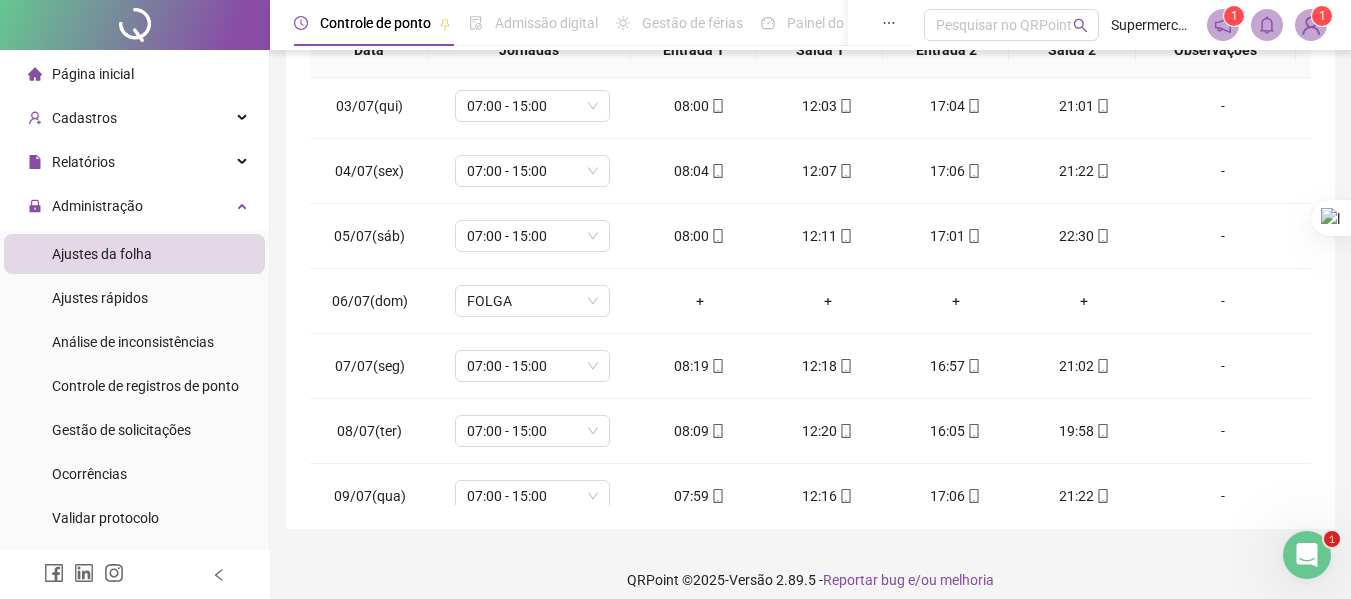 scroll, scrollTop: 0, scrollLeft: 0, axis: both 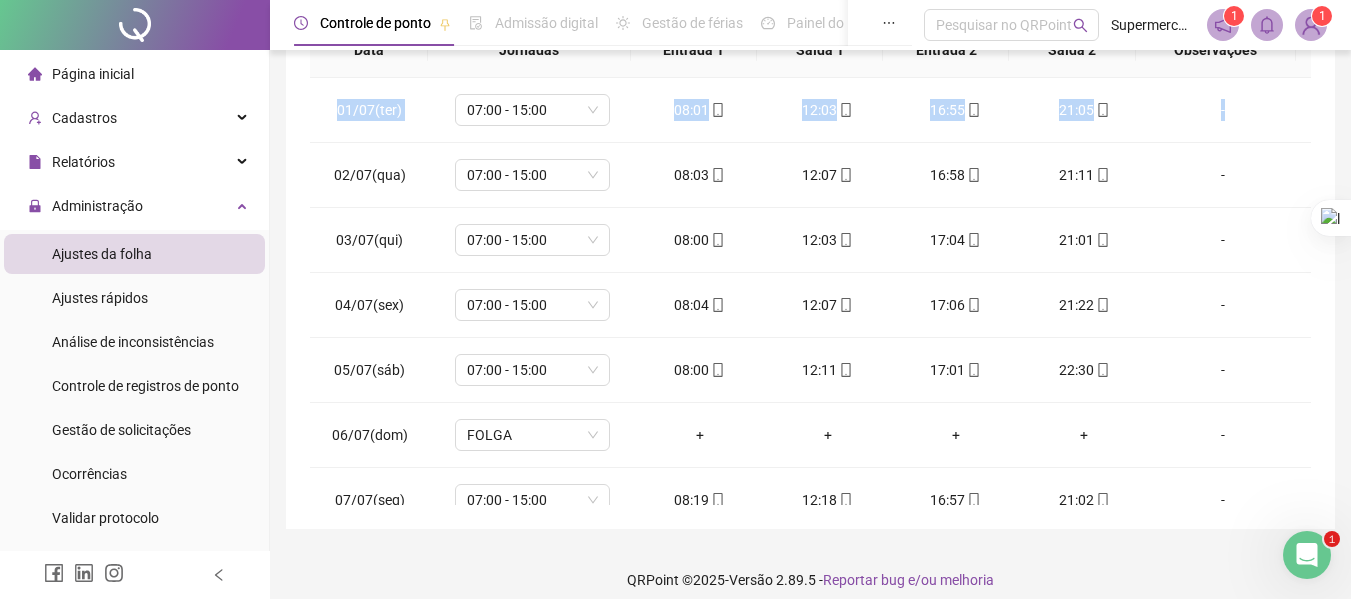 drag, startPoint x: 1282, startPoint y: 125, endPoint x: 1302, endPoint y: 130, distance: 20.615528 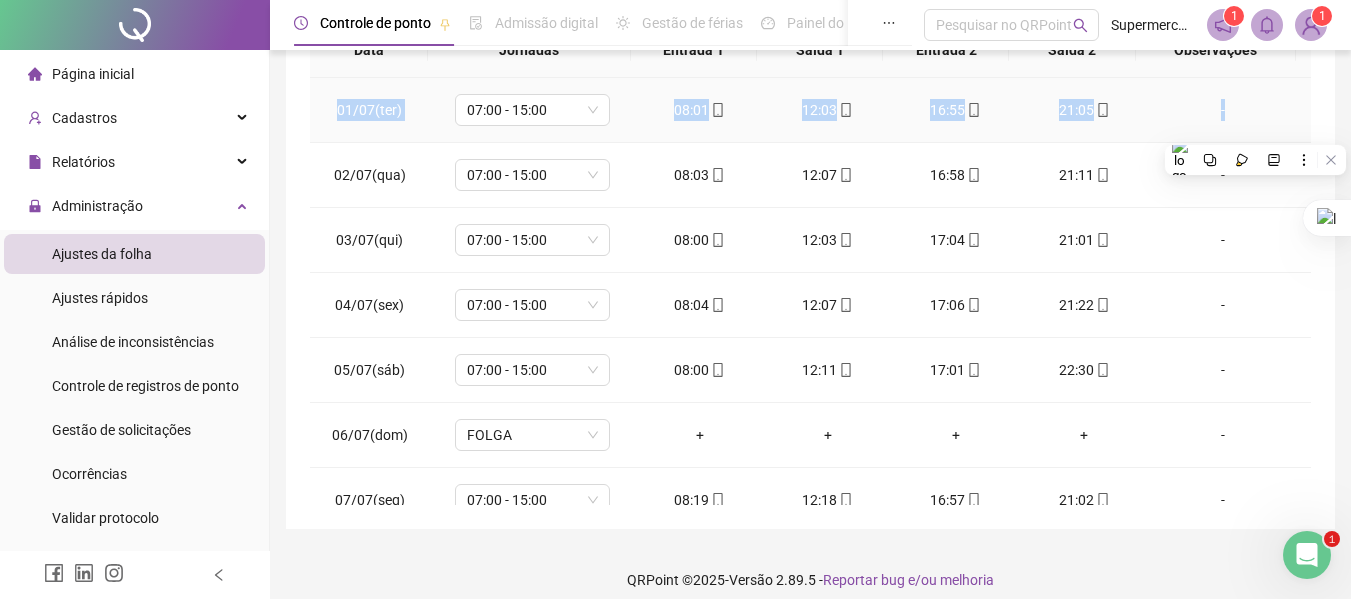 click on "-" at bounding box center (1229, 110) 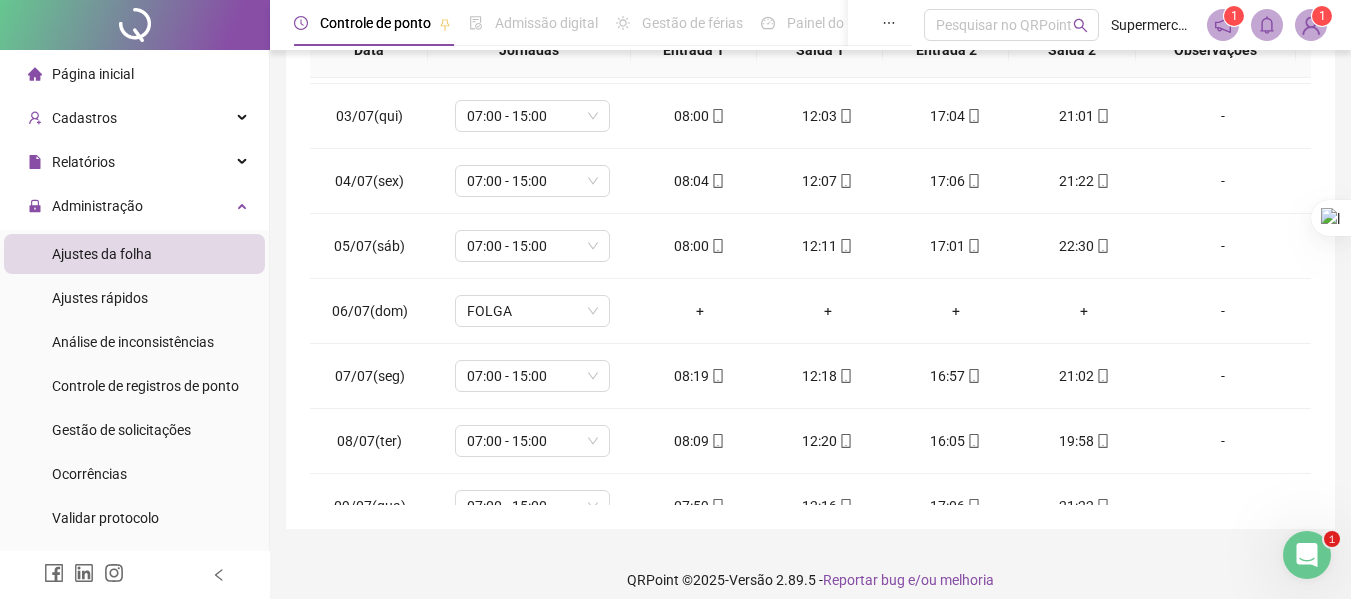 scroll, scrollTop: 0, scrollLeft: 0, axis: both 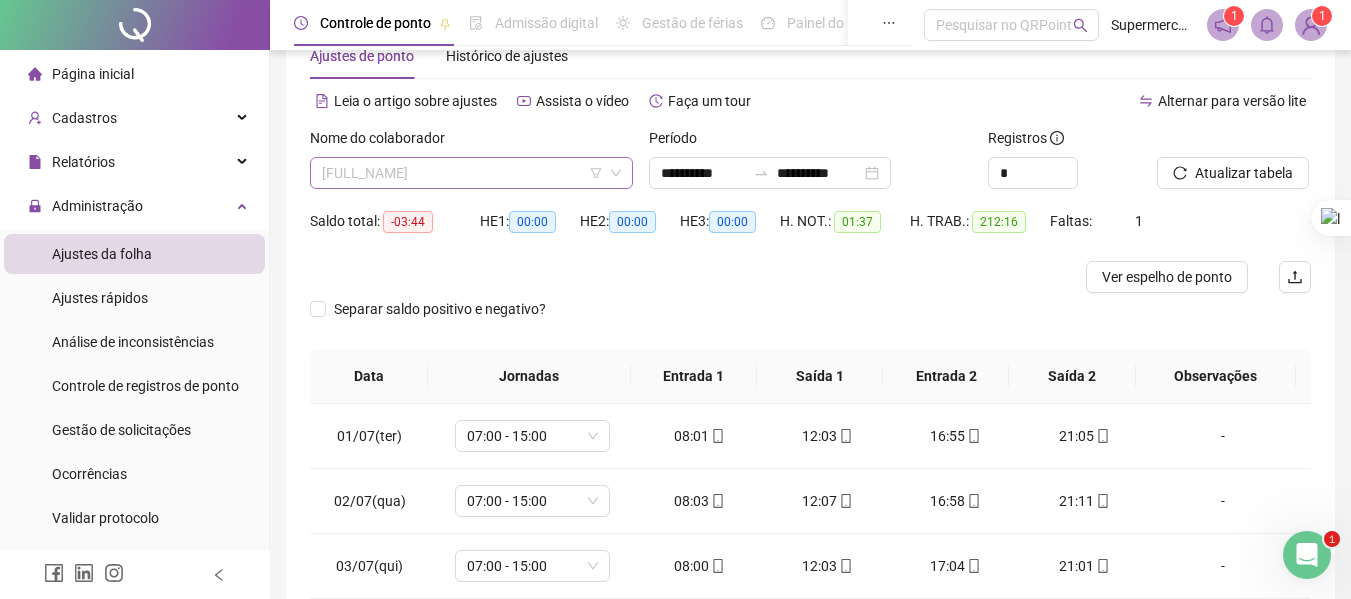 click on "[FULL_NAME]" at bounding box center (471, 173) 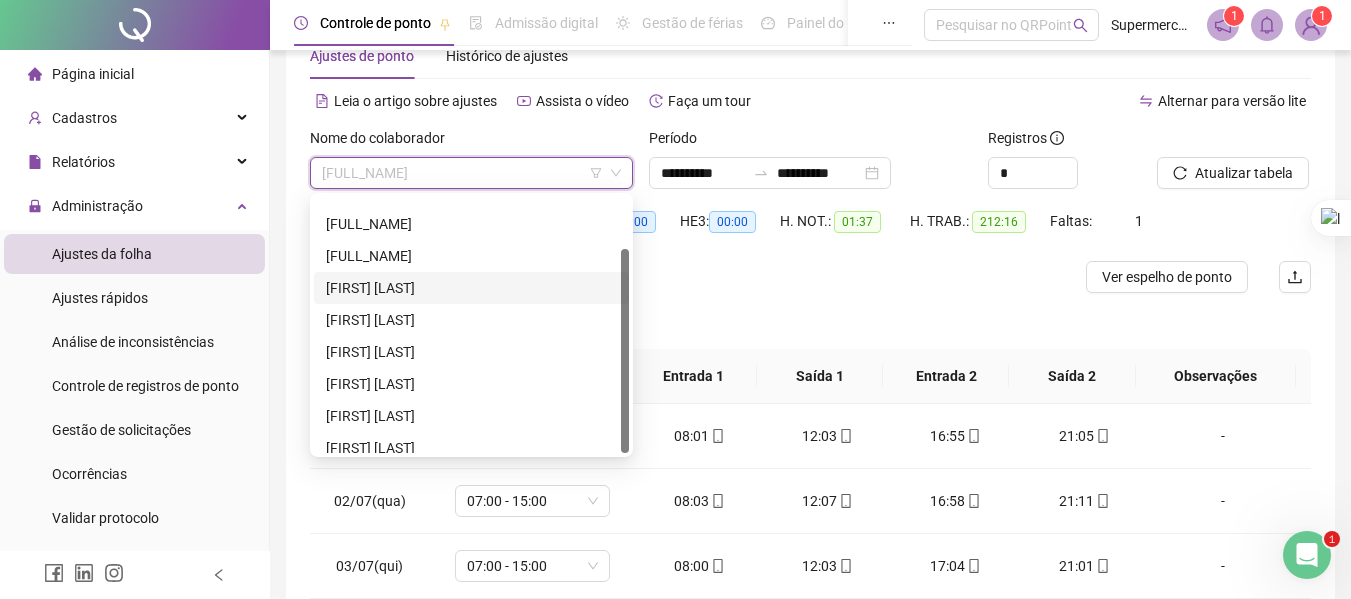 scroll, scrollTop: 64, scrollLeft: 0, axis: vertical 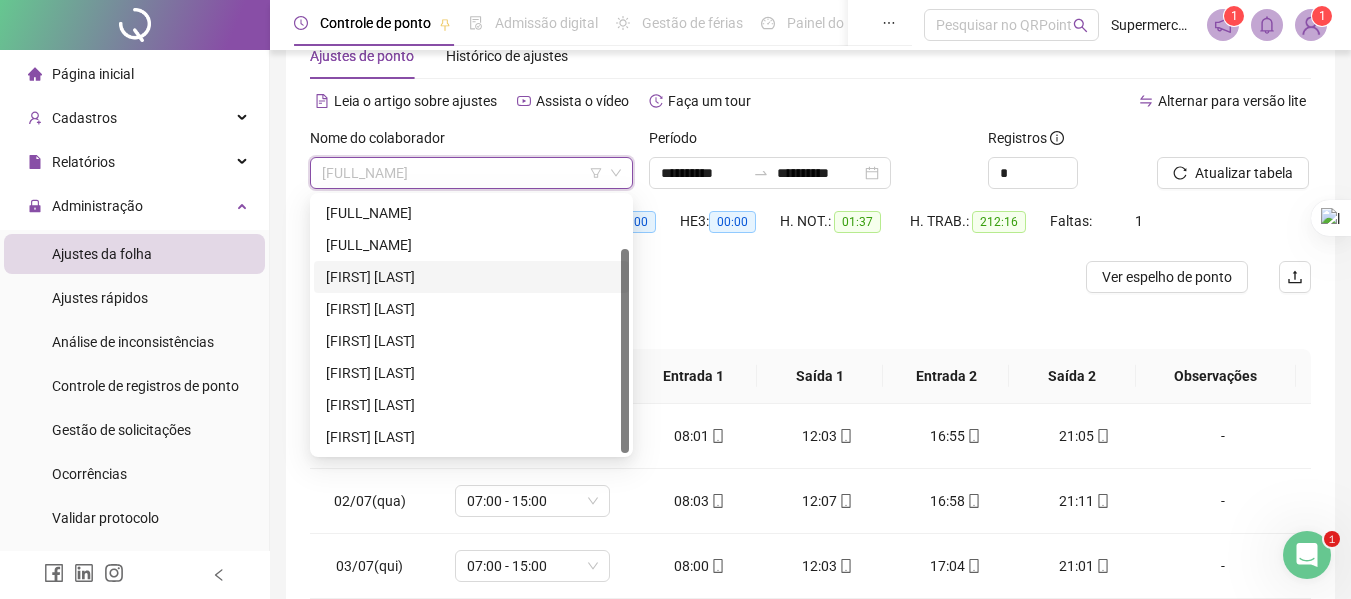 drag, startPoint x: 628, startPoint y: 351, endPoint x: 629, endPoint y: 404, distance: 53.009434 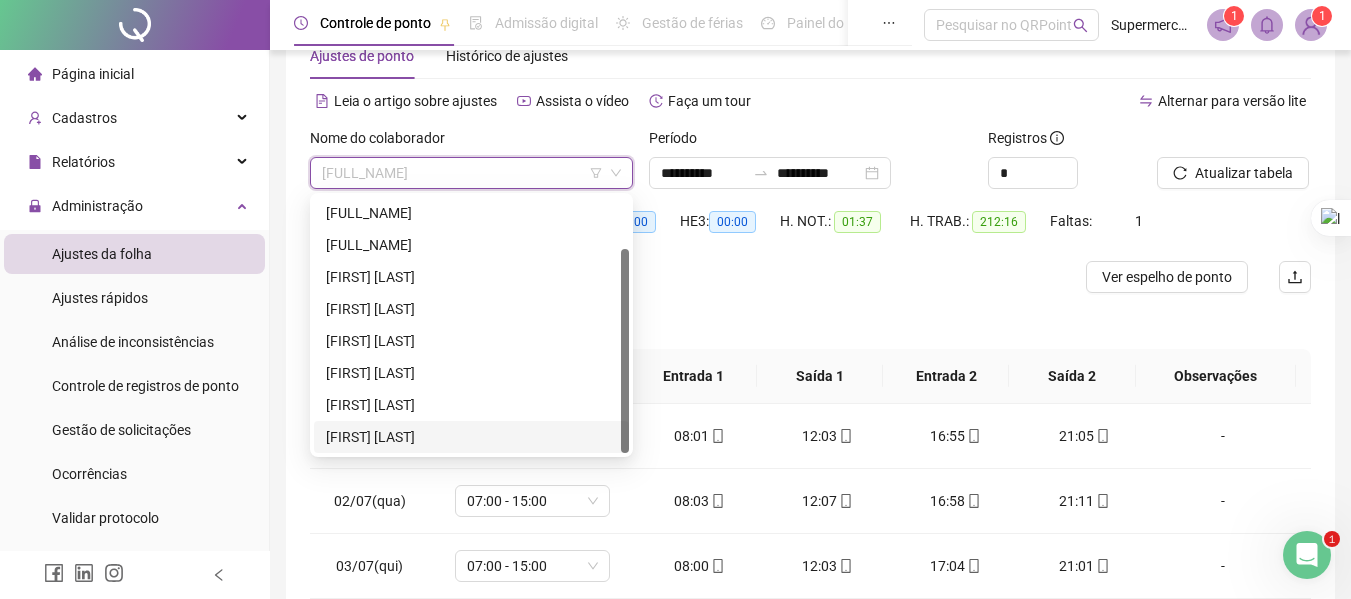 drag, startPoint x: 629, startPoint y: 404, endPoint x: 449, endPoint y: 432, distance: 182.16476 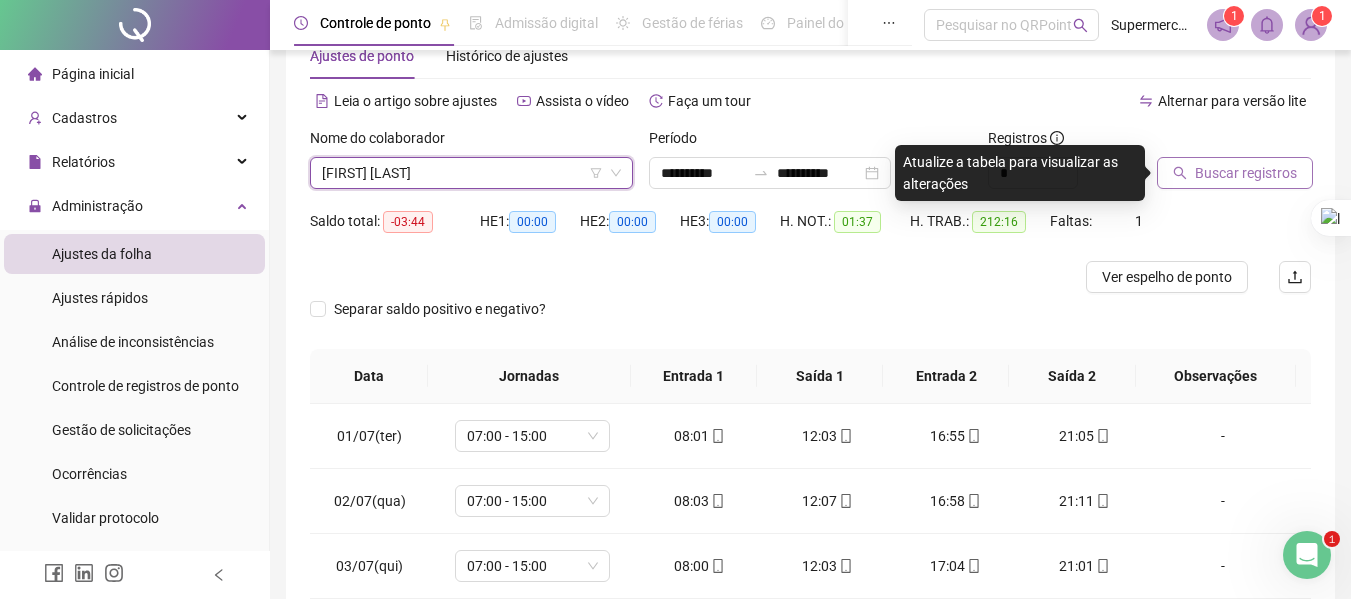 click on "Buscar registros" at bounding box center (1235, 173) 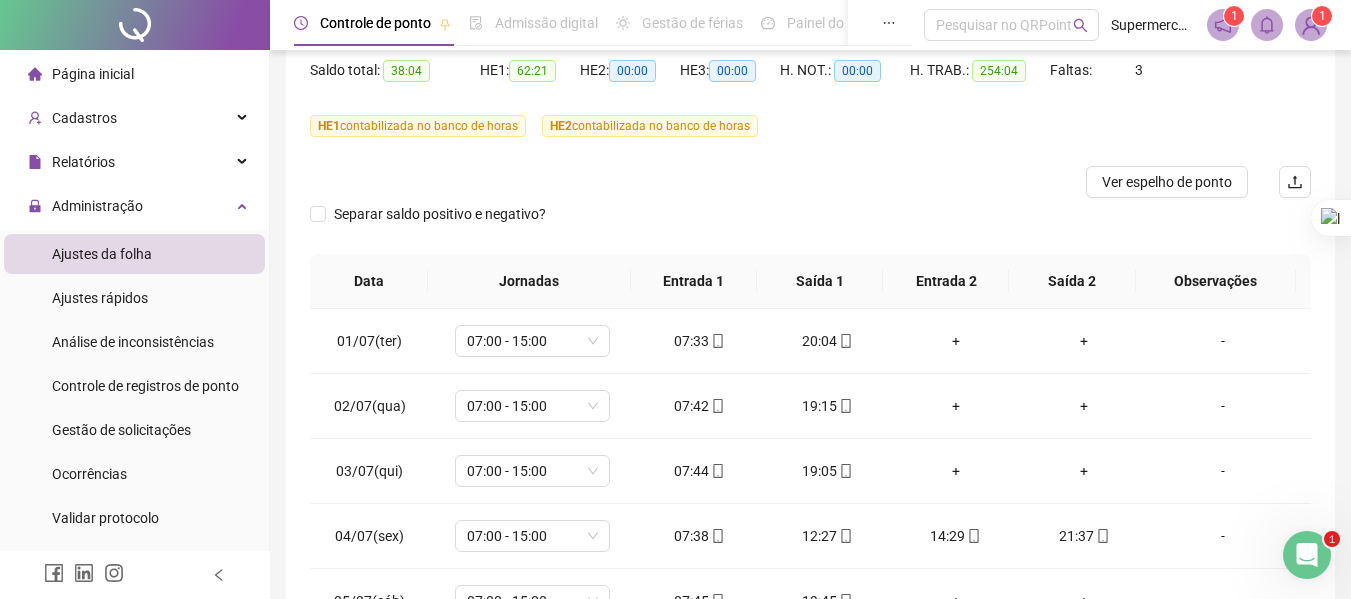 scroll, scrollTop: 214, scrollLeft: 0, axis: vertical 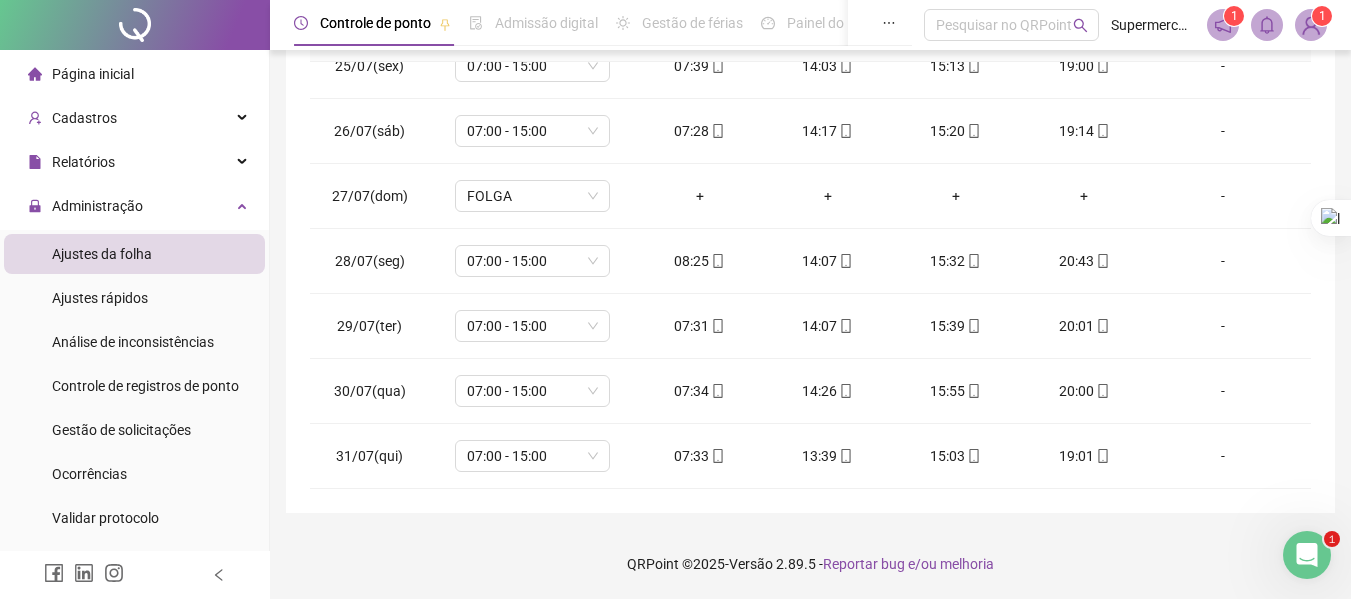 drag, startPoint x: 1331, startPoint y: 286, endPoint x: 1350, endPoint y: 297, distance: 21.954498 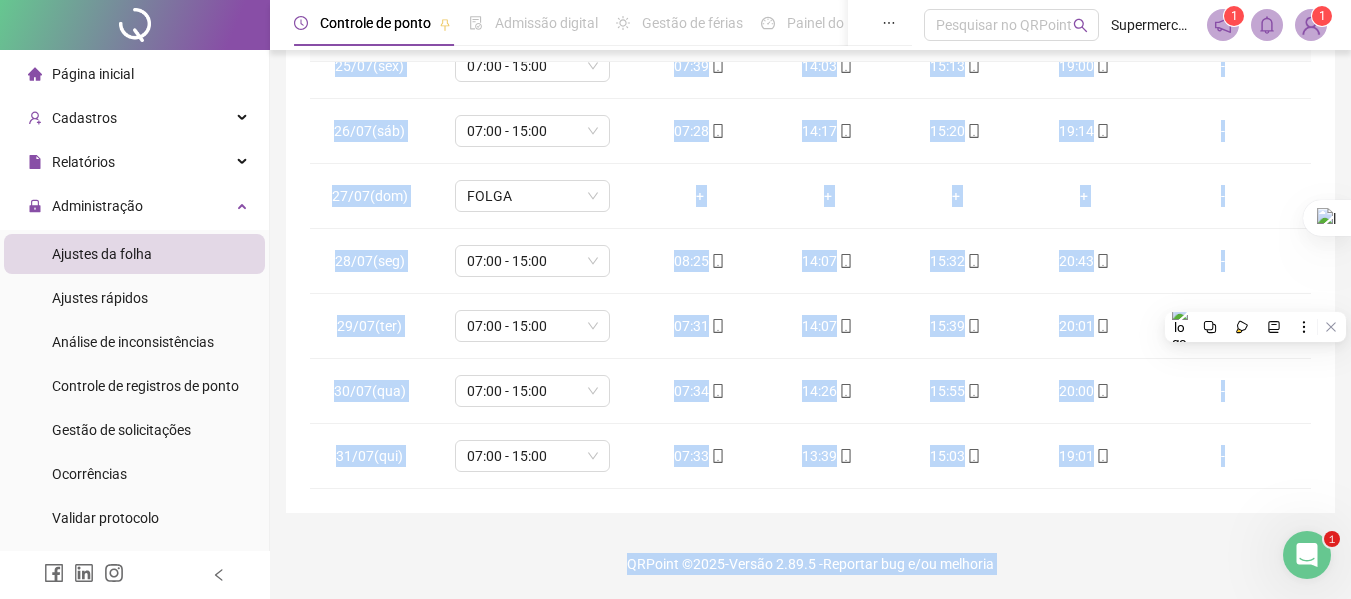 drag, startPoint x: 1350, startPoint y: 297, endPoint x: 1362, endPoint y: 182, distance: 115.62439 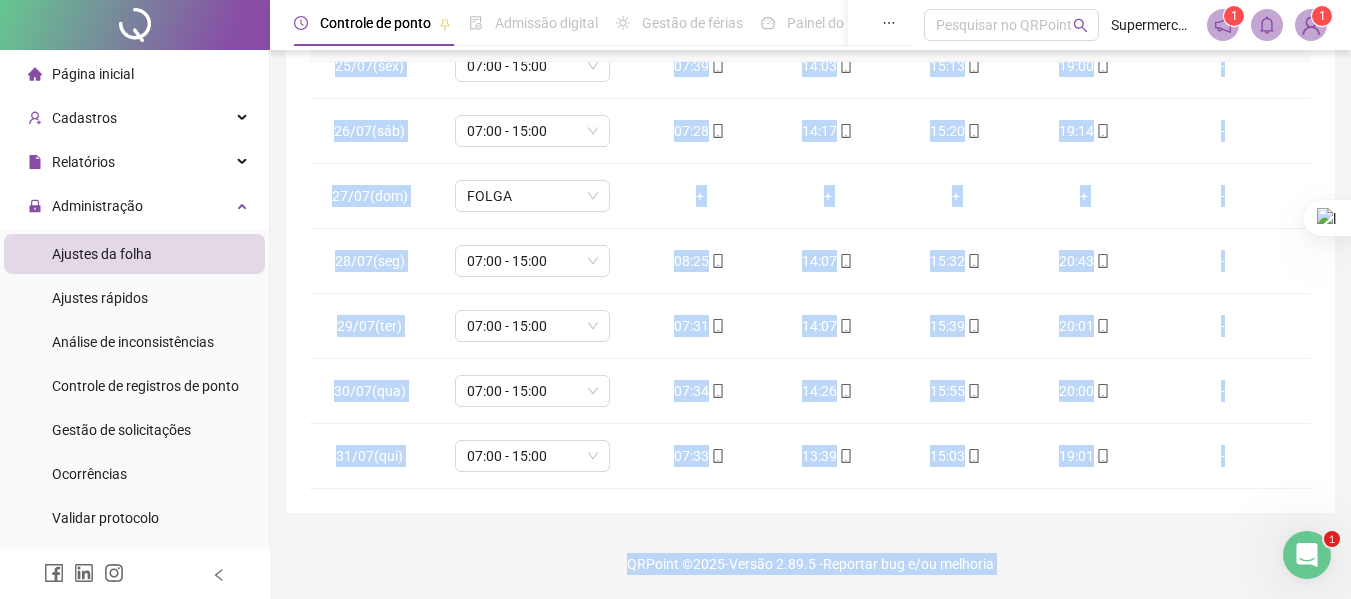 scroll, scrollTop: 0, scrollLeft: 0, axis: both 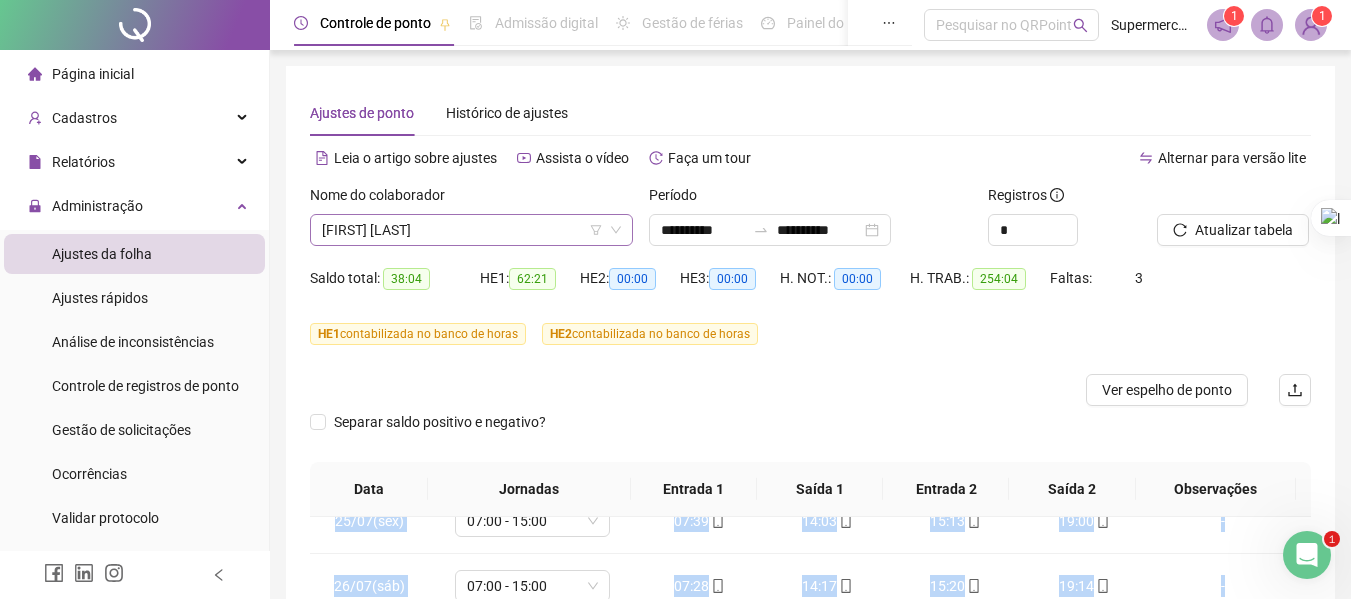 click 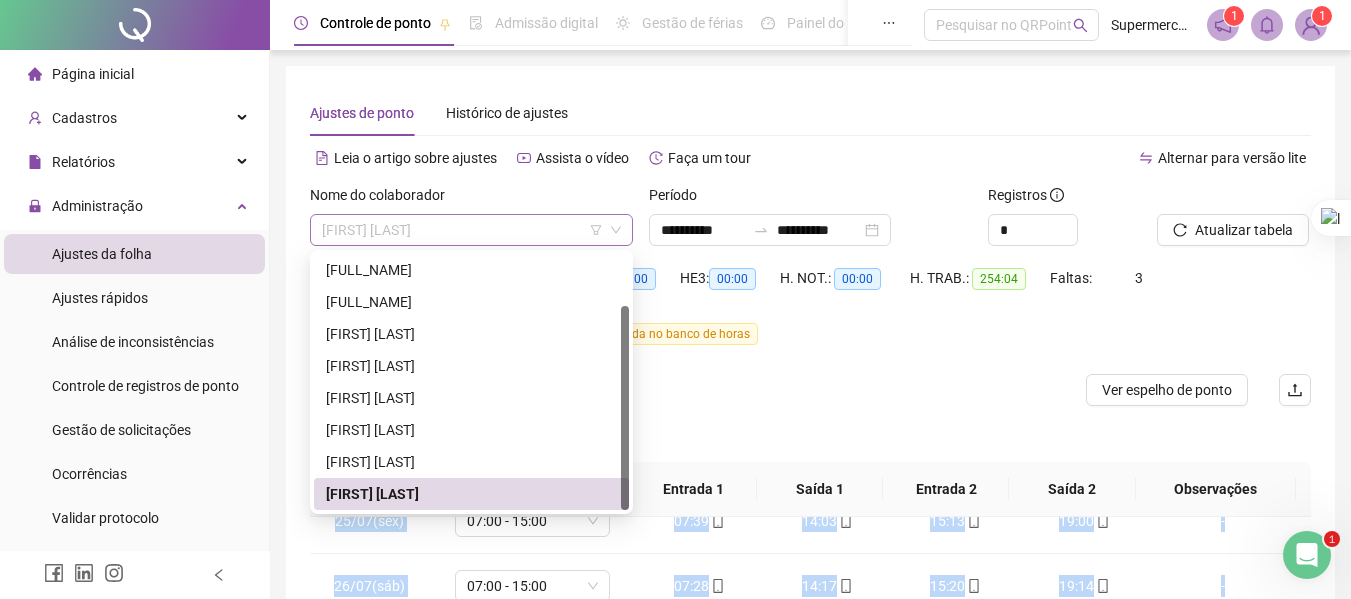 click on "[FIRST] [LAST]" at bounding box center (471, 230) 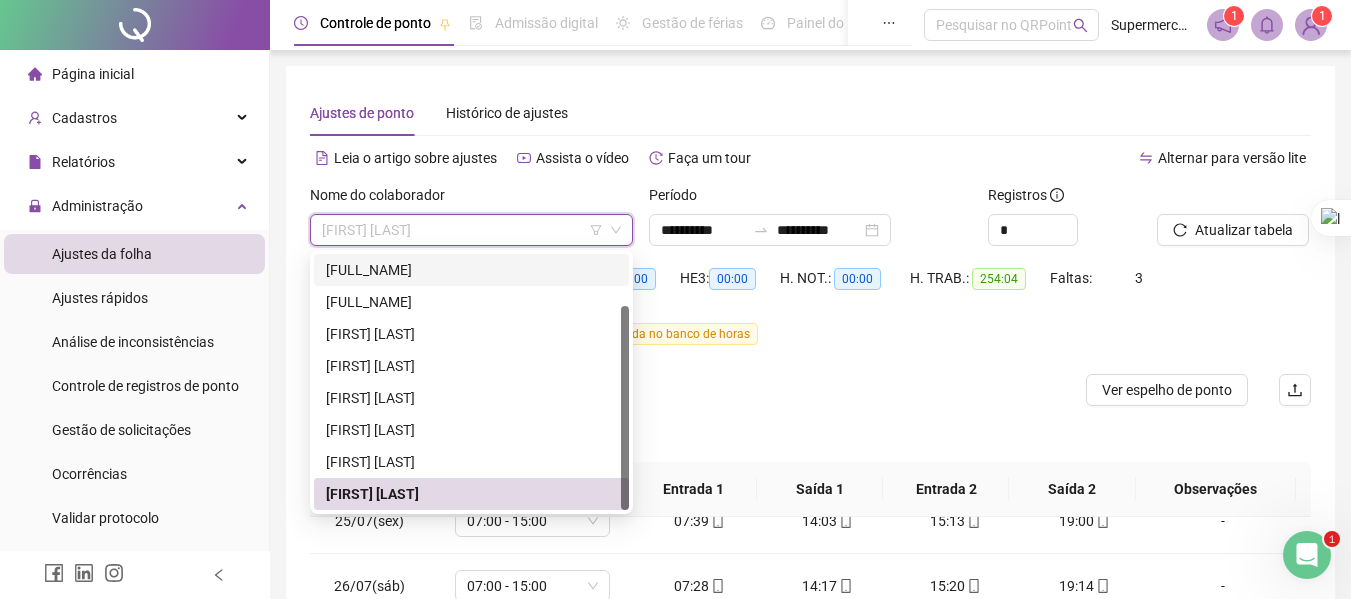 click on "[FULL_NAME]" at bounding box center (471, 270) 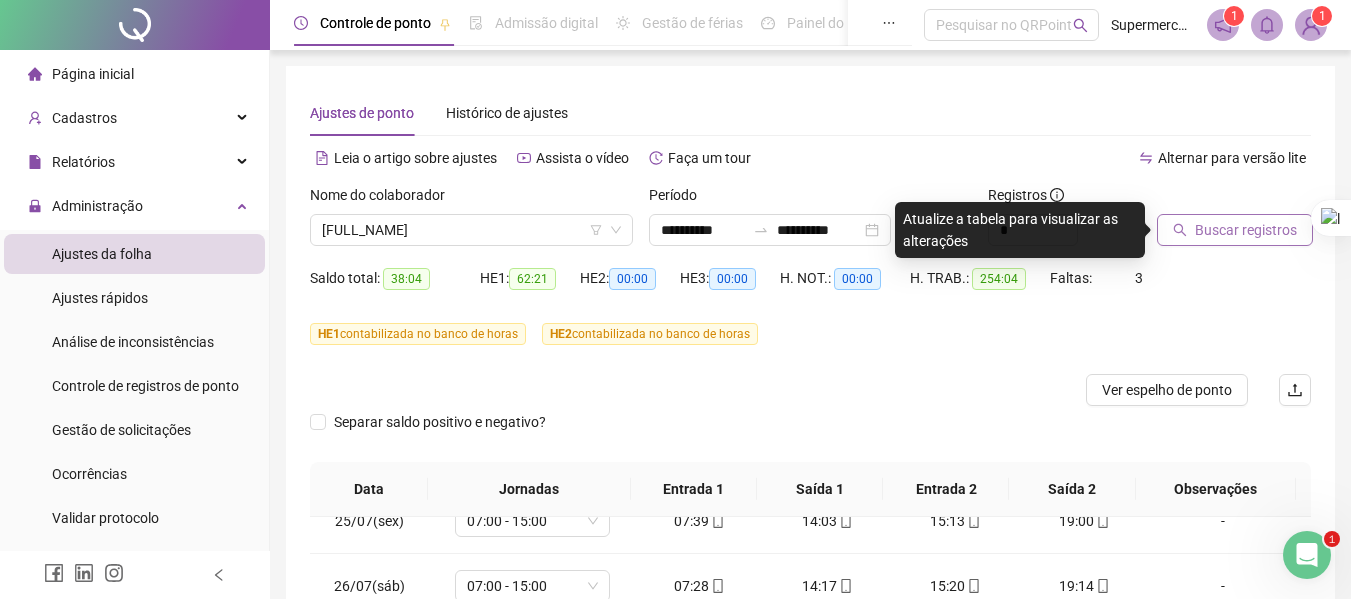 click on "Buscar registros" at bounding box center [1246, 230] 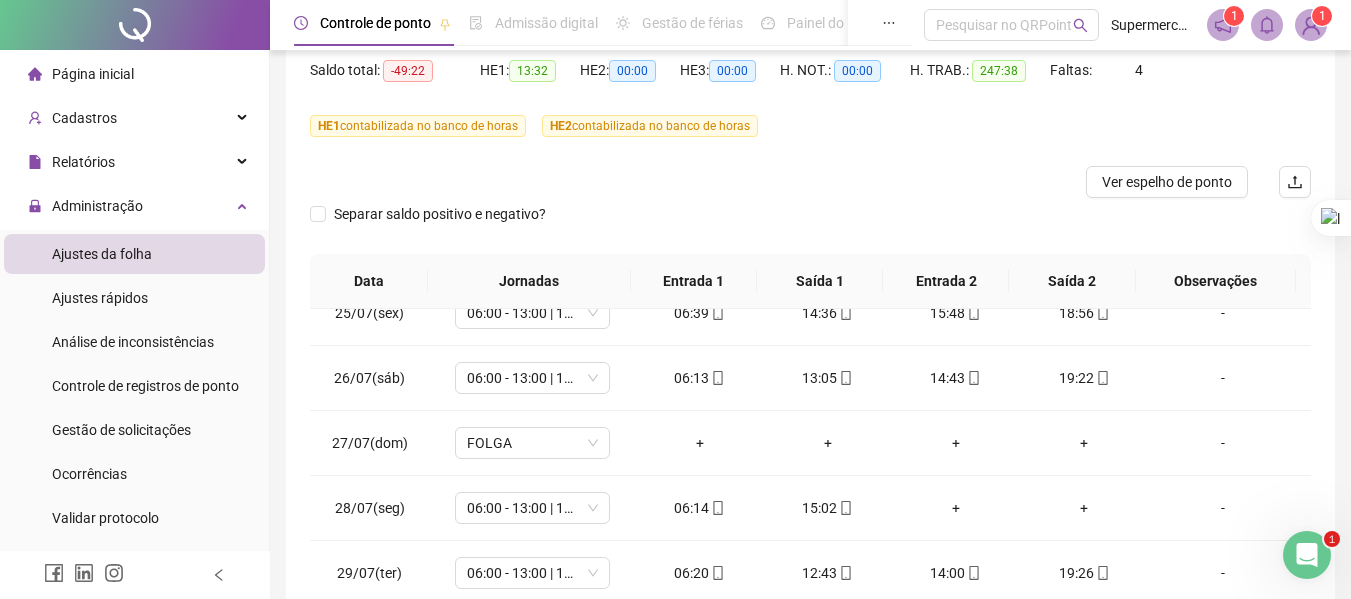 scroll, scrollTop: 204, scrollLeft: 0, axis: vertical 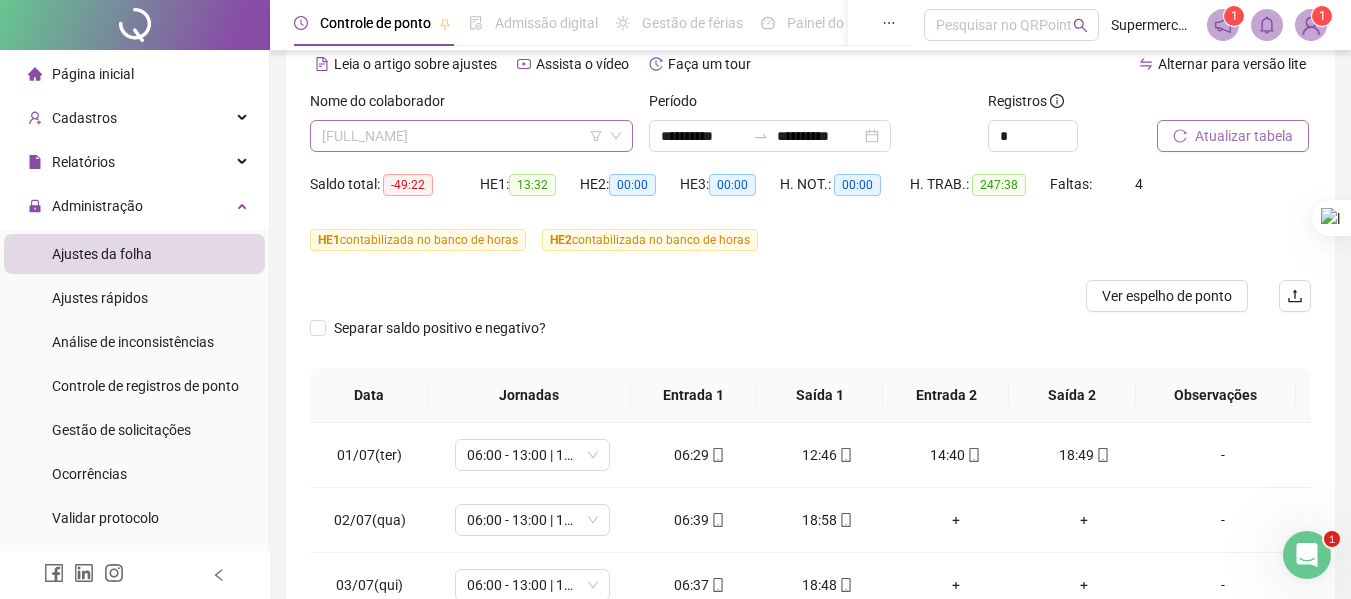 click on "[FULL_NAME]" at bounding box center (471, 136) 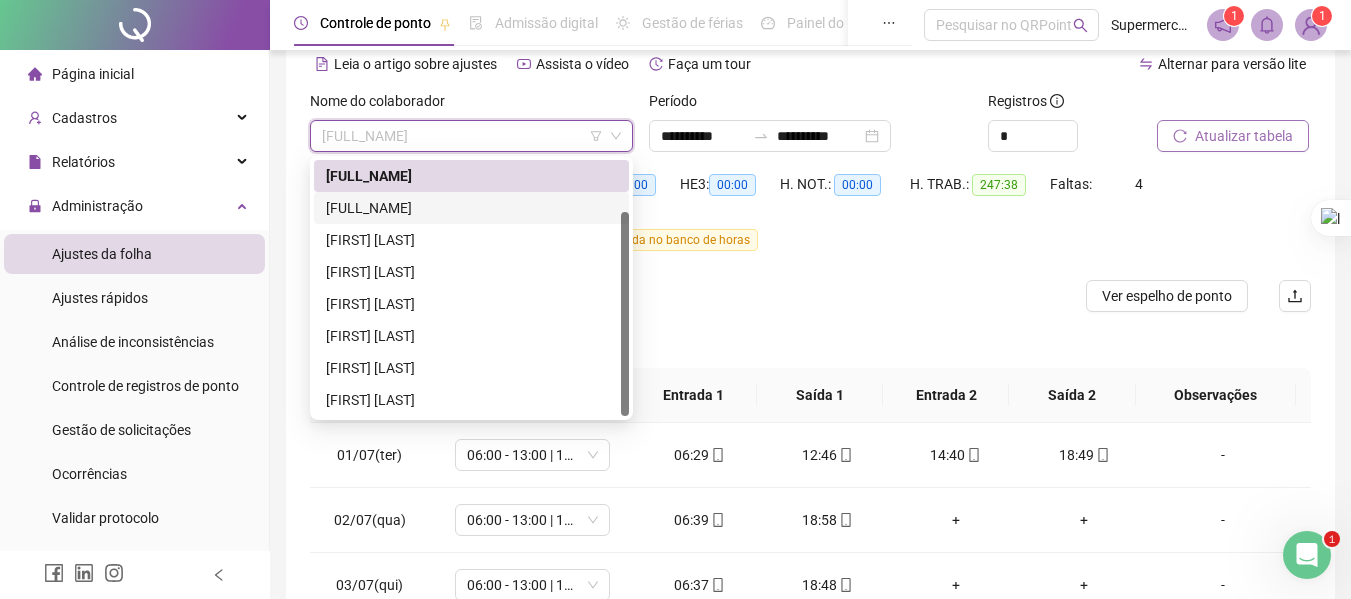 click on "[FULL_NAME]" at bounding box center (471, 208) 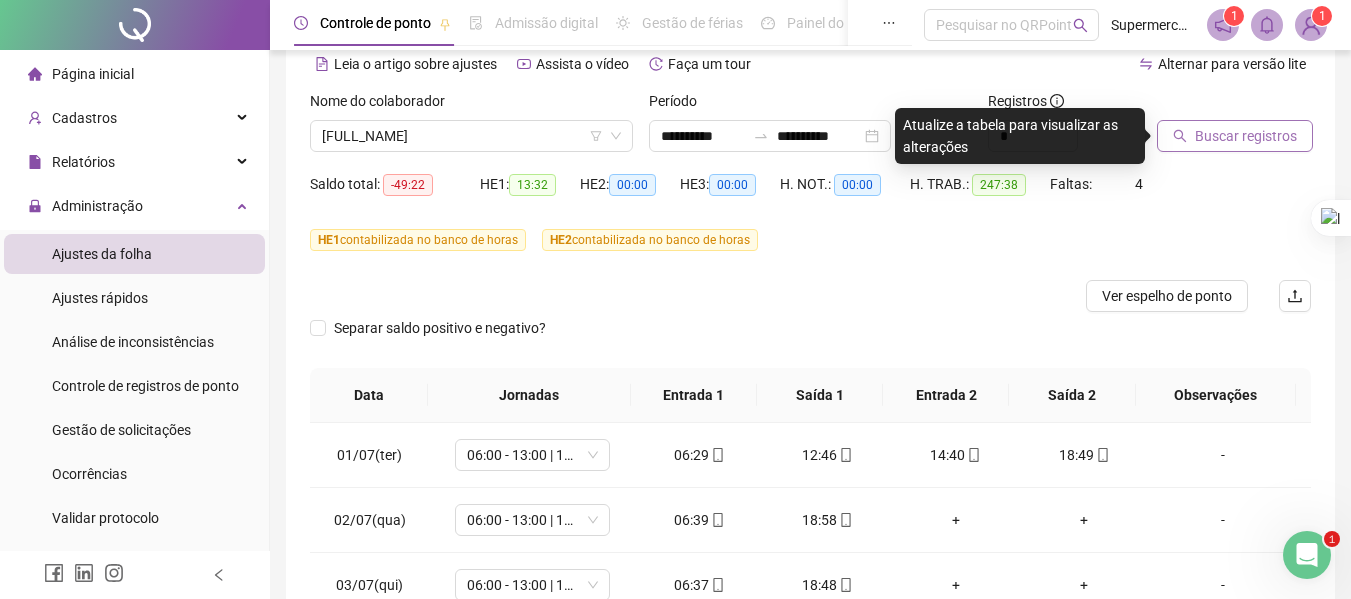 click on "Buscar registros" at bounding box center (1246, 136) 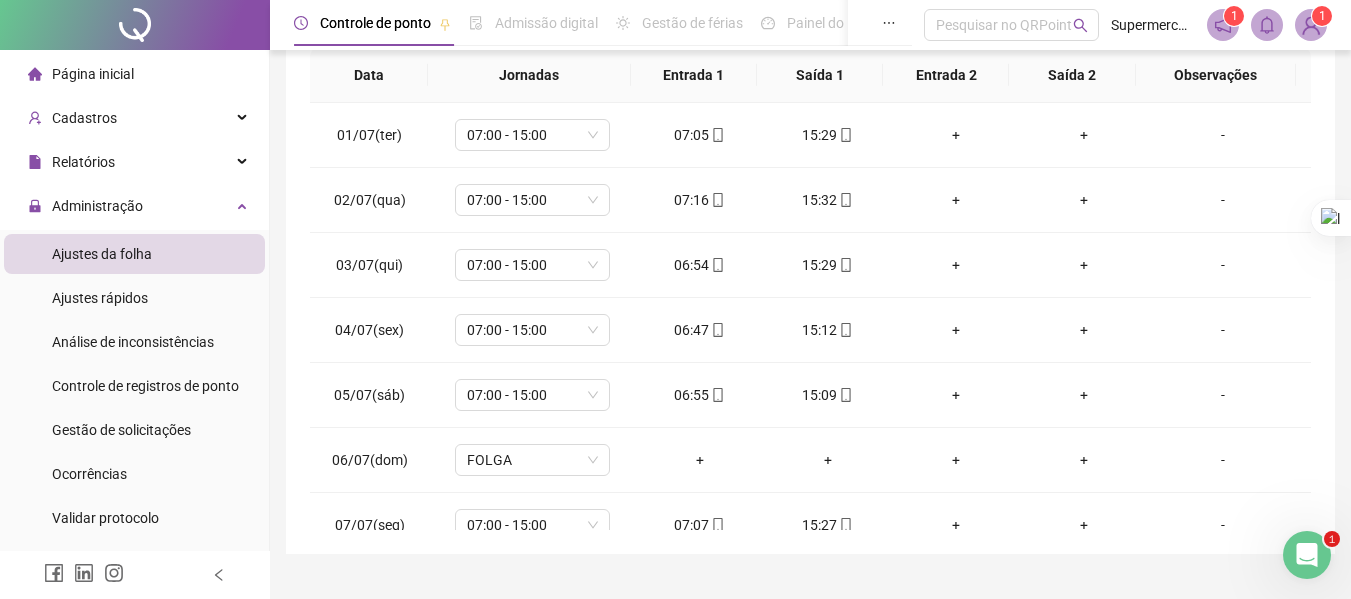 scroll, scrollTop: 423, scrollLeft: 0, axis: vertical 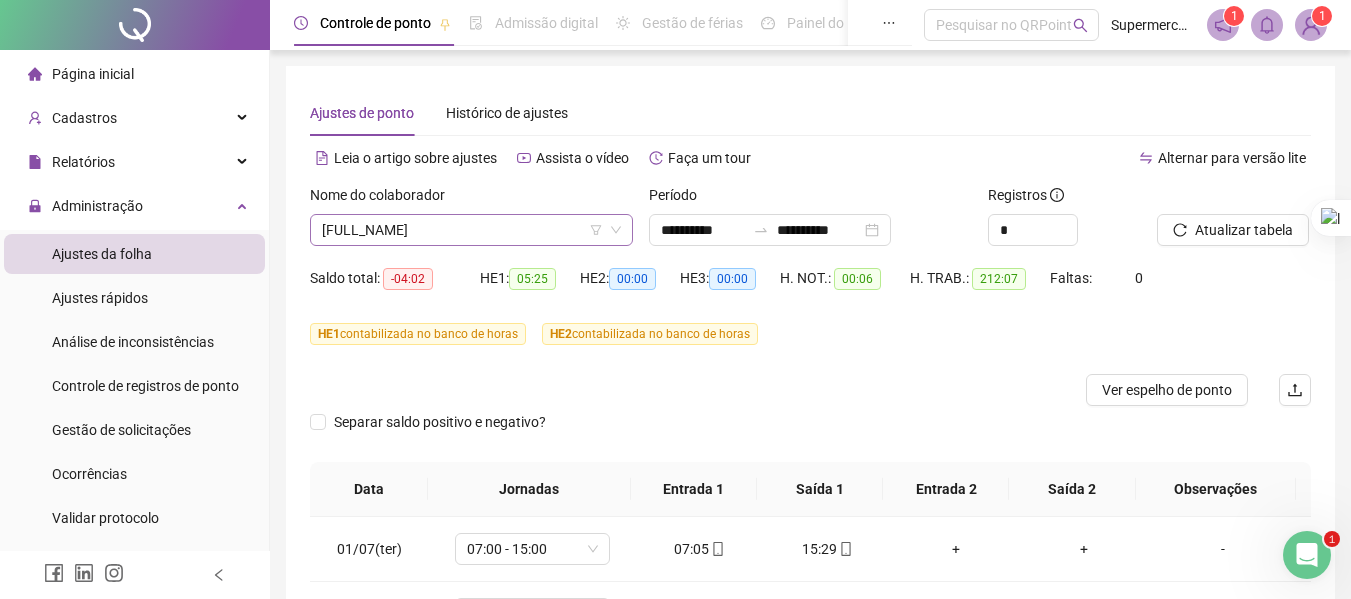 drag, startPoint x: 522, startPoint y: 209, endPoint x: 536, endPoint y: 224, distance: 20.518284 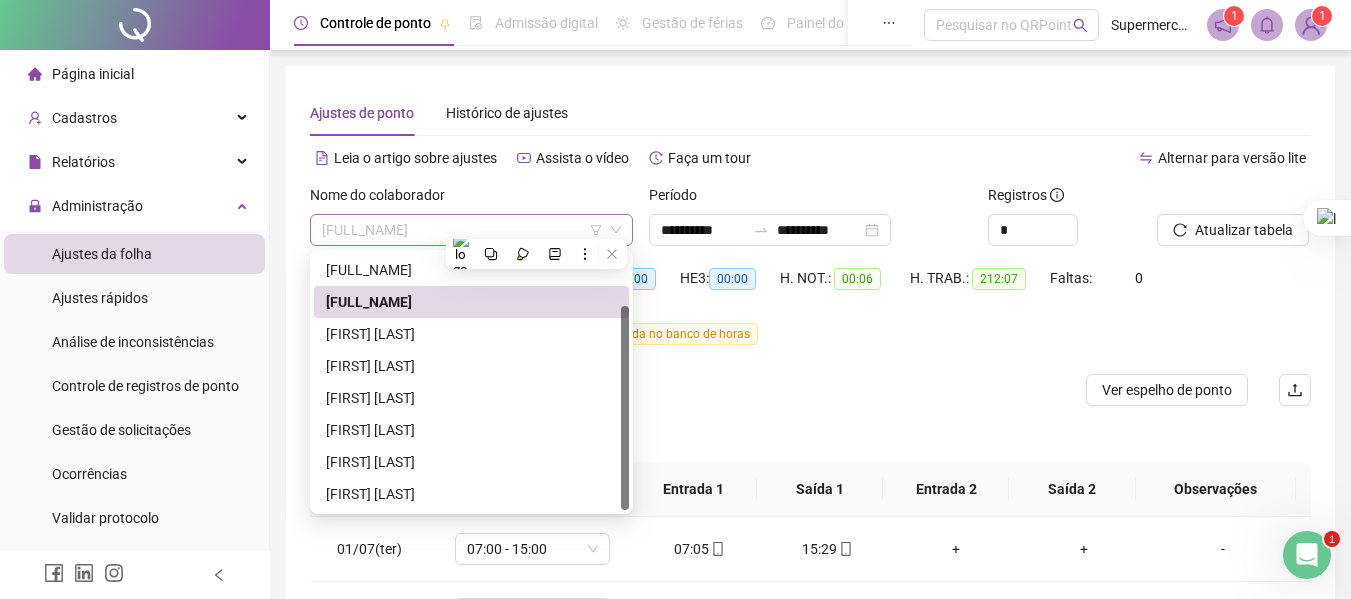 click on "[FULL_NAME]" at bounding box center (471, 230) 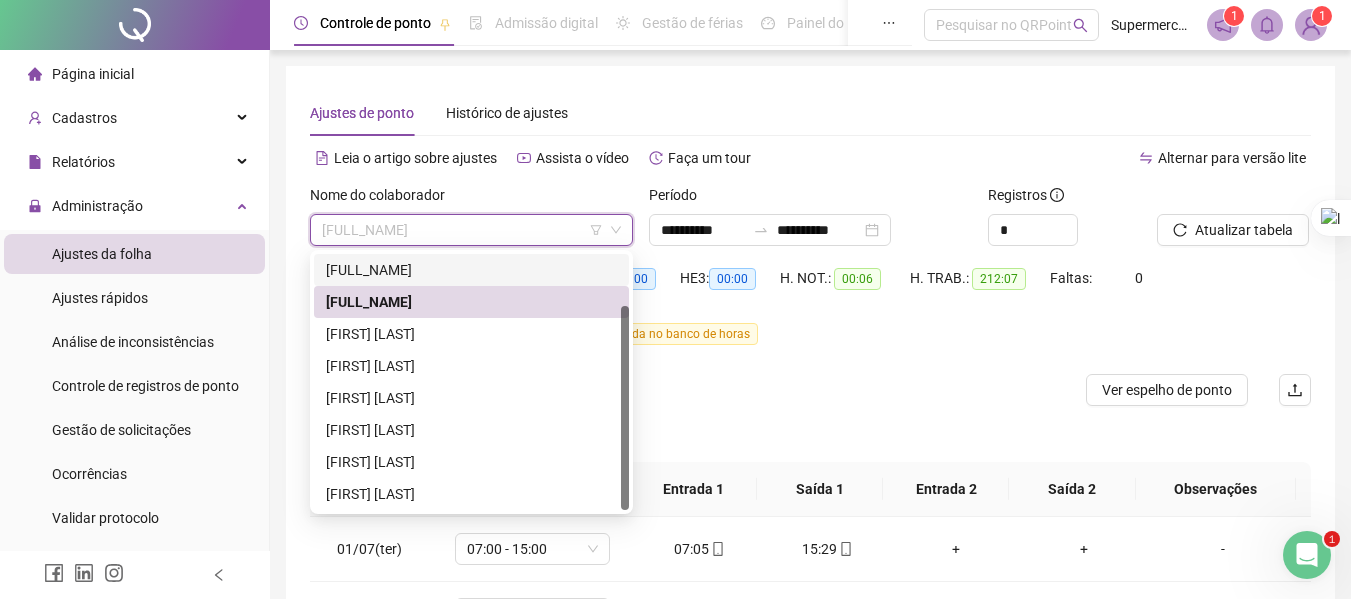 click on "[FULL_NAME]" at bounding box center (471, 270) 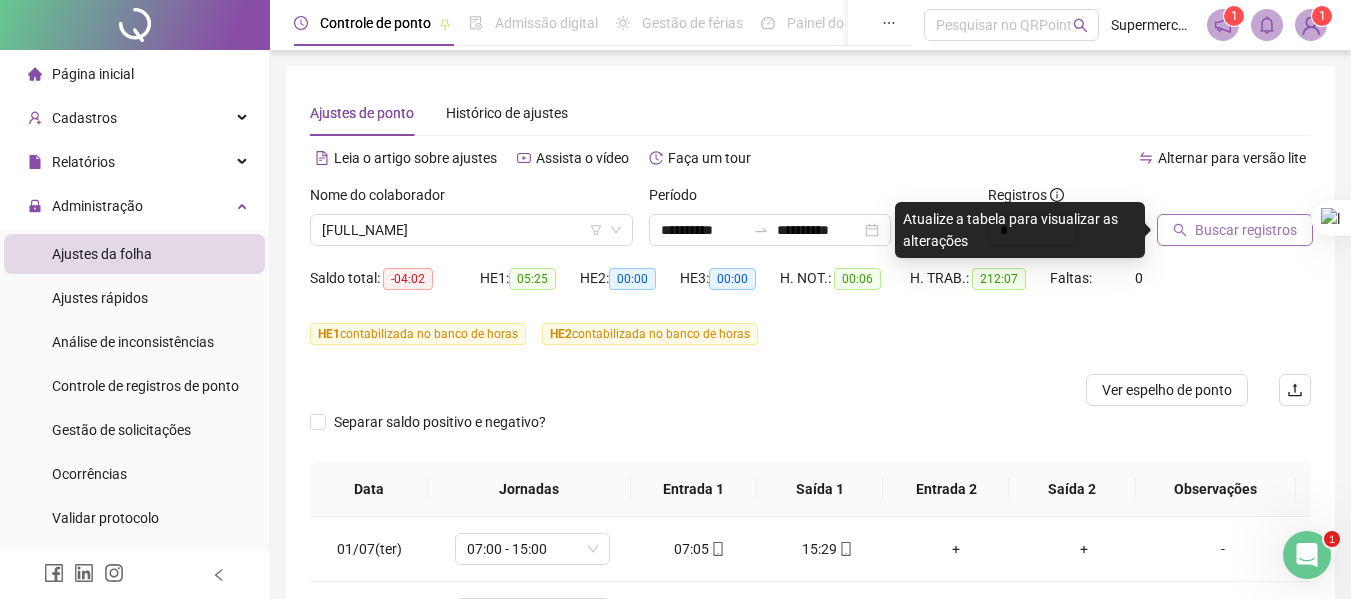click on "Buscar registros" at bounding box center [1235, 230] 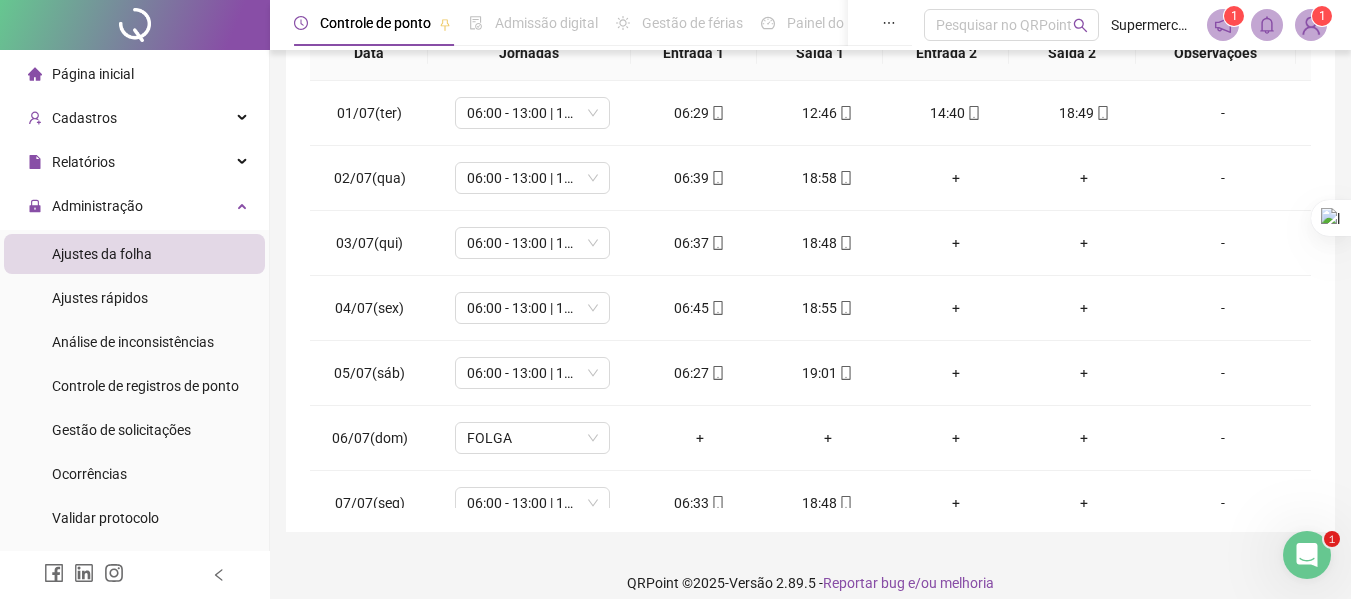 scroll, scrollTop: 455, scrollLeft: 0, axis: vertical 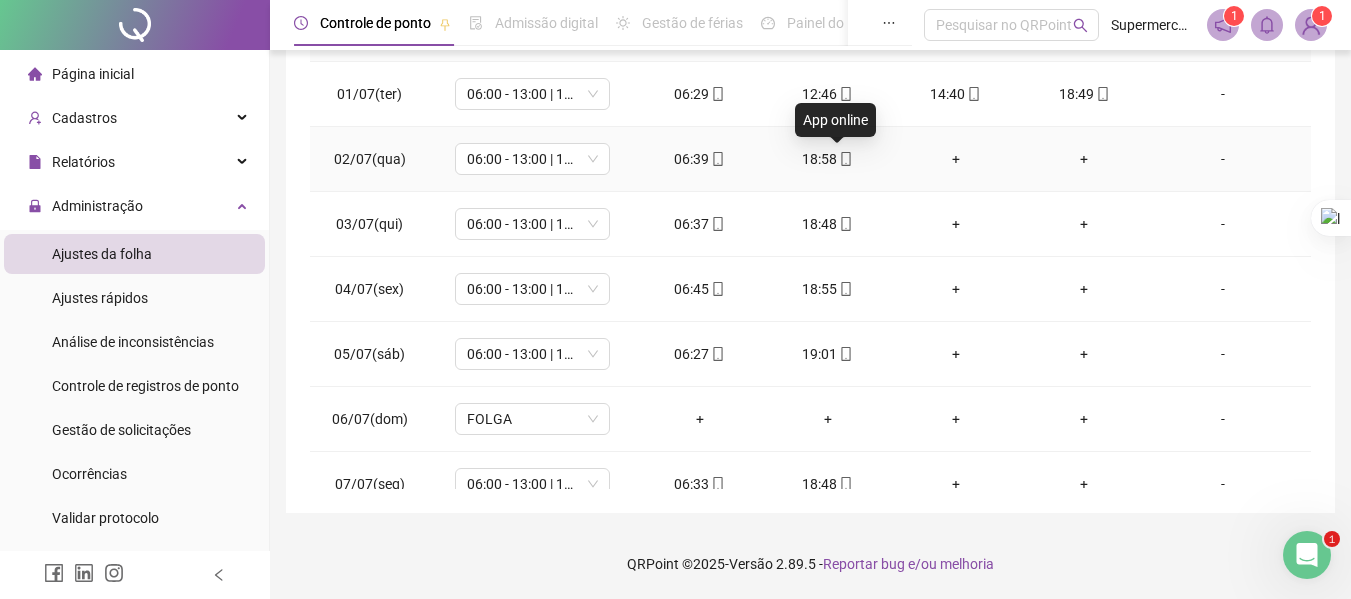 click 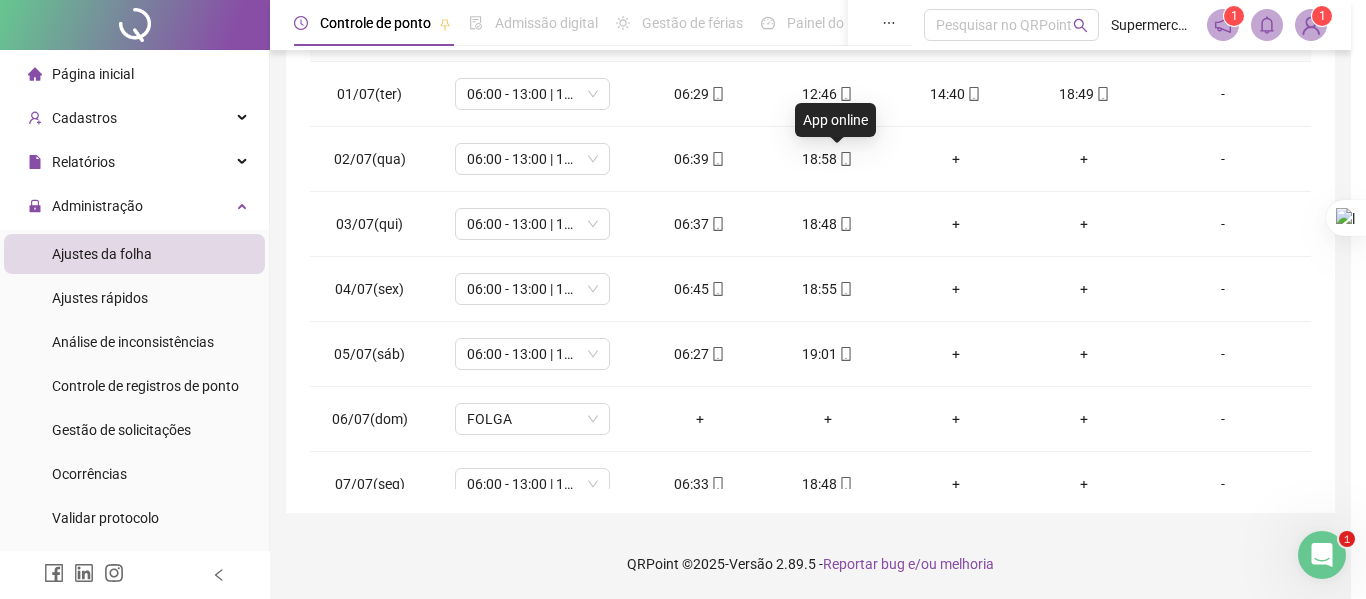 type on "**********" 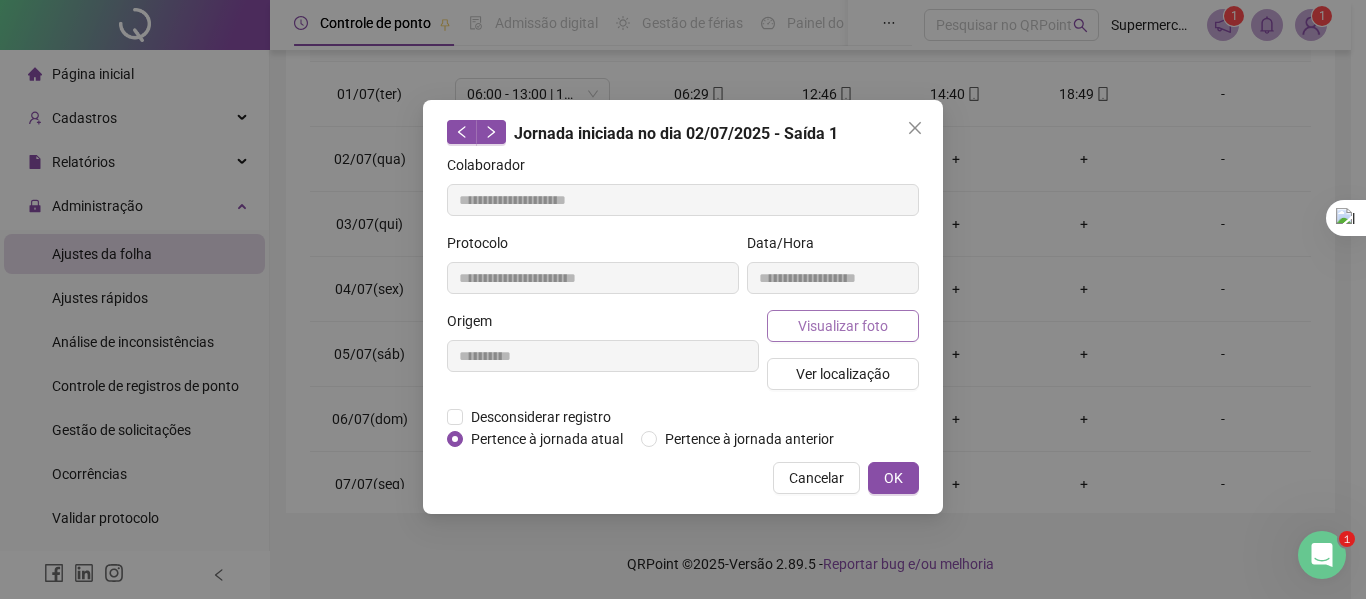 click on "Visualizar foto" at bounding box center (843, 326) 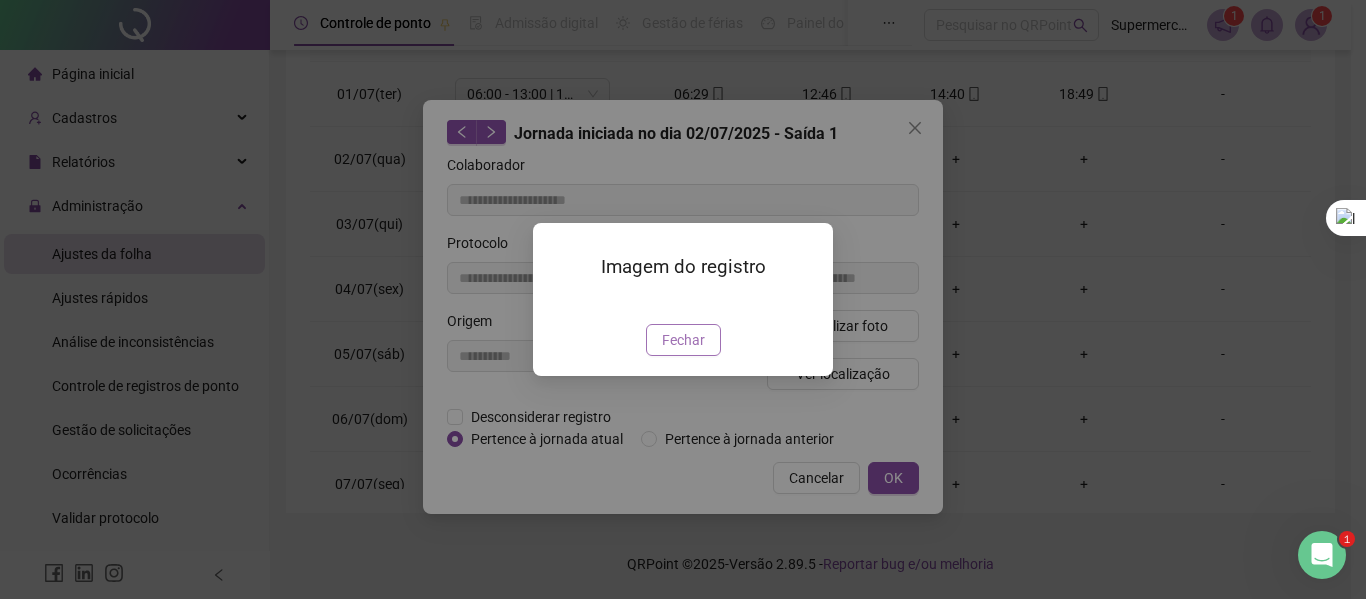 click on "Fechar" at bounding box center [683, 340] 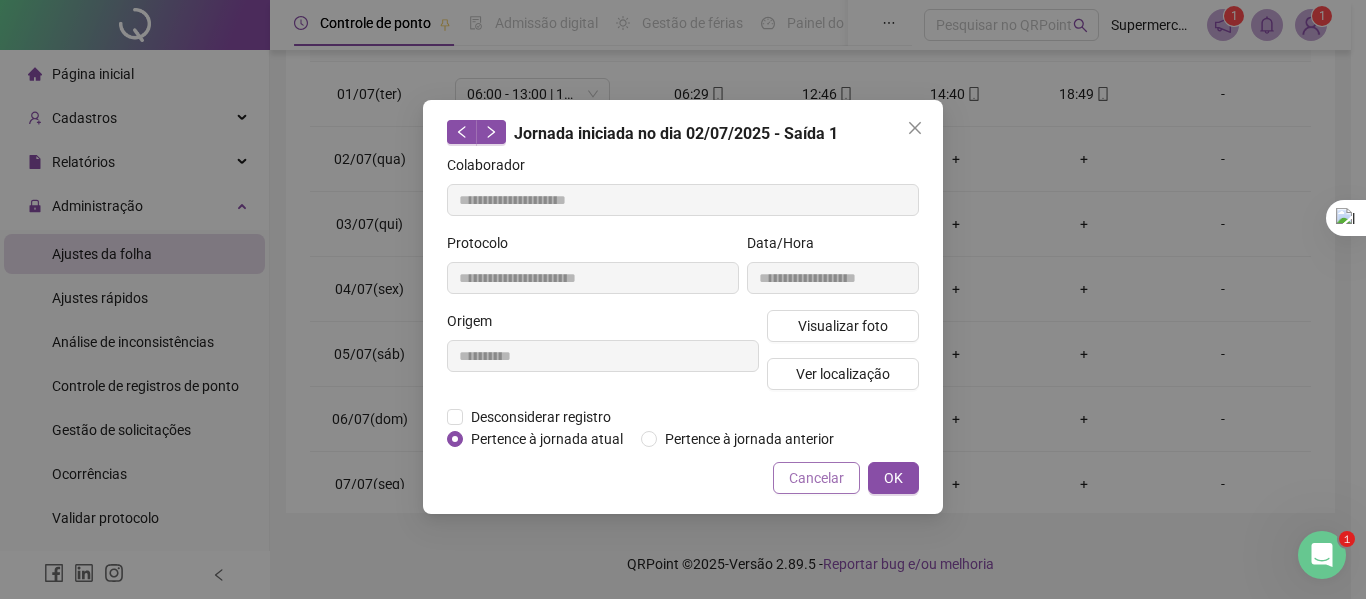 click on "Cancelar" at bounding box center (816, 478) 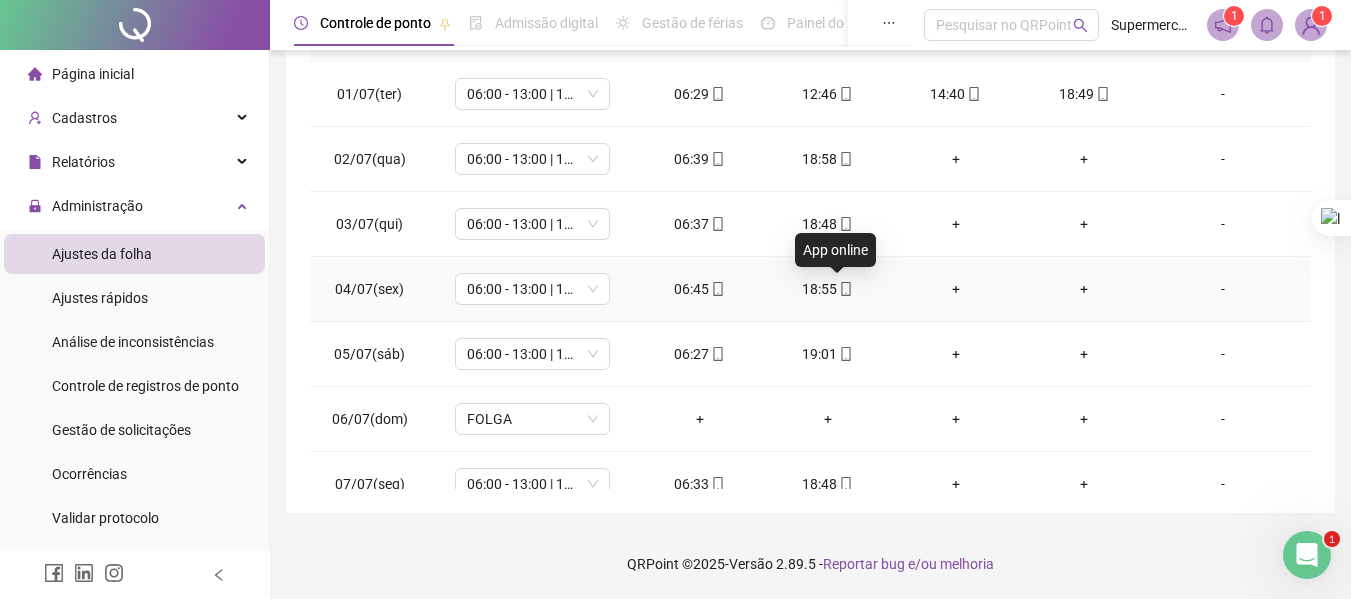 click 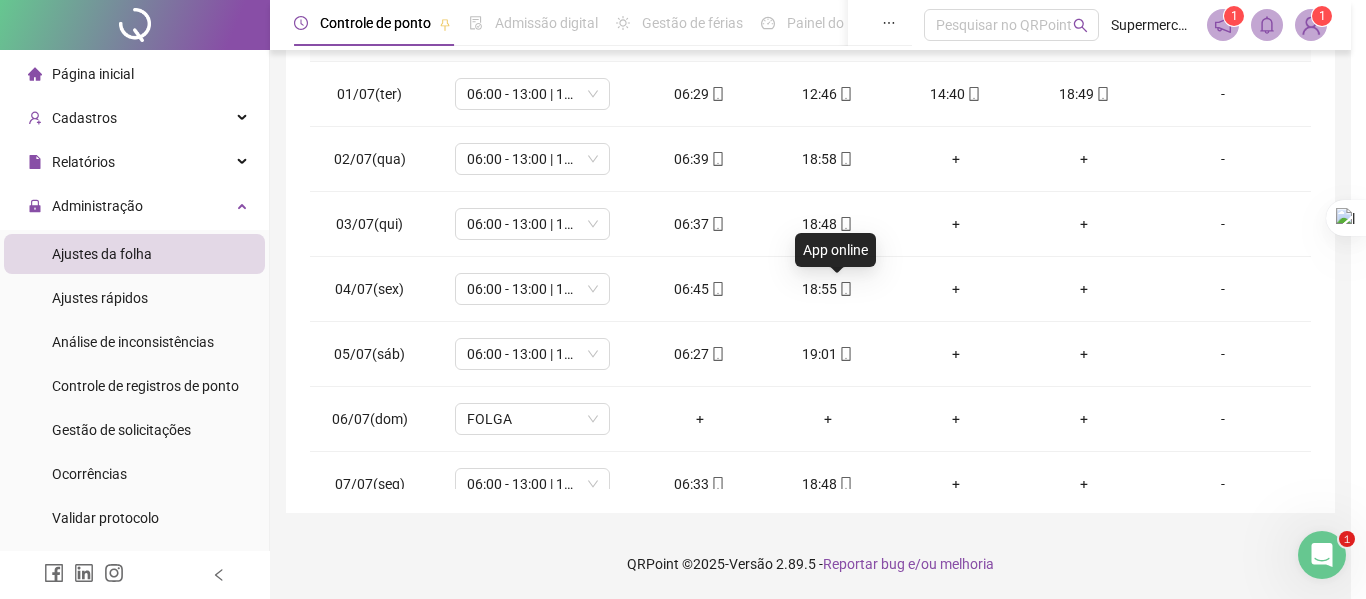 type on "**********" 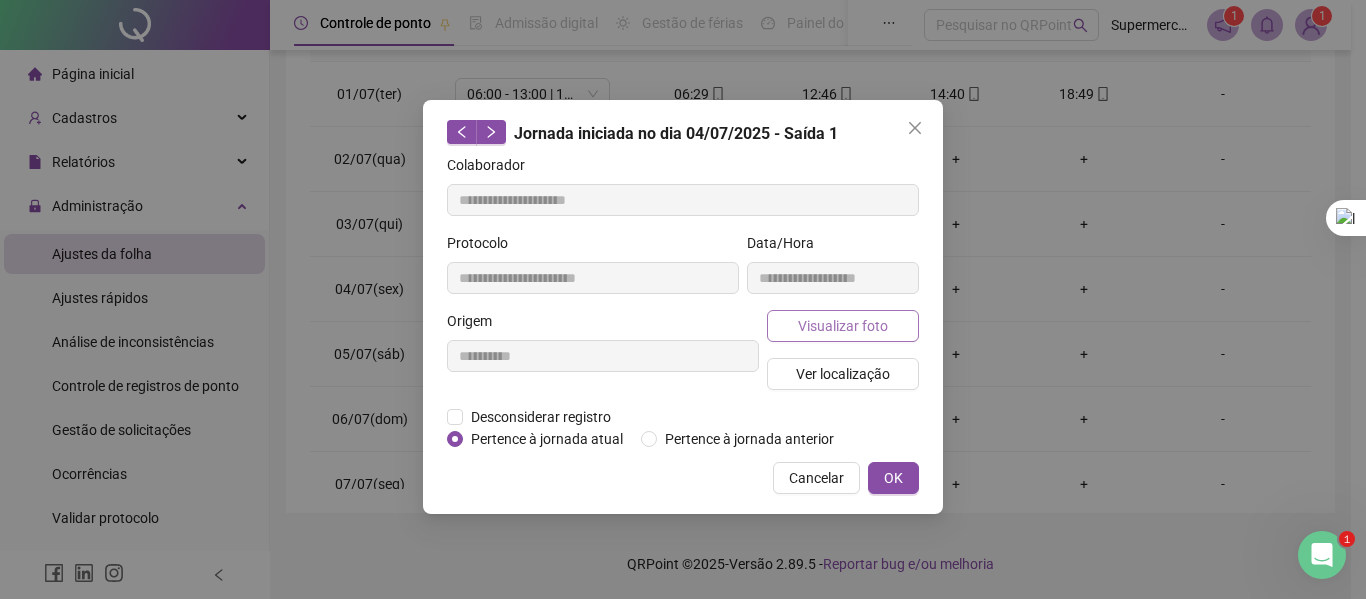 click on "Visualizar foto" at bounding box center [843, 326] 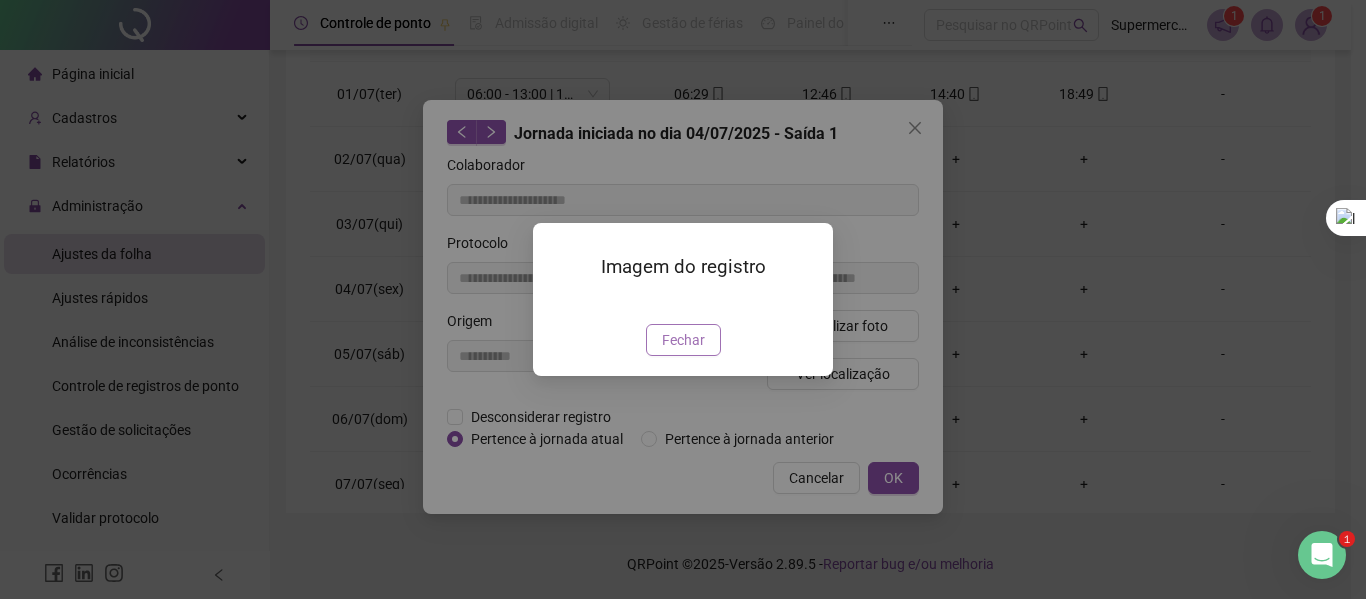 click on "Fechar" at bounding box center [683, 340] 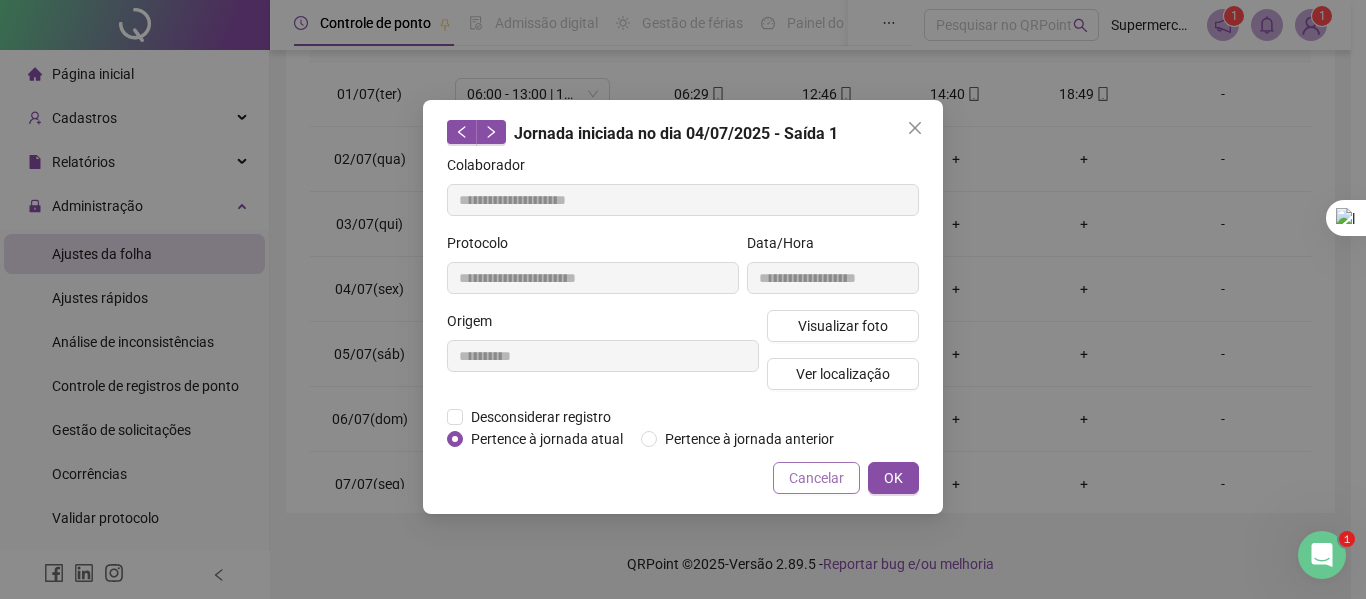click on "Cancelar" at bounding box center [816, 478] 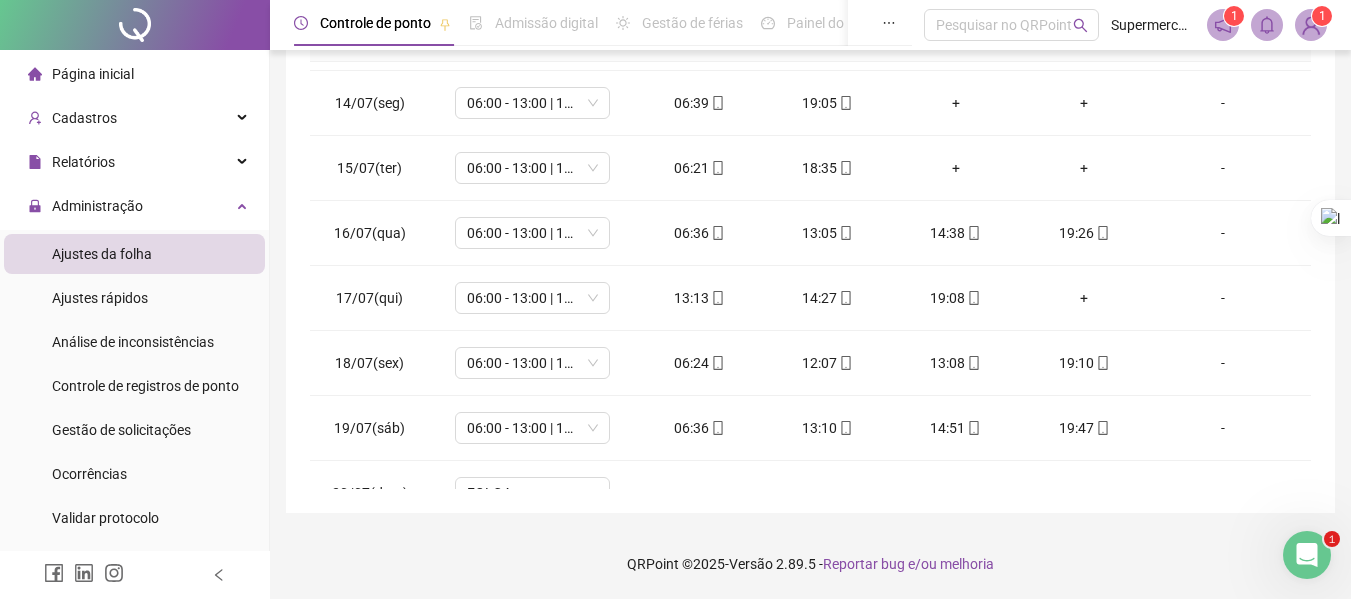 scroll, scrollTop: 845, scrollLeft: 0, axis: vertical 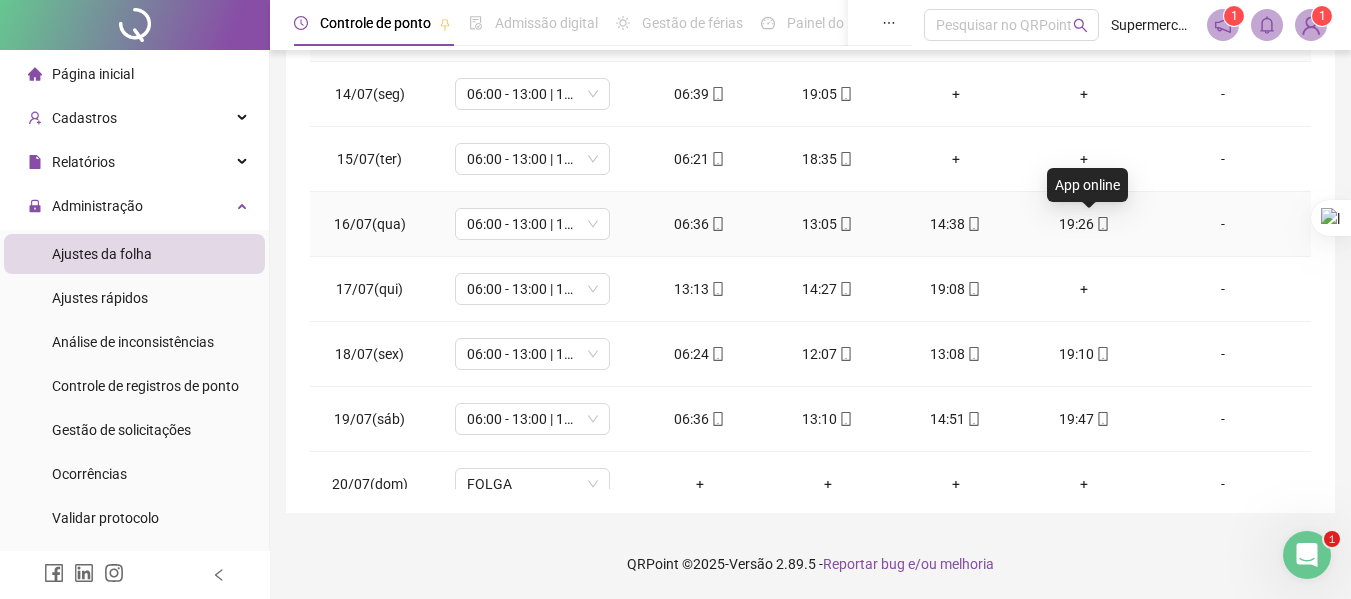 click 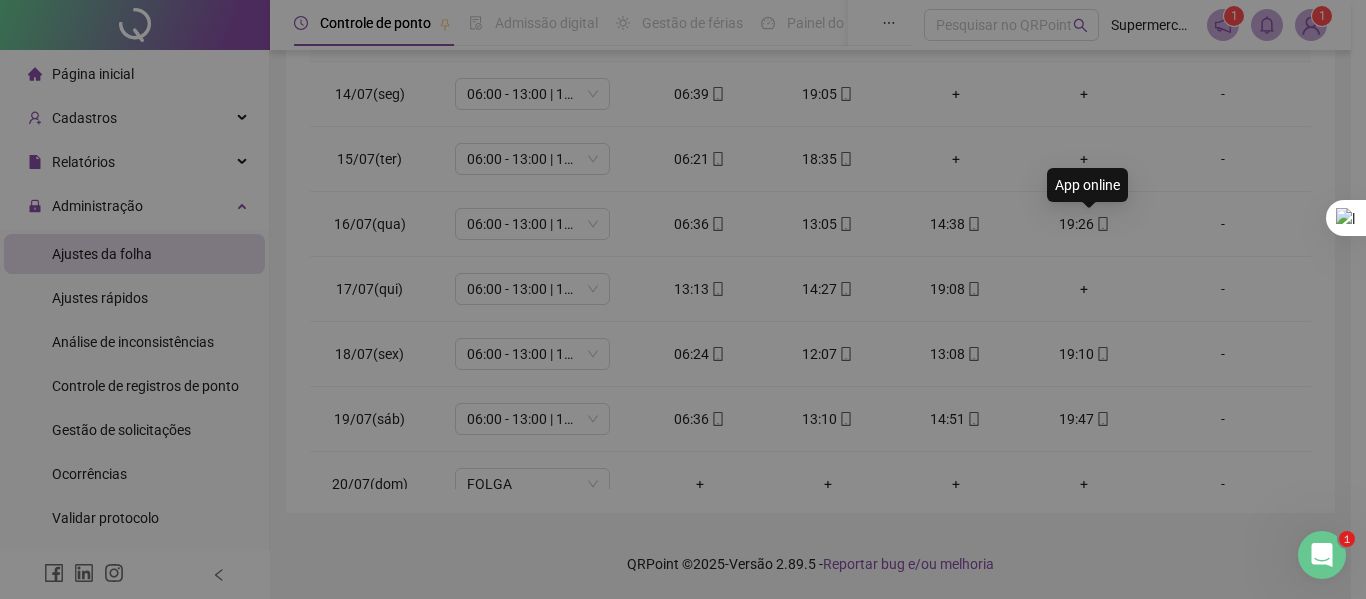 type on "**********" 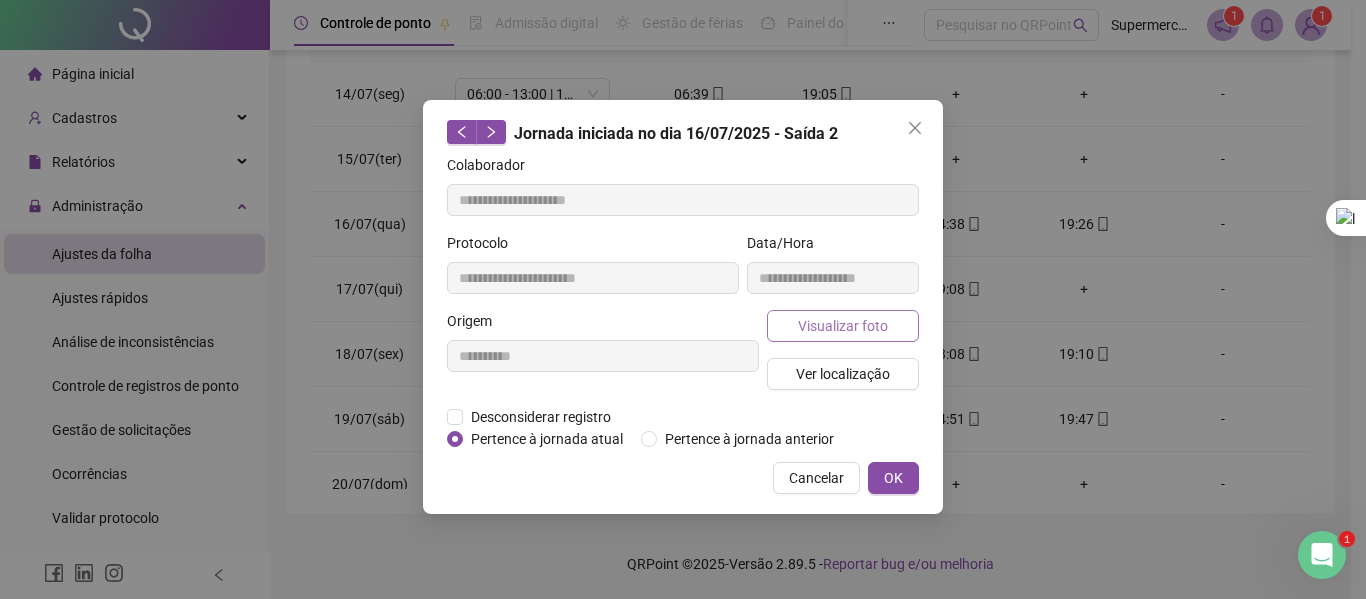 click on "Visualizar foto" at bounding box center [843, 326] 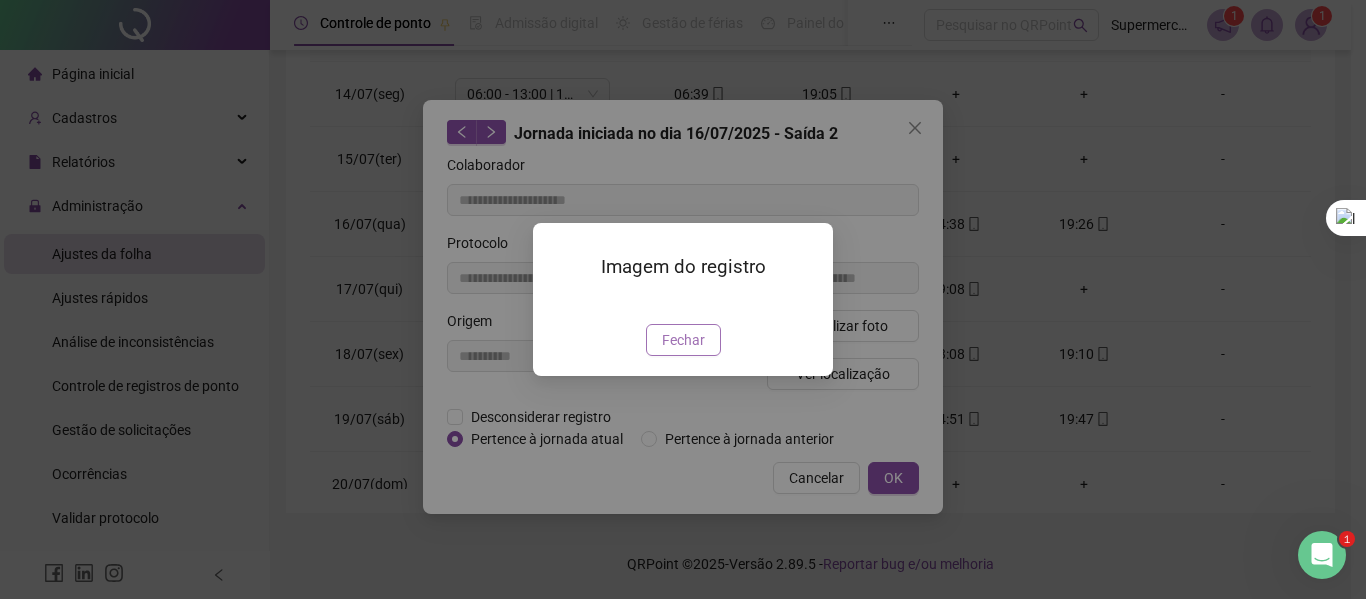 click on "Fechar" at bounding box center [683, 340] 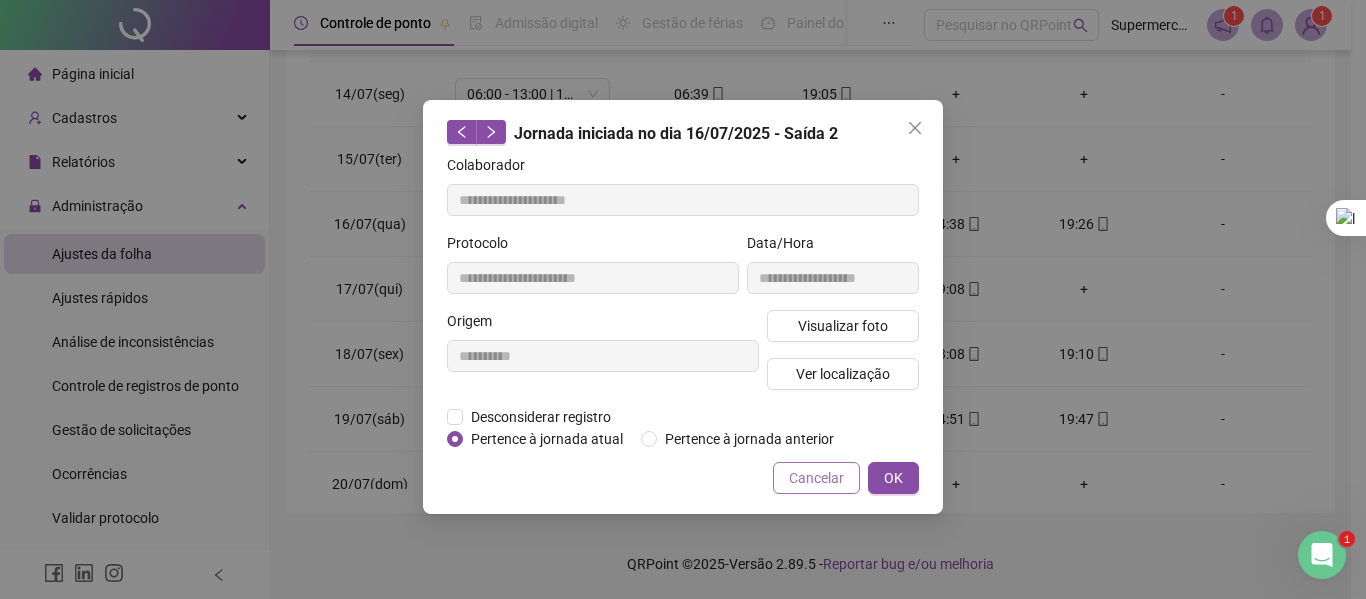 click on "Cancelar" at bounding box center (816, 478) 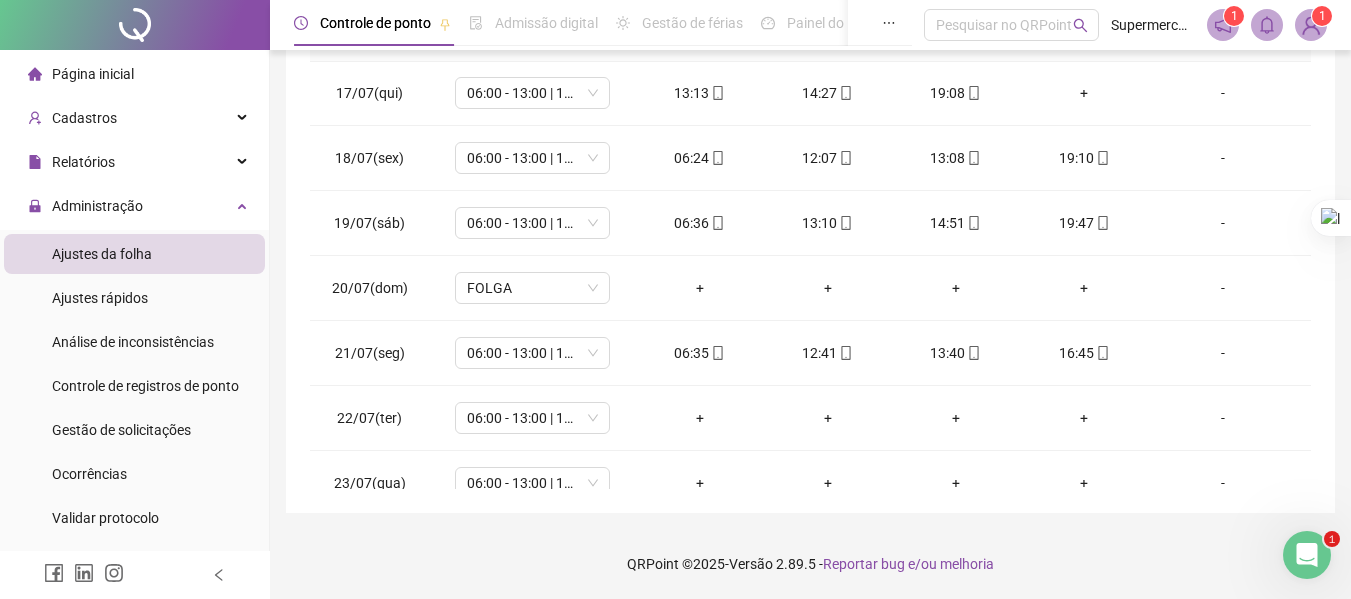 scroll, scrollTop: 1031, scrollLeft: 0, axis: vertical 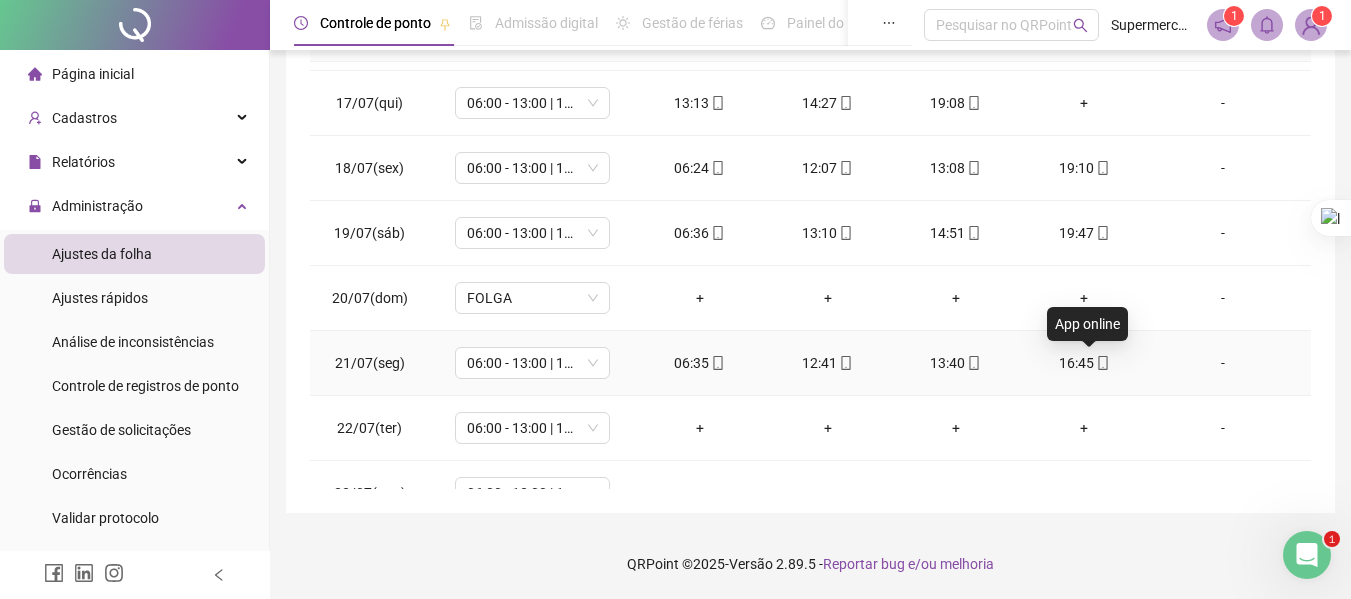 click 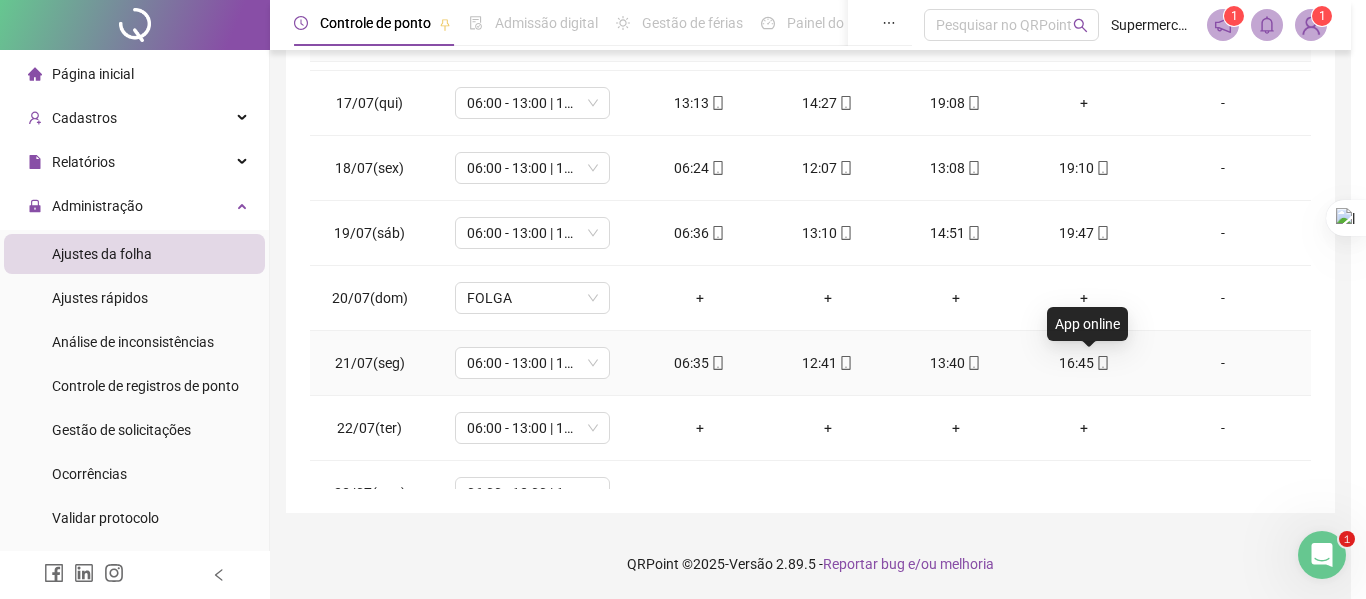 type on "**********" 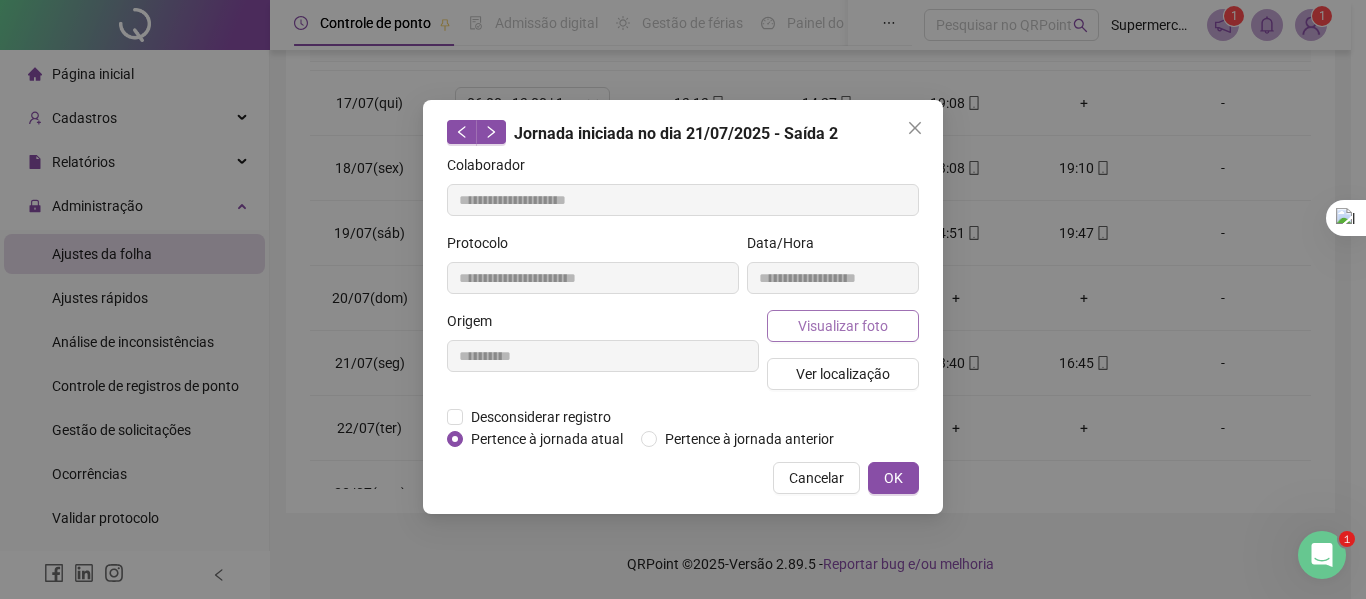 click on "Visualizar foto" at bounding box center [843, 326] 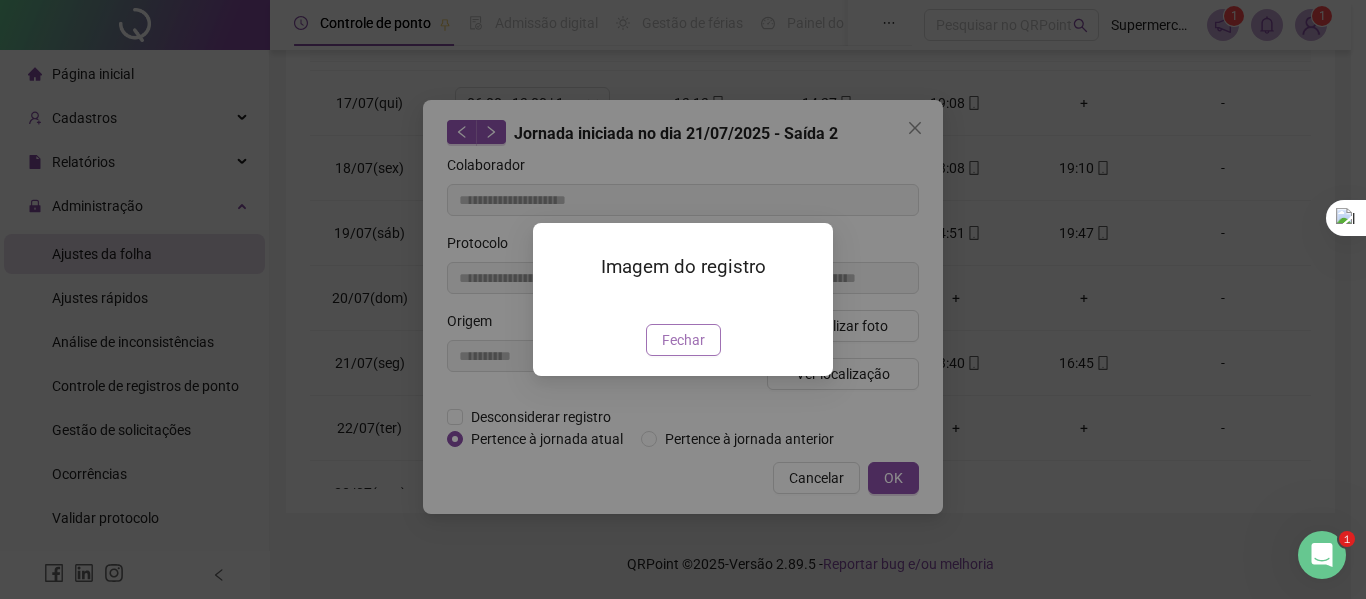 click on "Fechar" at bounding box center [683, 340] 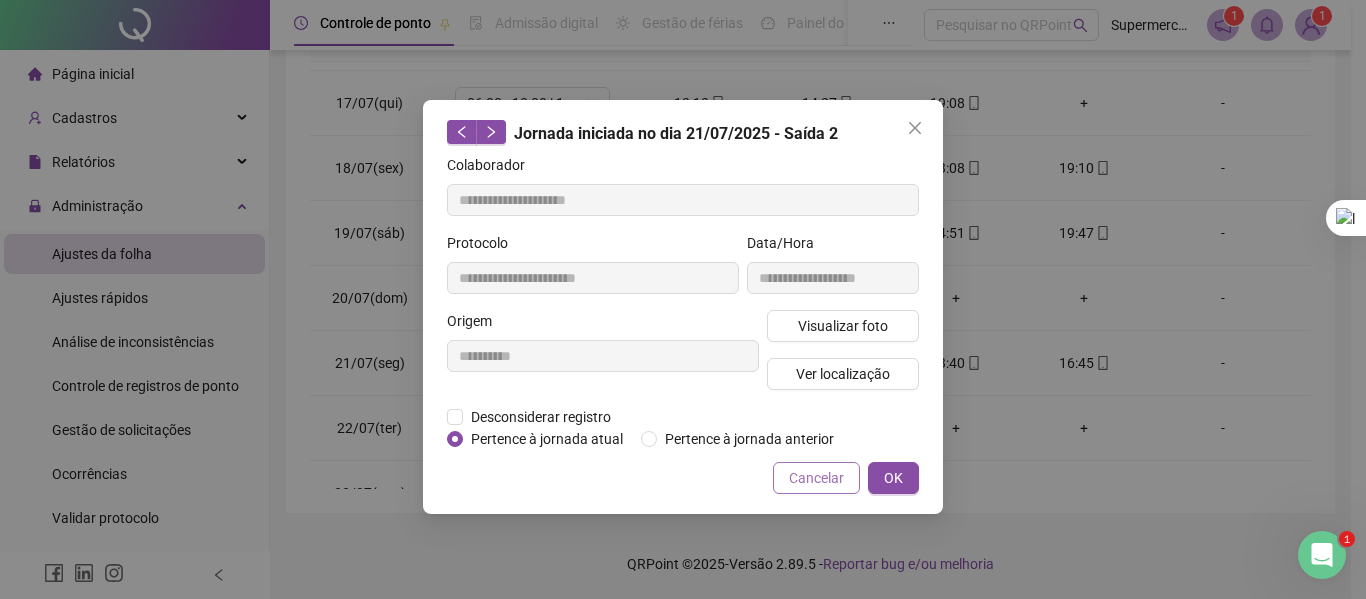 click on "Cancelar" at bounding box center [816, 478] 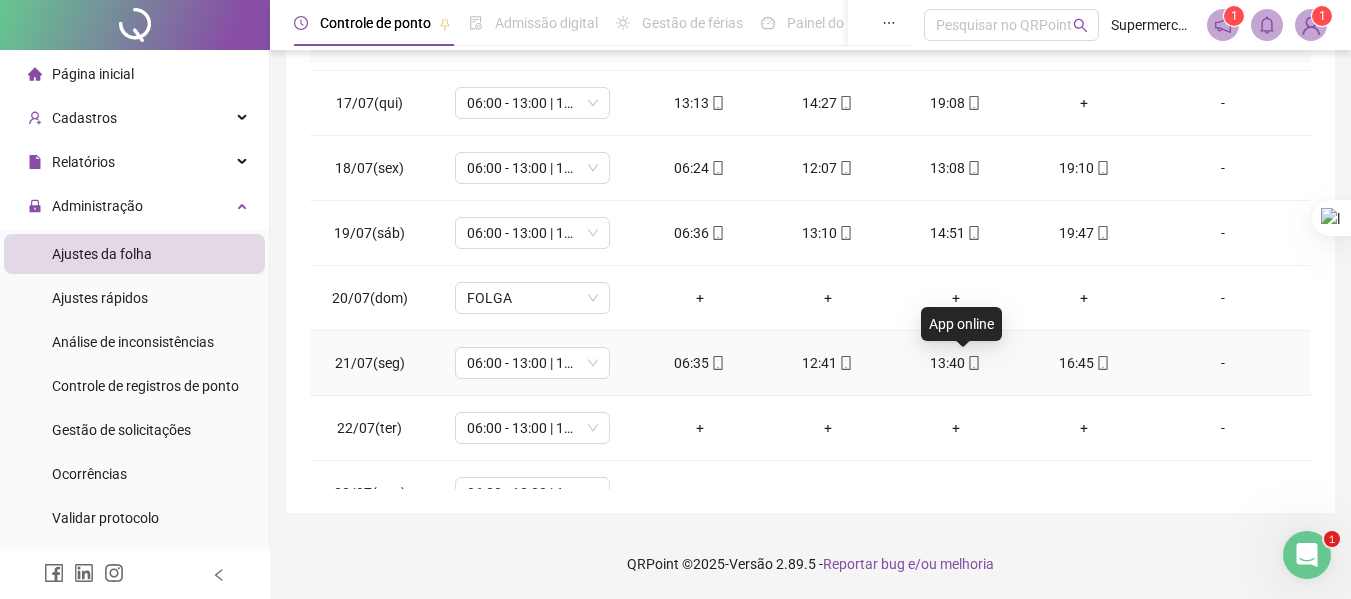 click 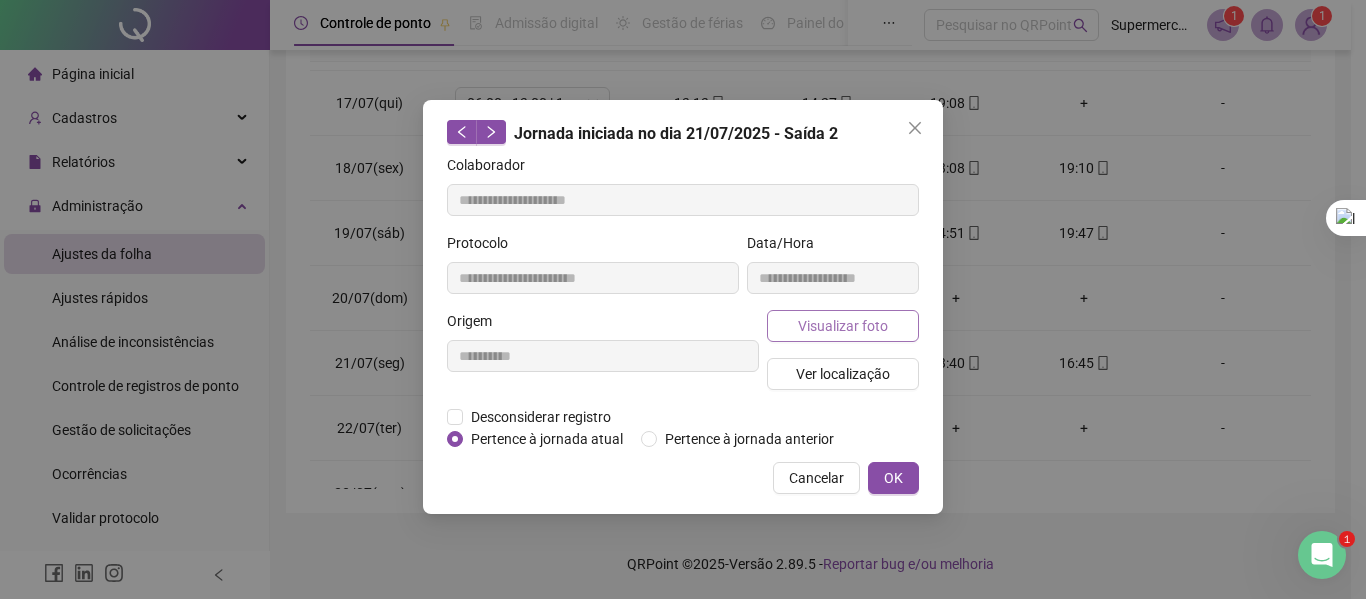 type on "**********" 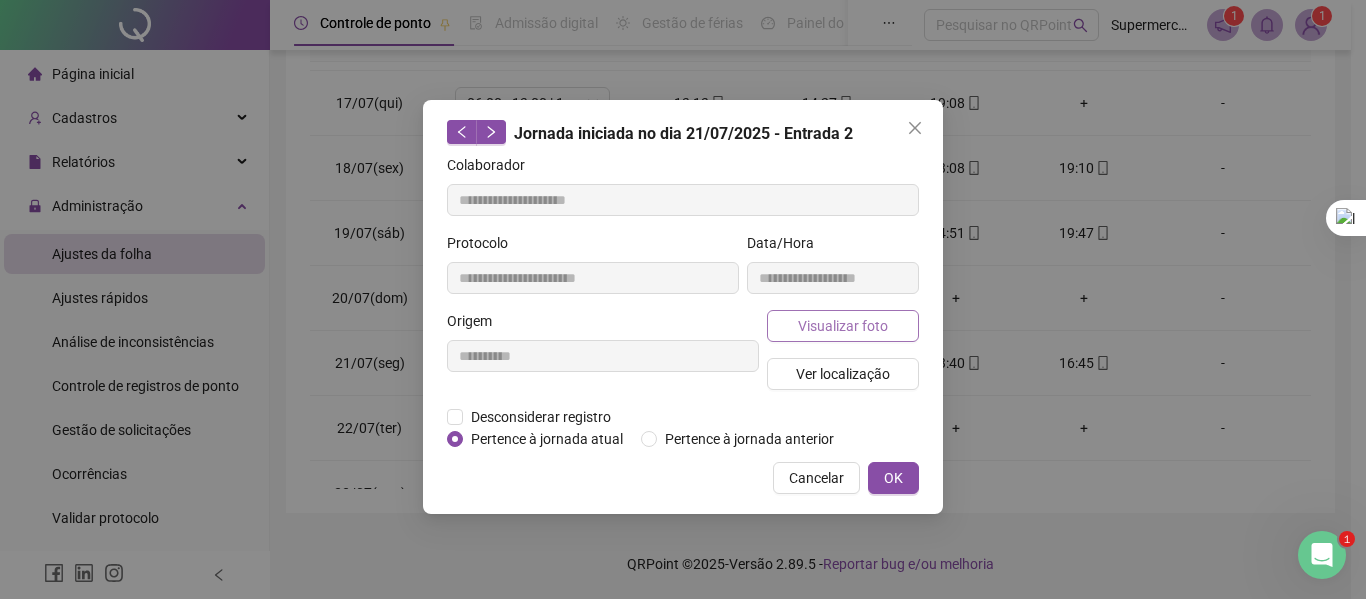 click on "Visualizar foto" at bounding box center (843, 326) 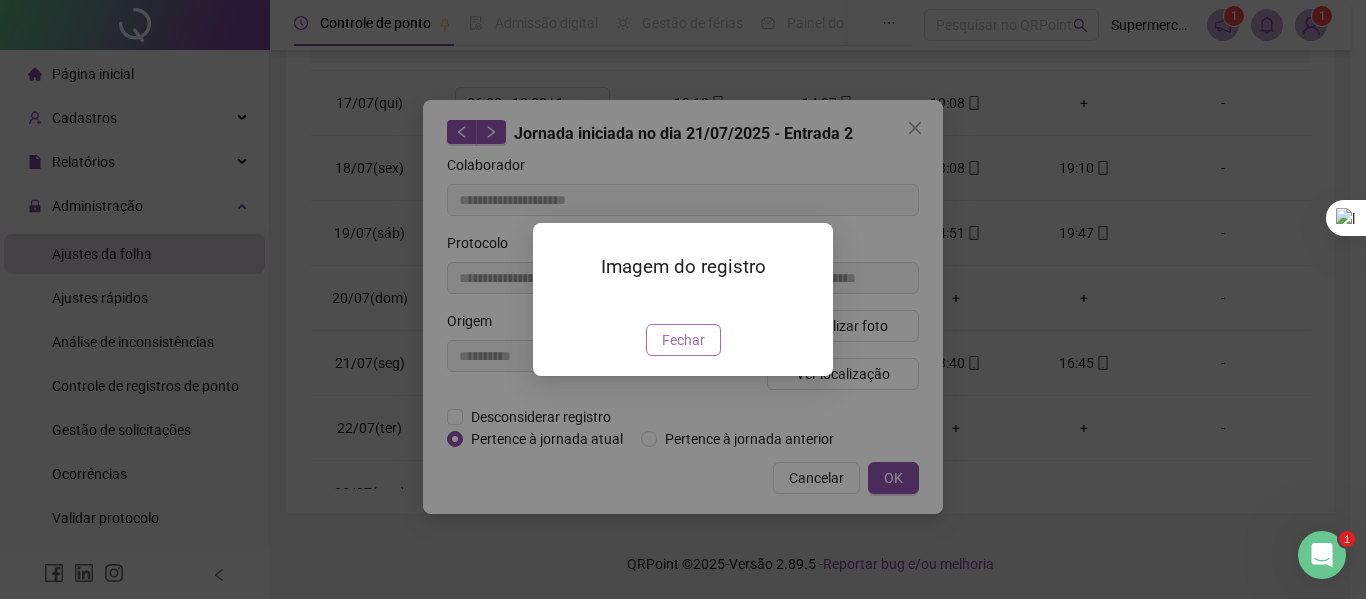 click on "Fechar" at bounding box center (683, 340) 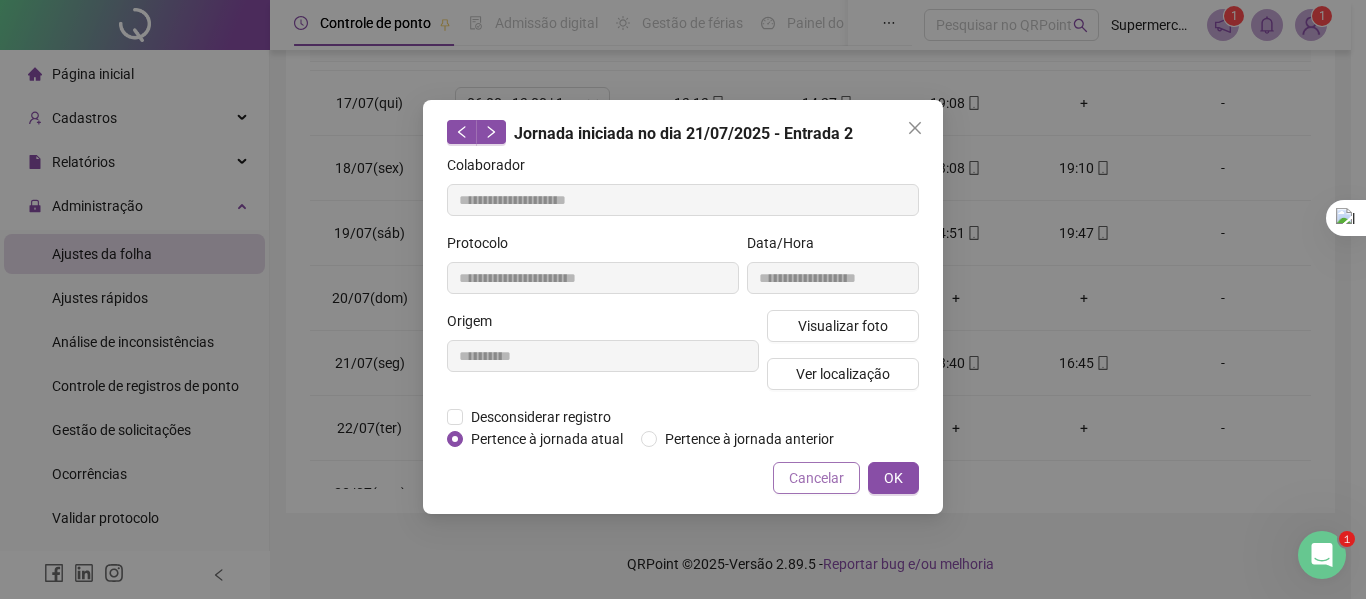 click on "Cancelar" at bounding box center (816, 478) 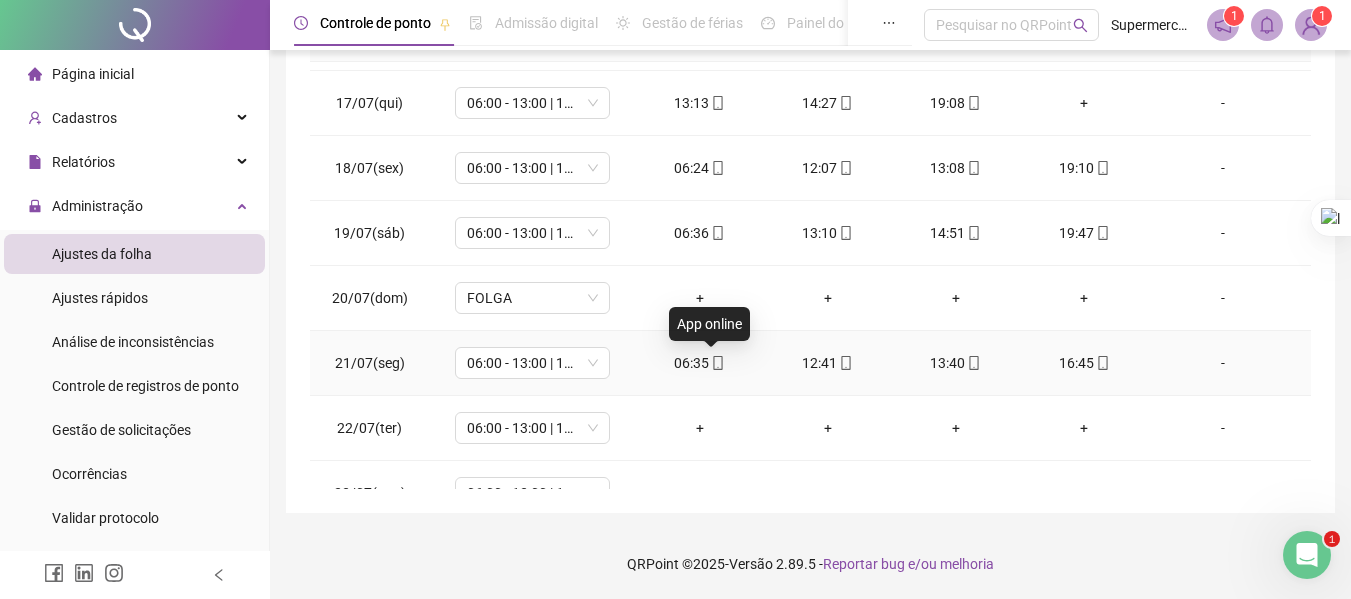 click 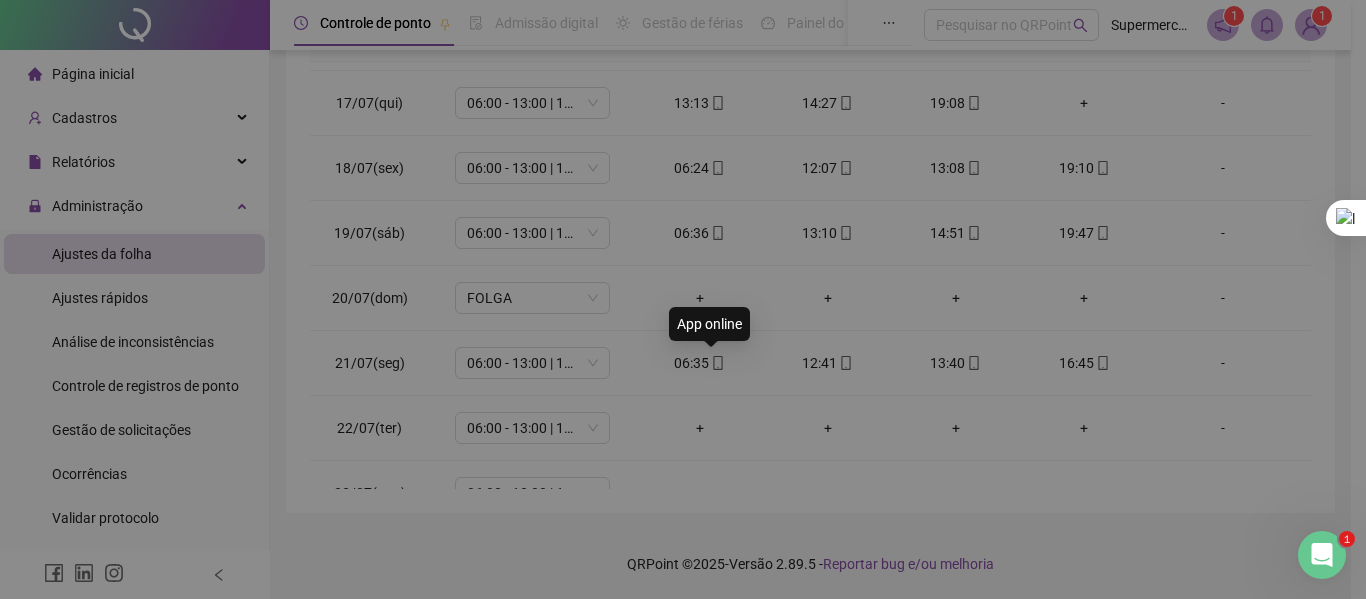 type on "**********" 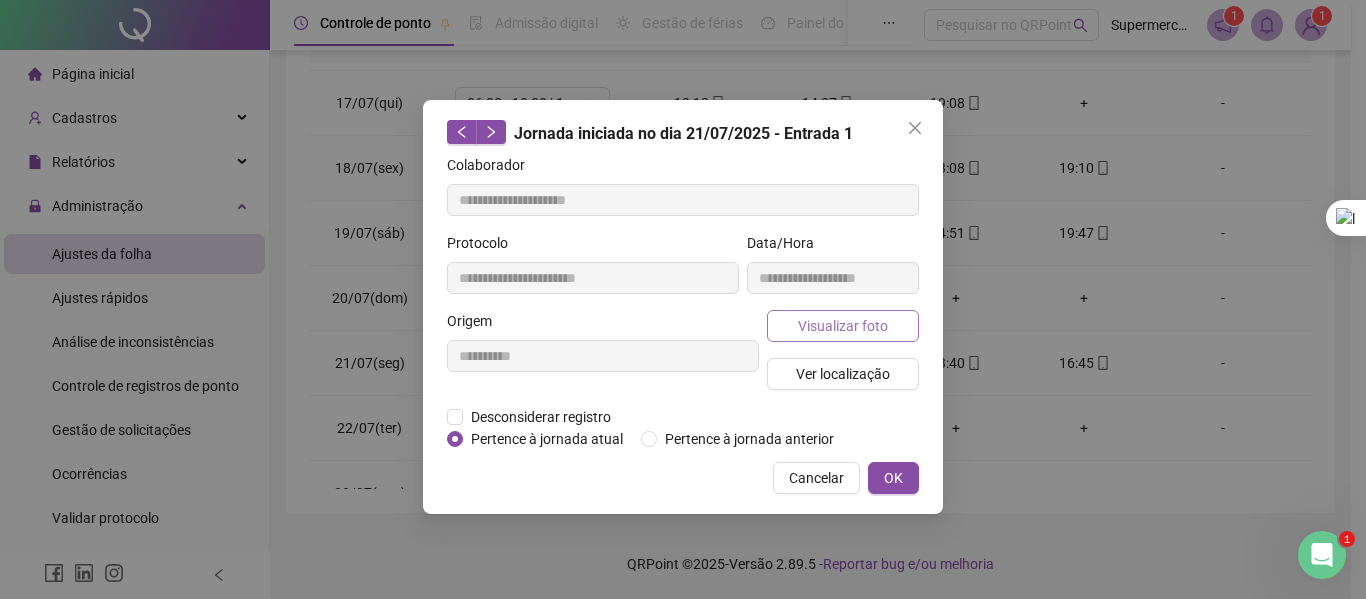 click on "Visualizar foto" at bounding box center (843, 326) 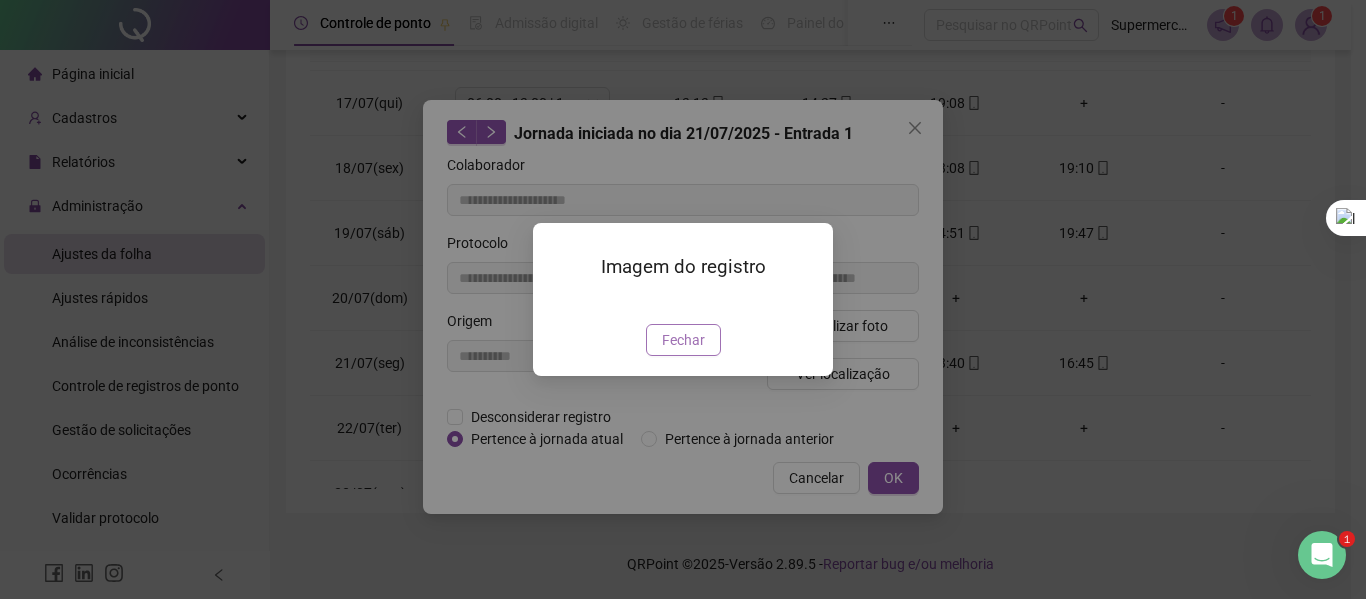 click on "Fechar" at bounding box center [683, 340] 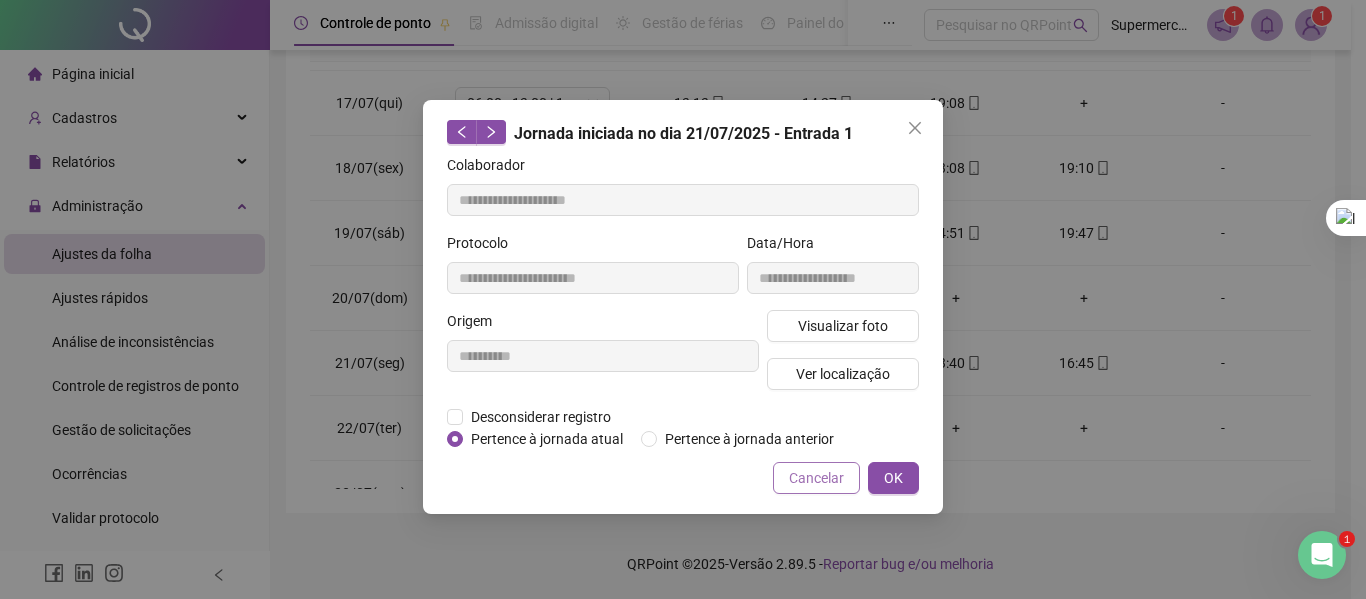 click on "Cancelar" at bounding box center [816, 478] 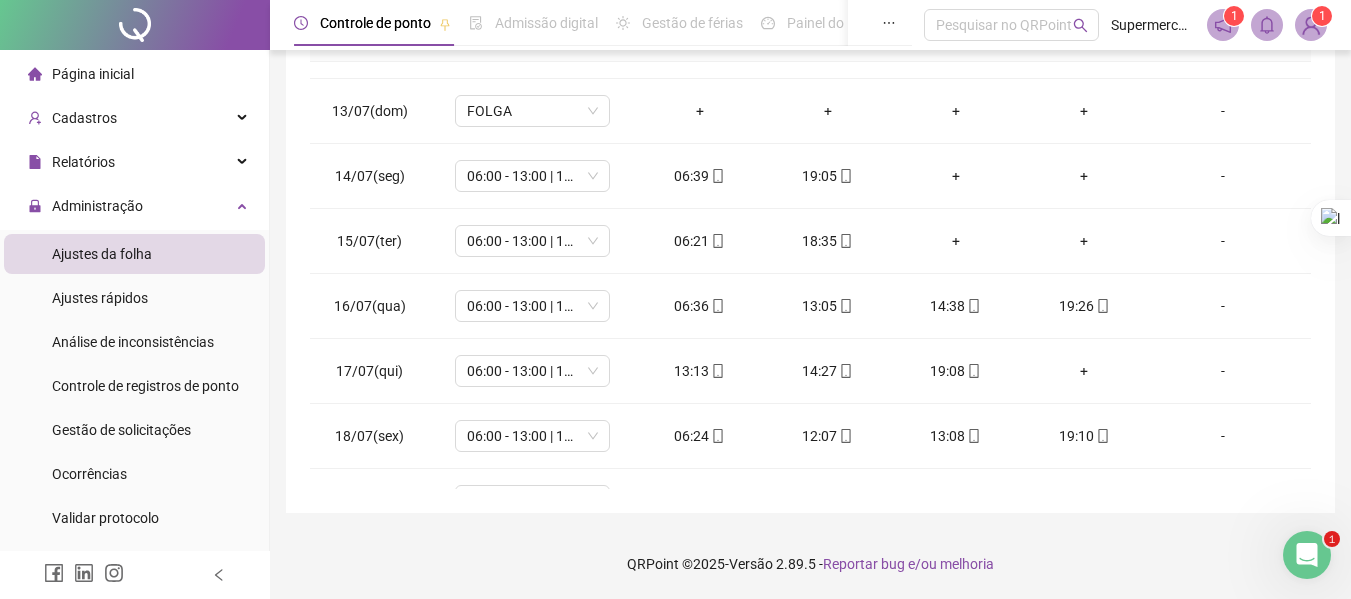 scroll, scrollTop: 752, scrollLeft: 0, axis: vertical 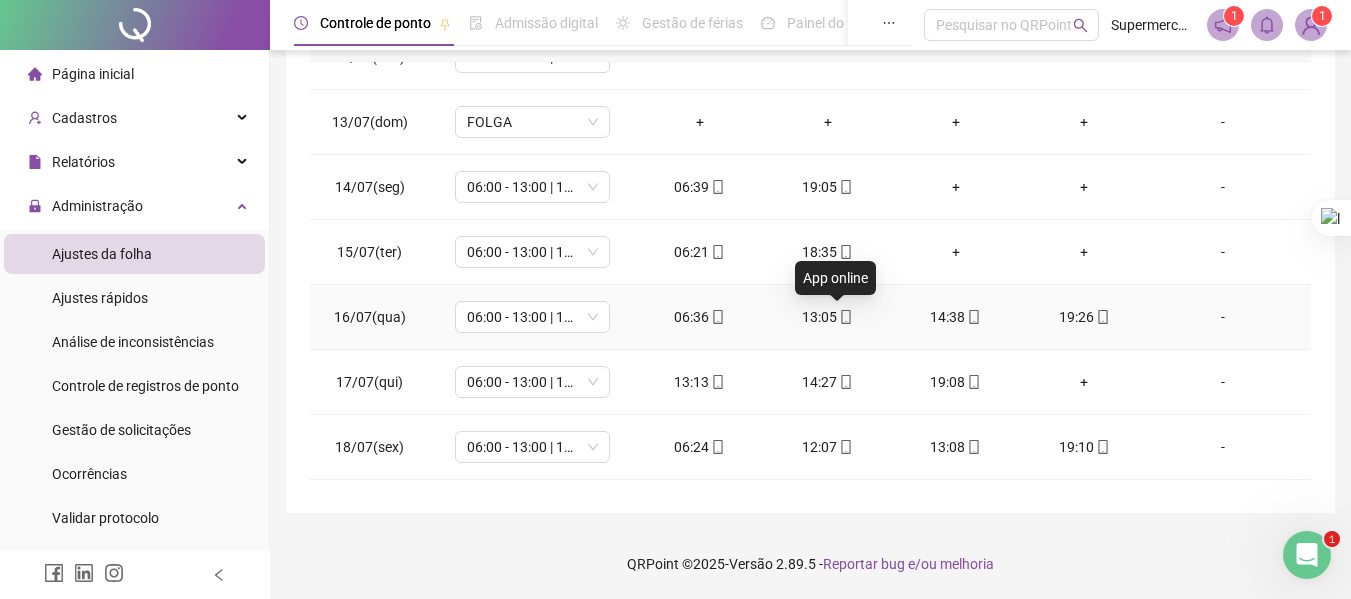 click at bounding box center (845, 317) 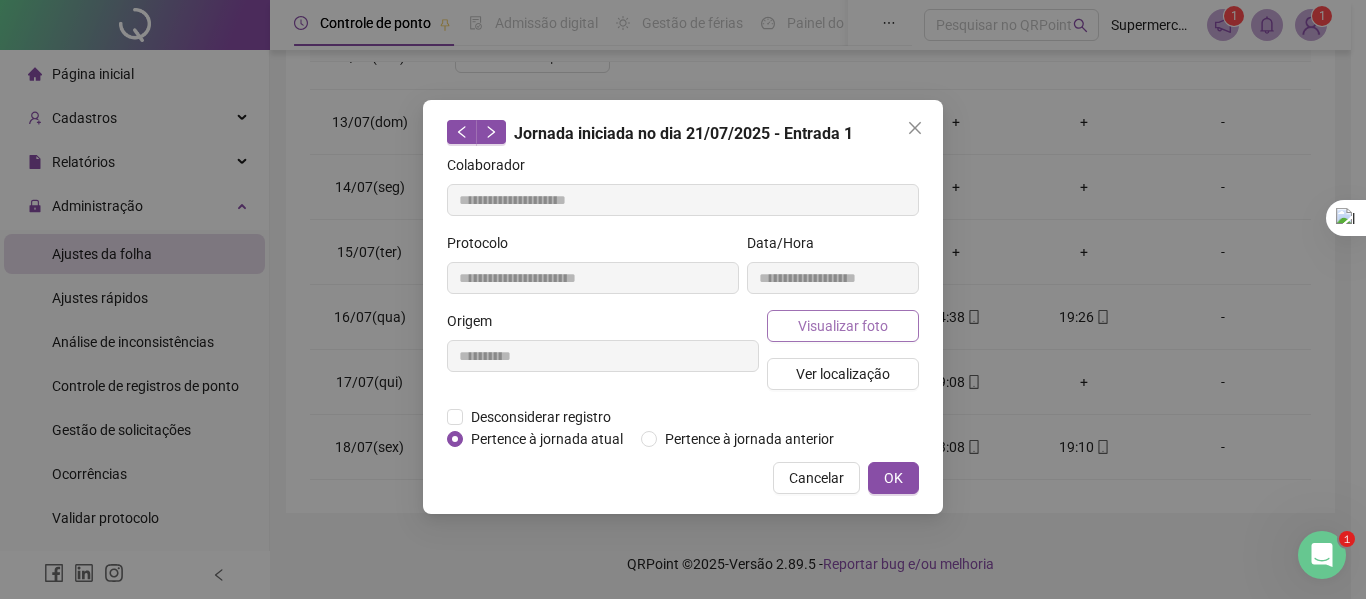 click on "Visualizar foto" at bounding box center [843, 326] 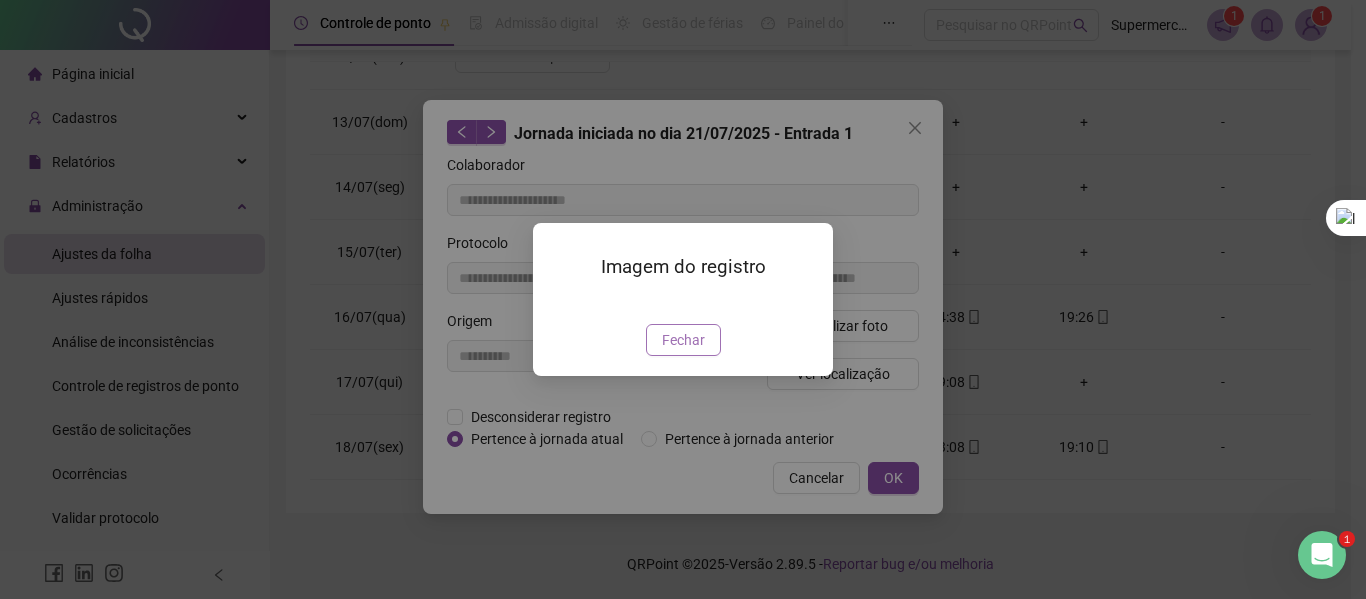 type on "**********" 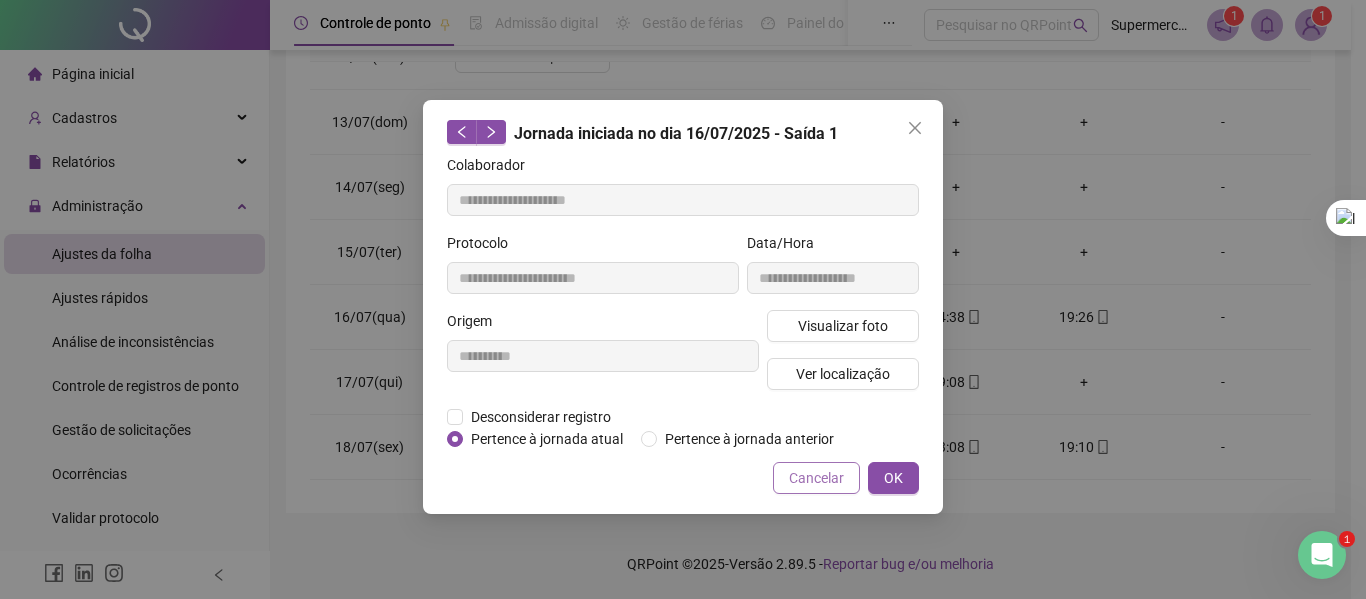 click on "Cancelar" at bounding box center (816, 478) 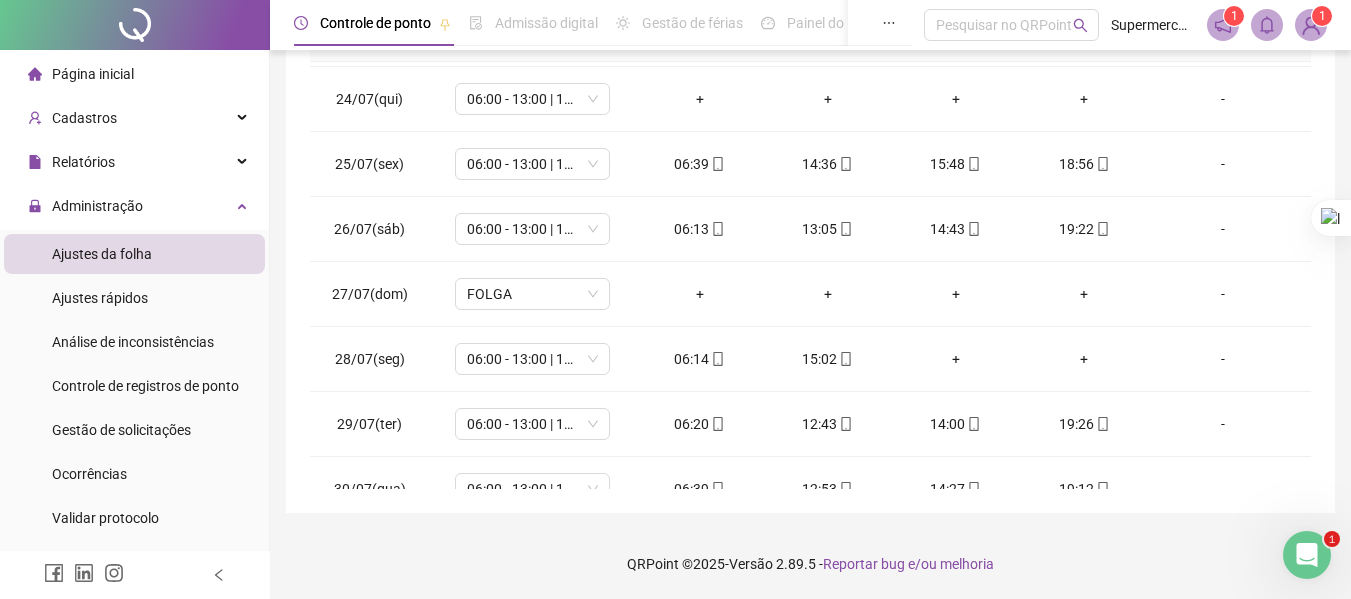 scroll, scrollTop: 1588, scrollLeft: 0, axis: vertical 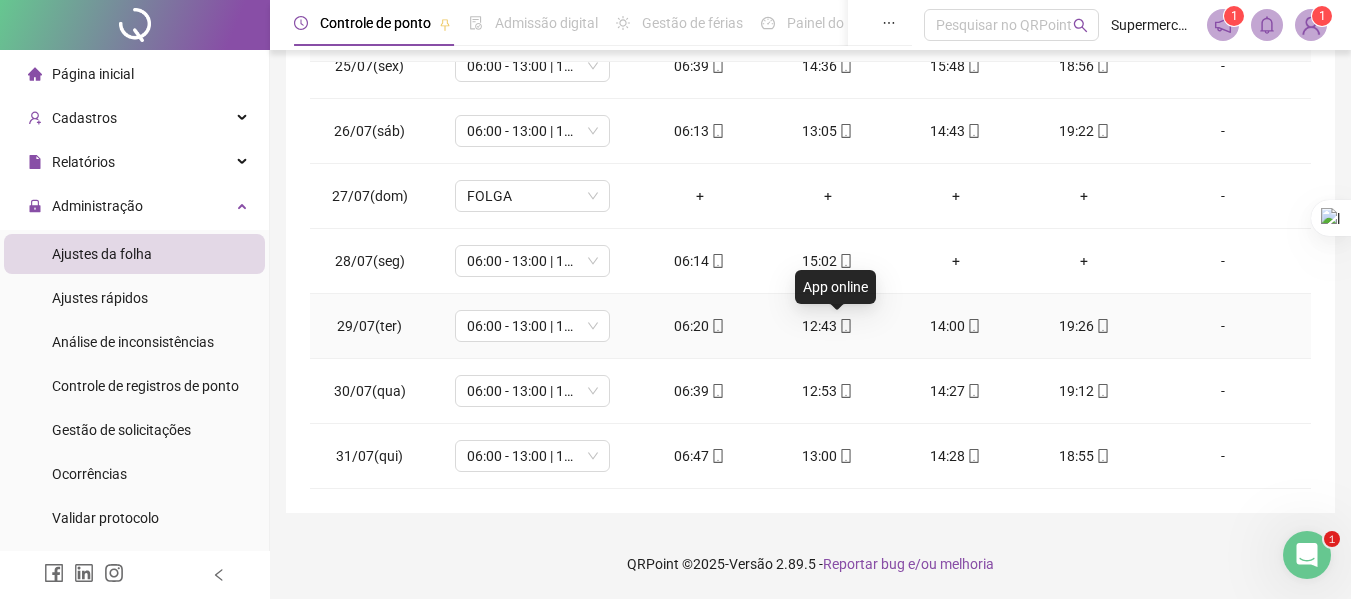 click 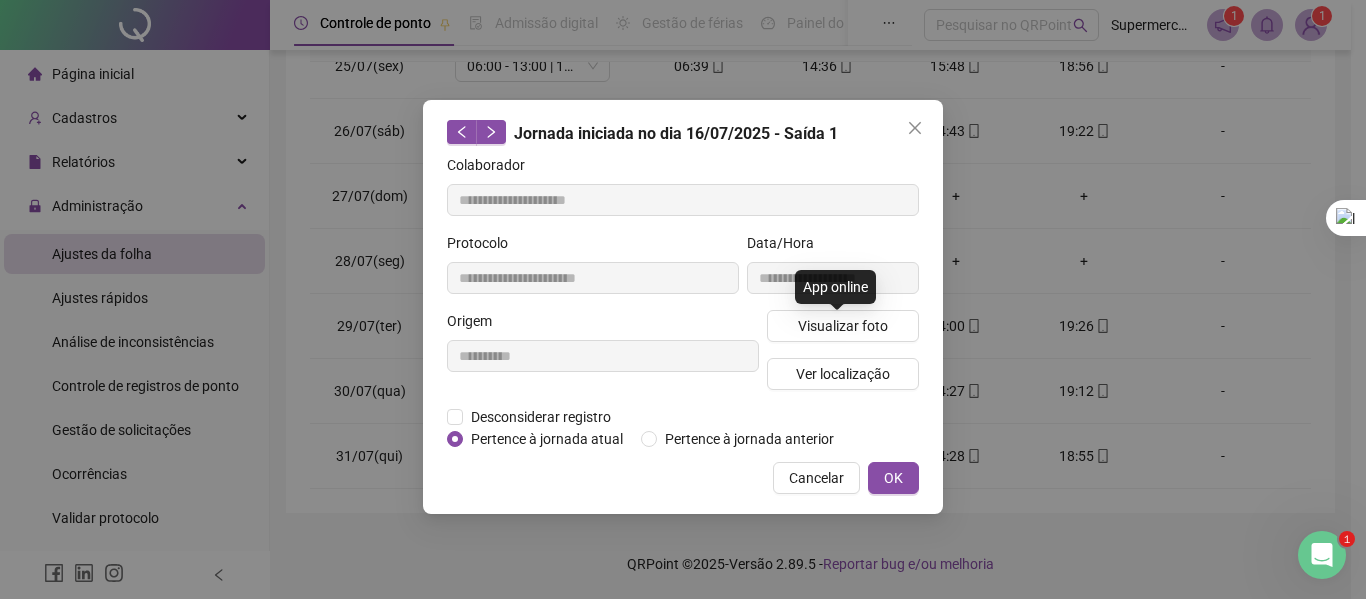 type on "**********" 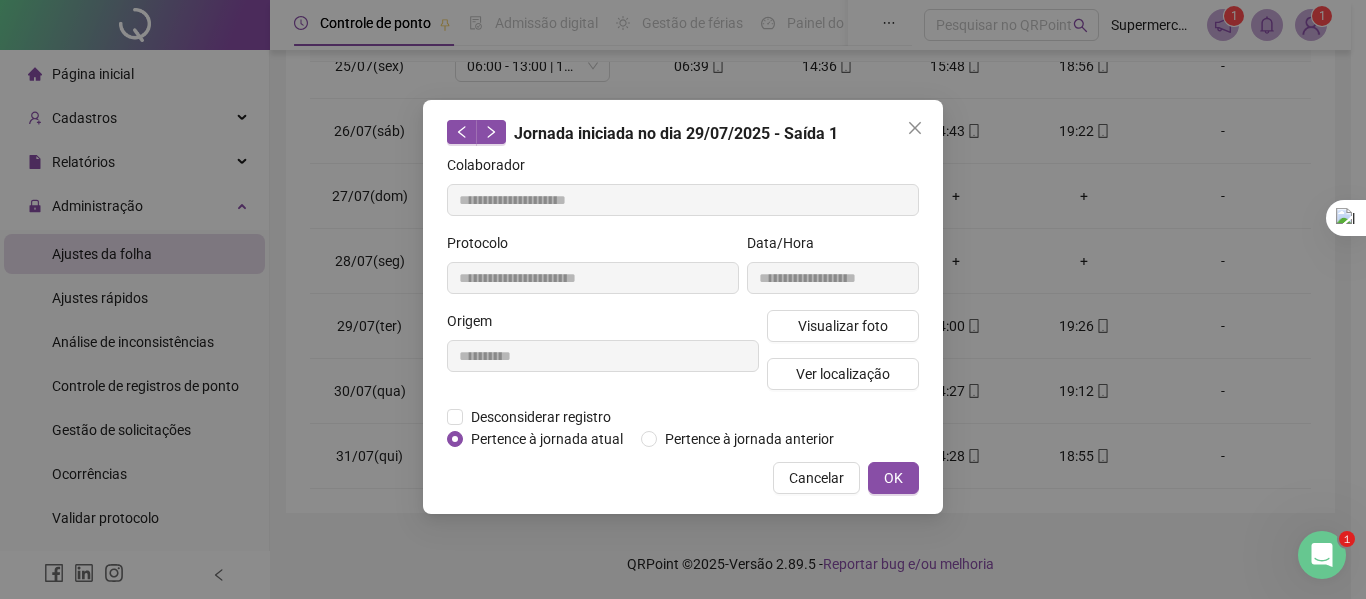 click on "Visualizar foto" at bounding box center (843, 326) 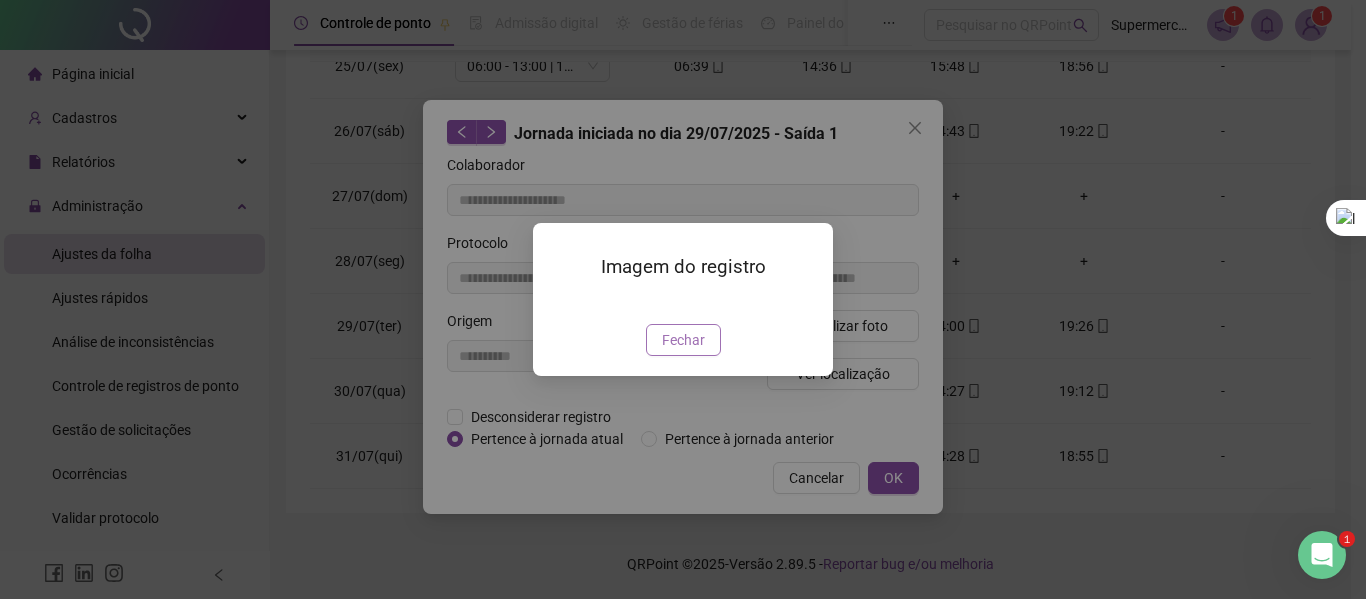 click on "Fechar" at bounding box center (683, 340) 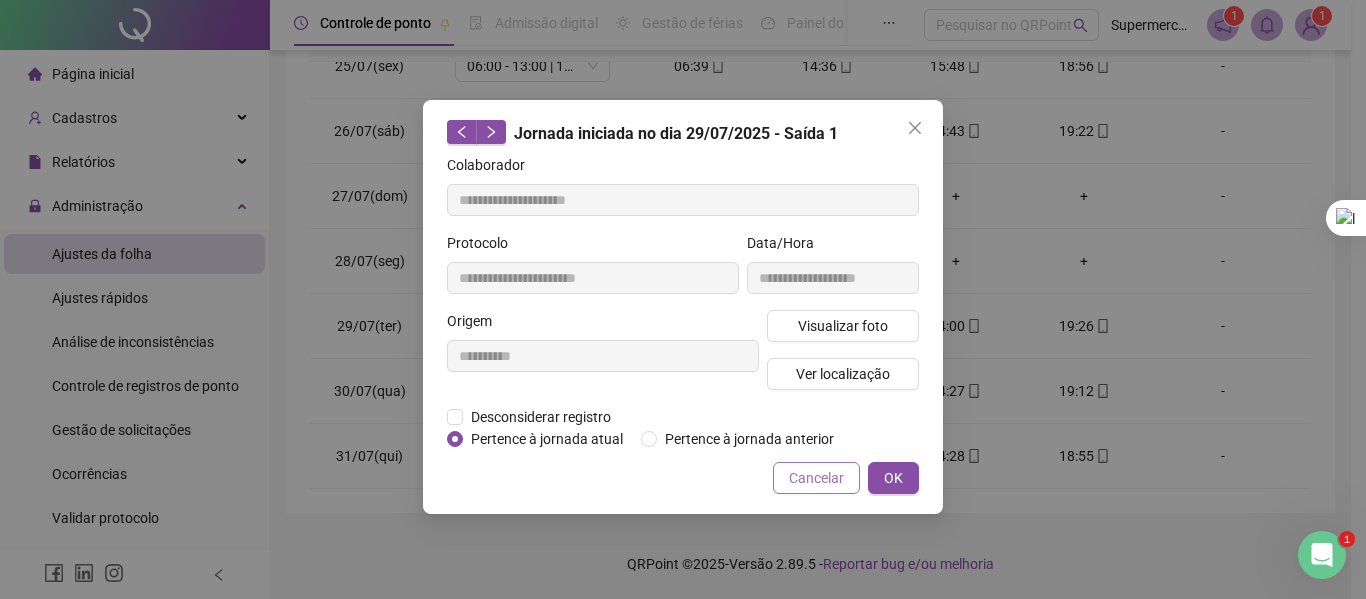 click on "Cancelar" at bounding box center [816, 478] 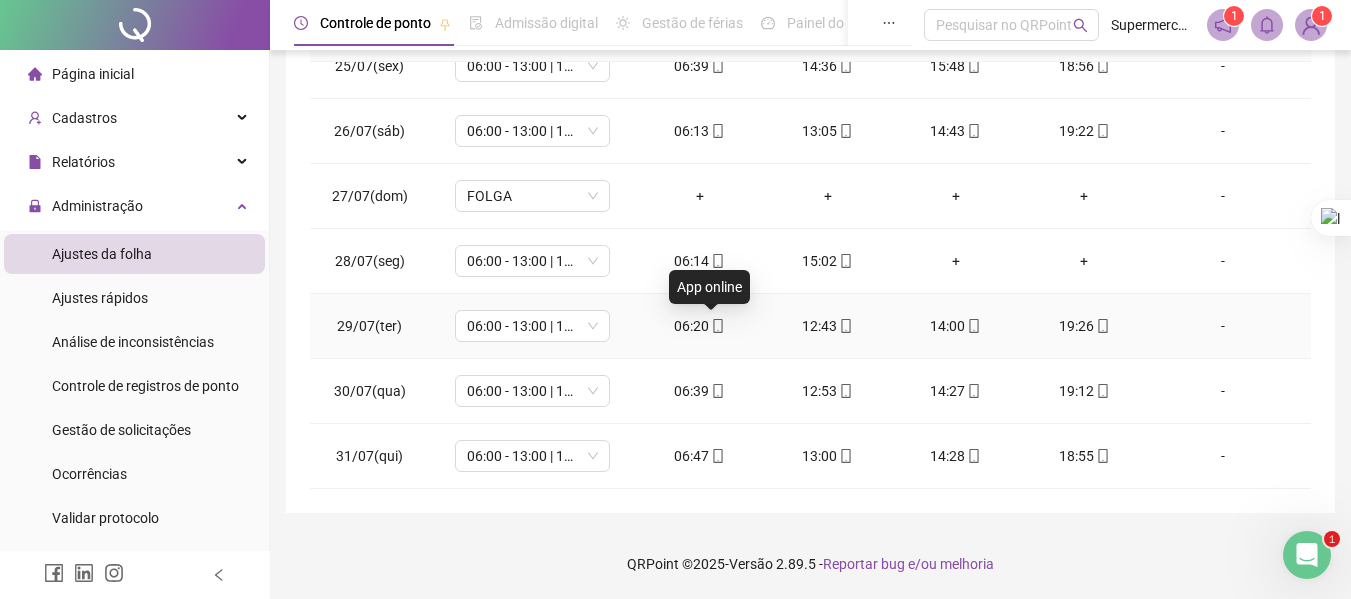 click at bounding box center [717, 326] 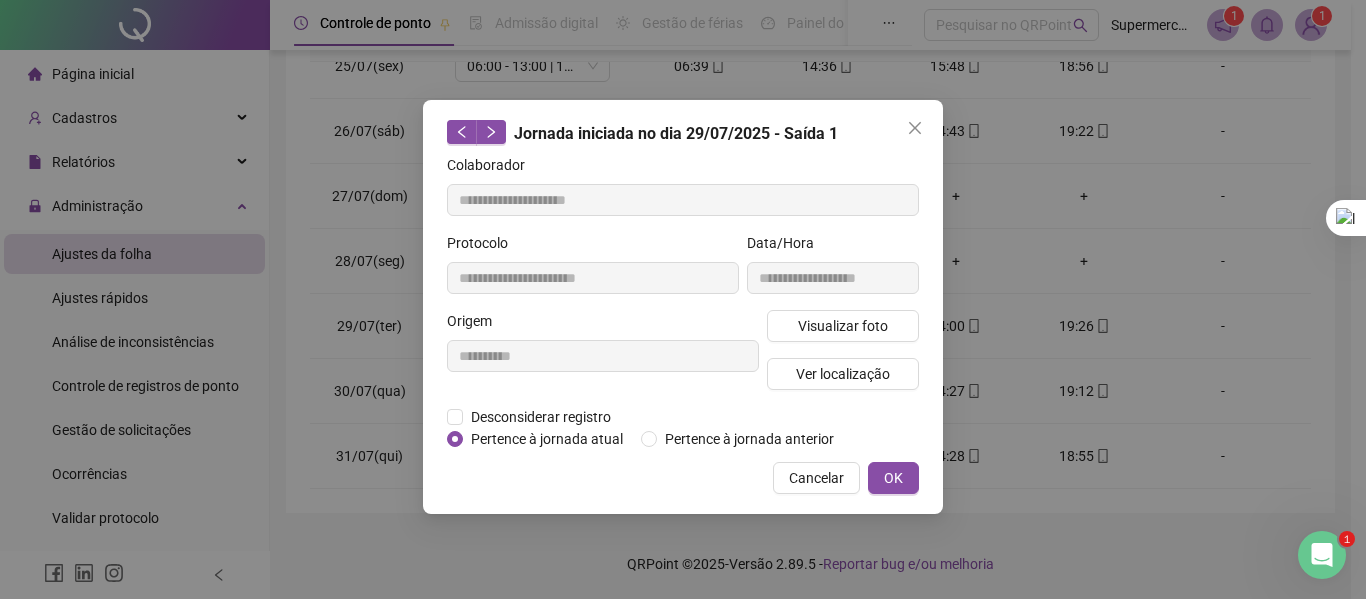 click on "Origem" at bounding box center (603, 325) 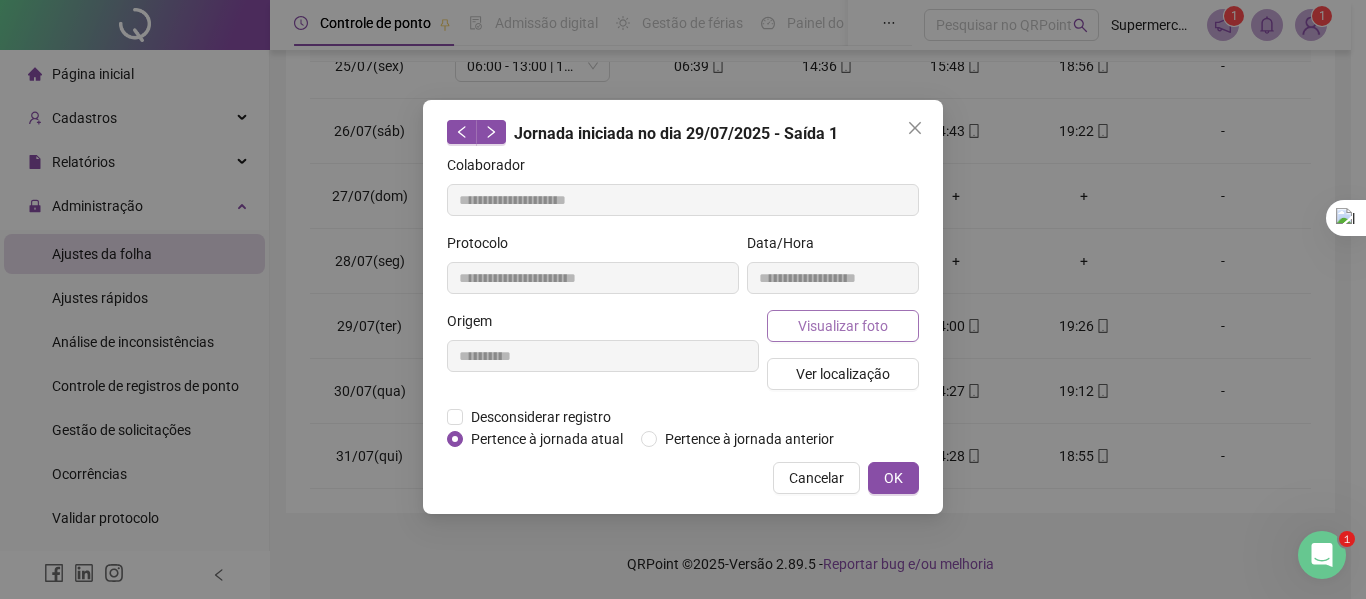 click on "Visualizar foto" at bounding box center [843, 326] 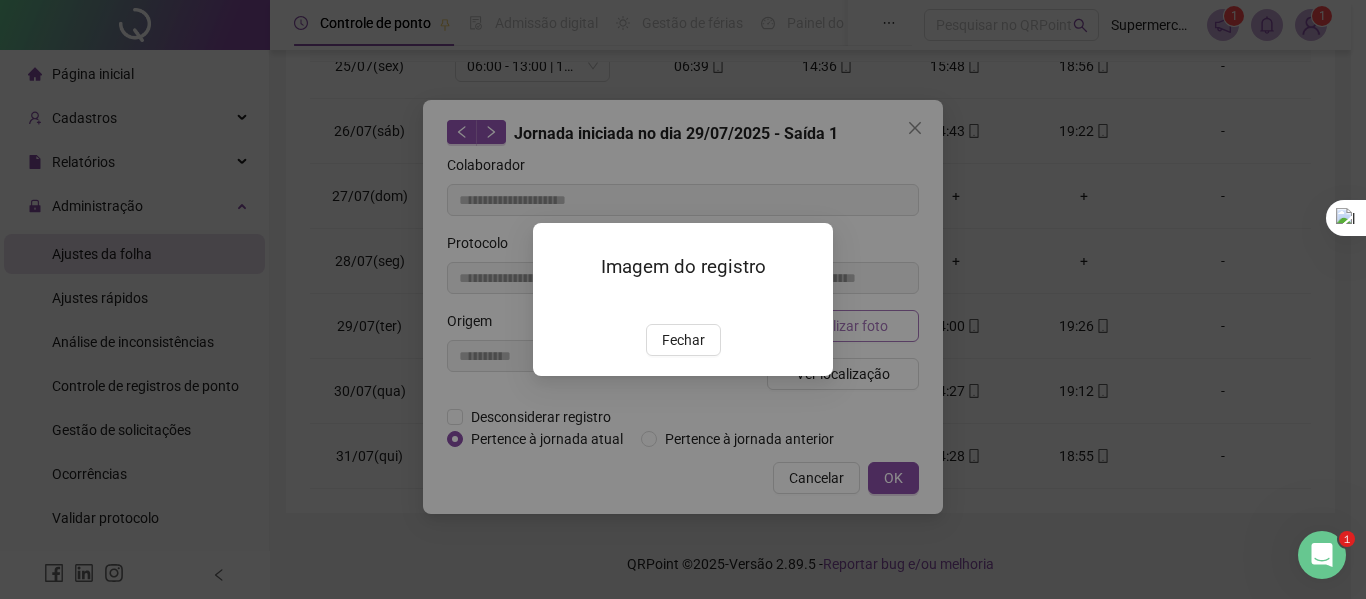 type on "**********" 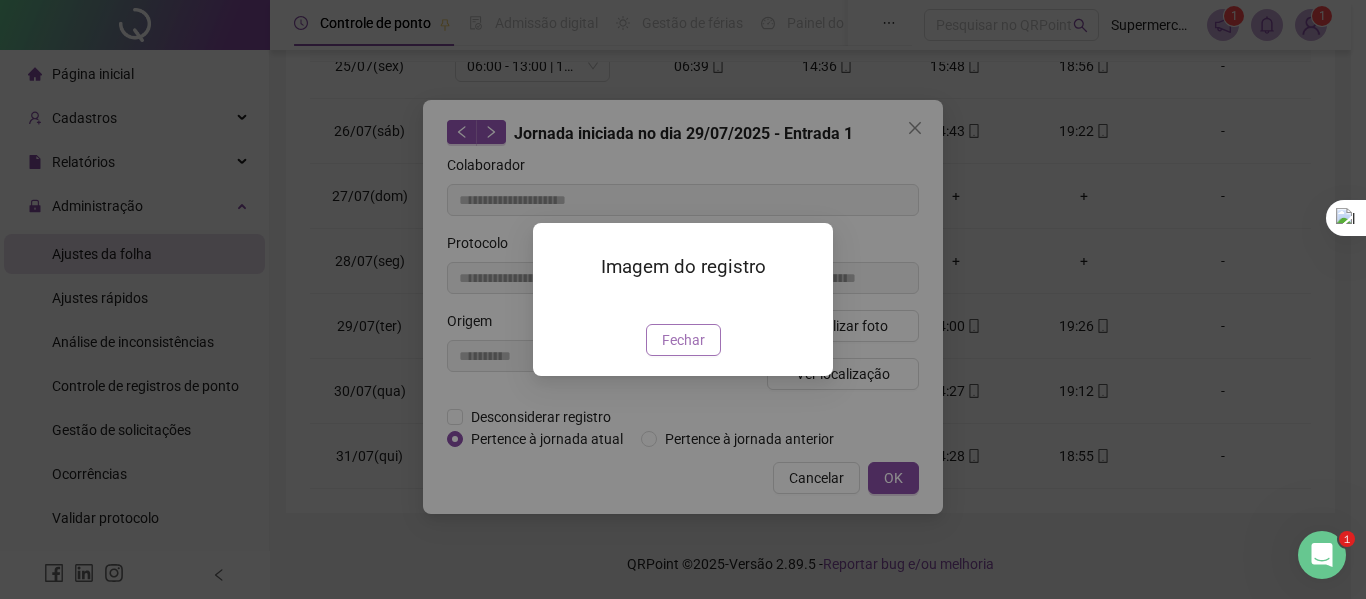 click on "Fechar" at bounding box center (683, 340) 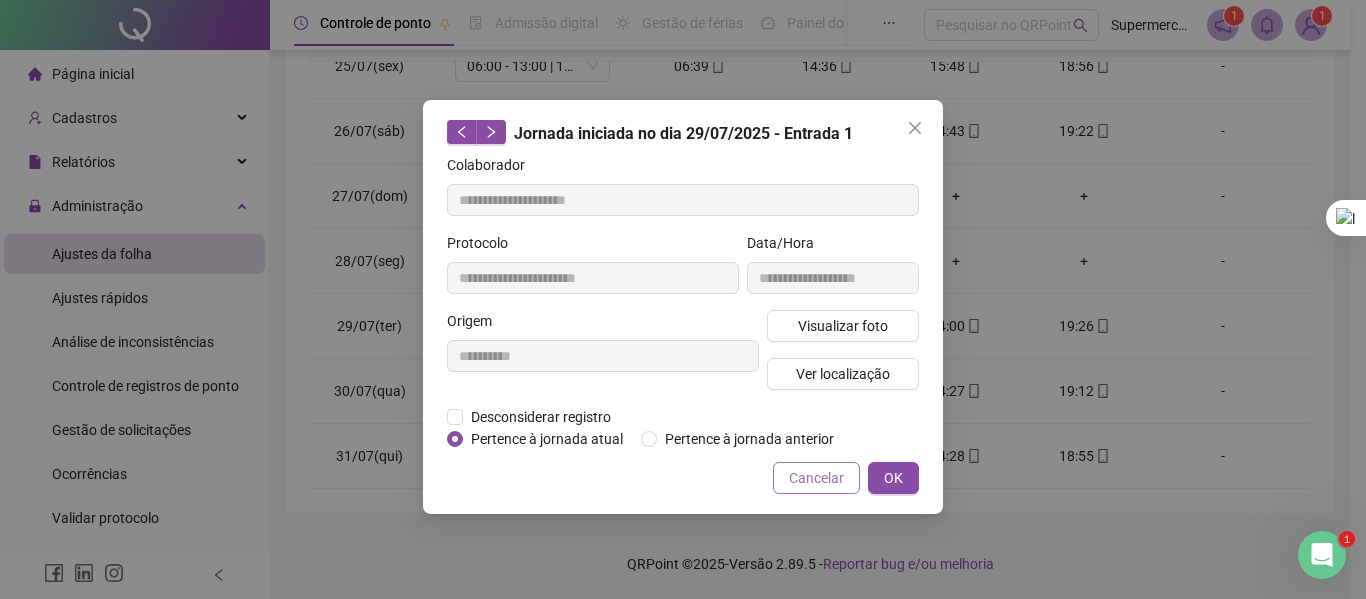 click on "Cancelar" at bounding box center [816, 478] 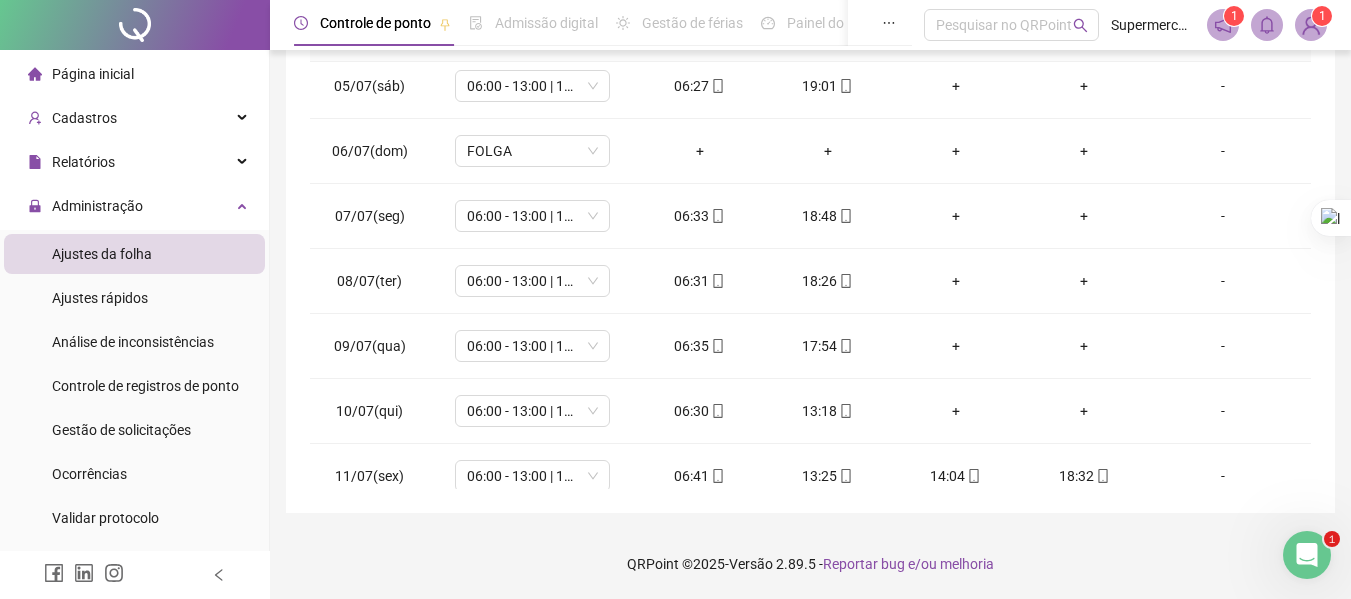 scroll, scrollTop: 0, scrollLeft: 0, axis: both 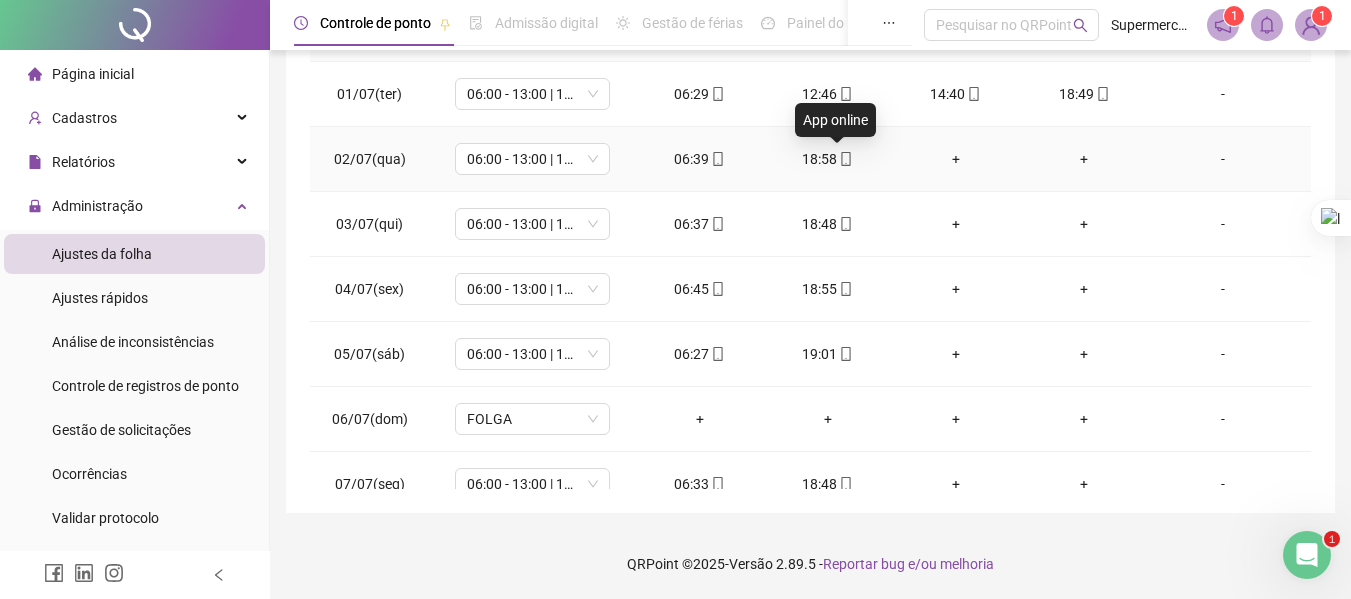 click 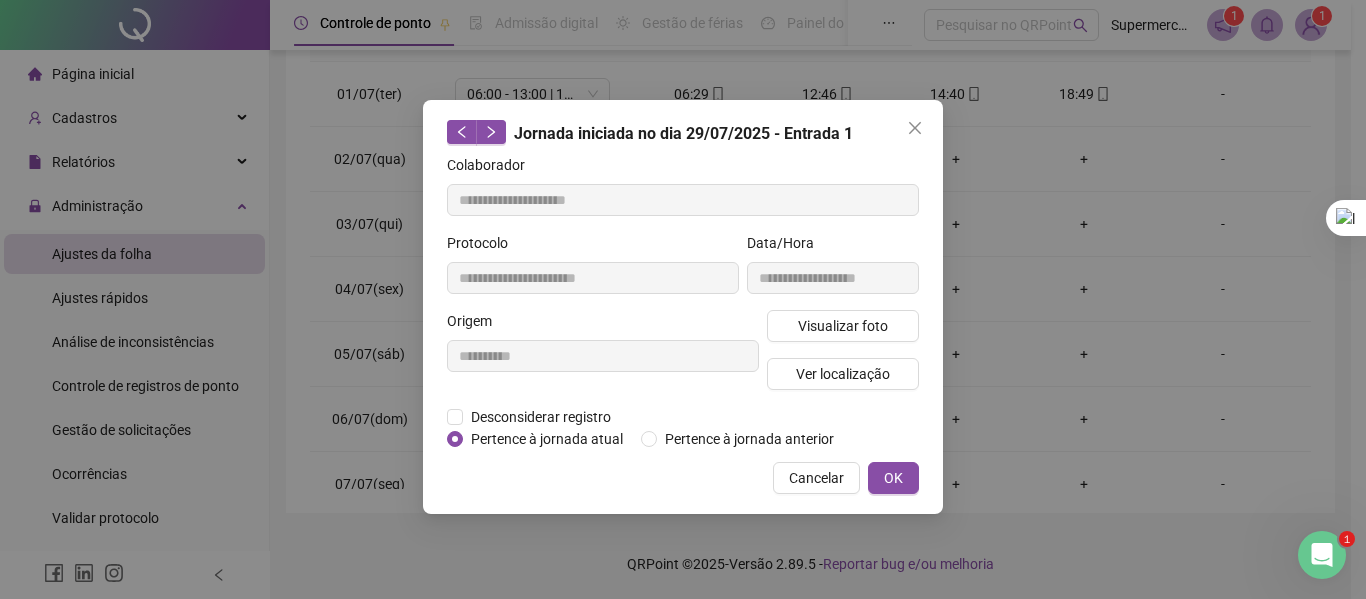 type on "**********" 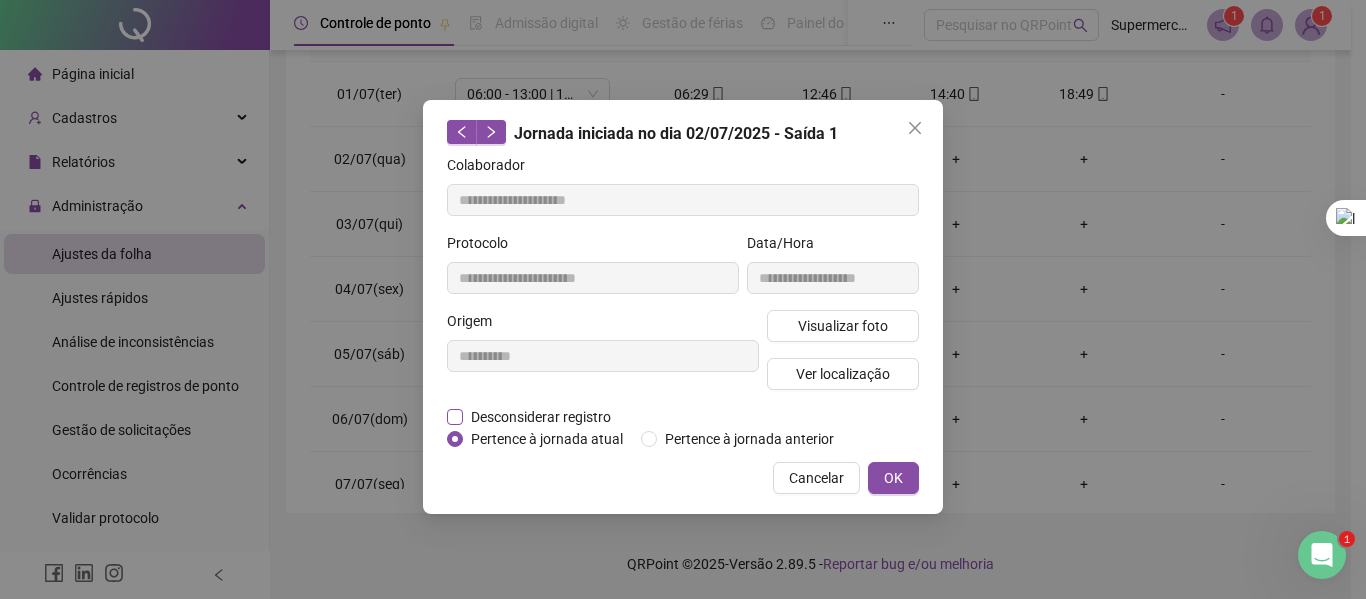 click on "Desconsiderar registro" at bounding box center (541, 417) 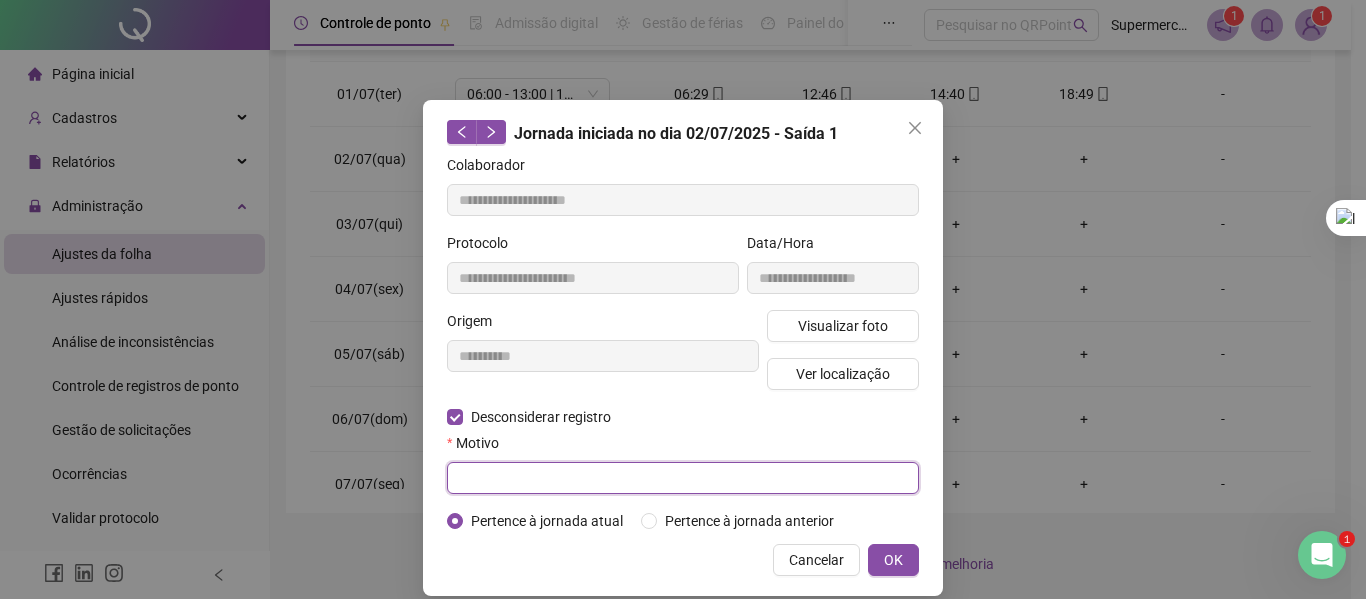 click at bounding box center [683, 478] 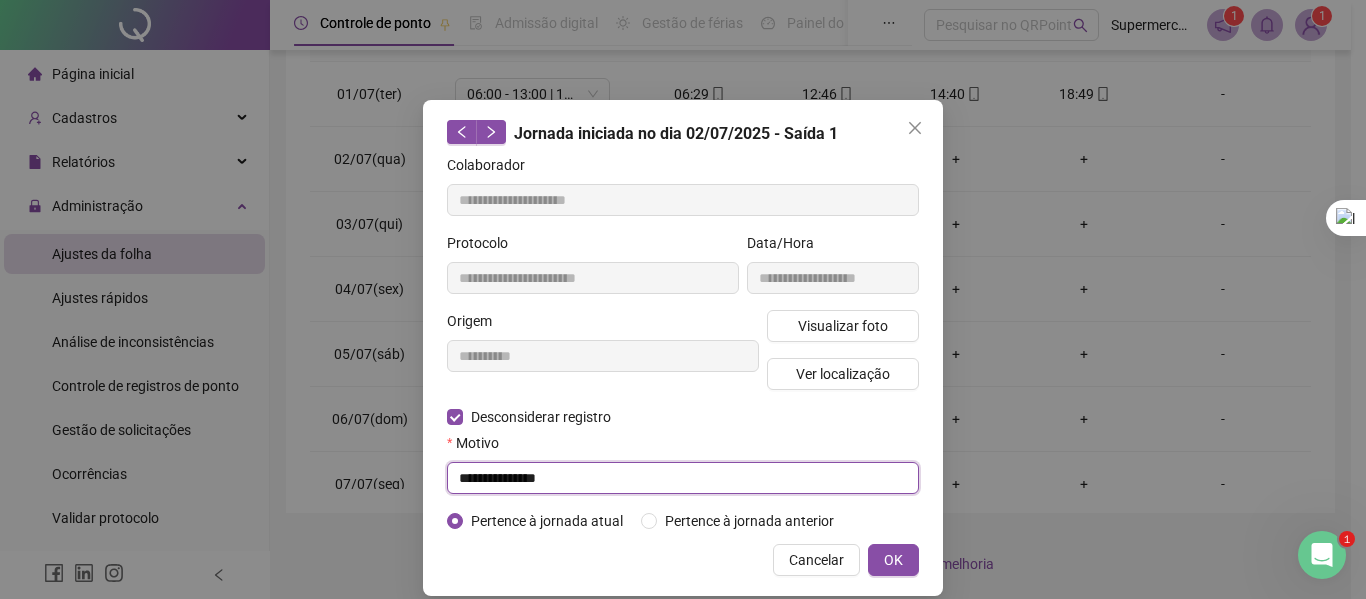 drag, startPoint x: 570, startPoint y: 469, endPoint x: 411, endPoint y: 467, distance: 159.01257 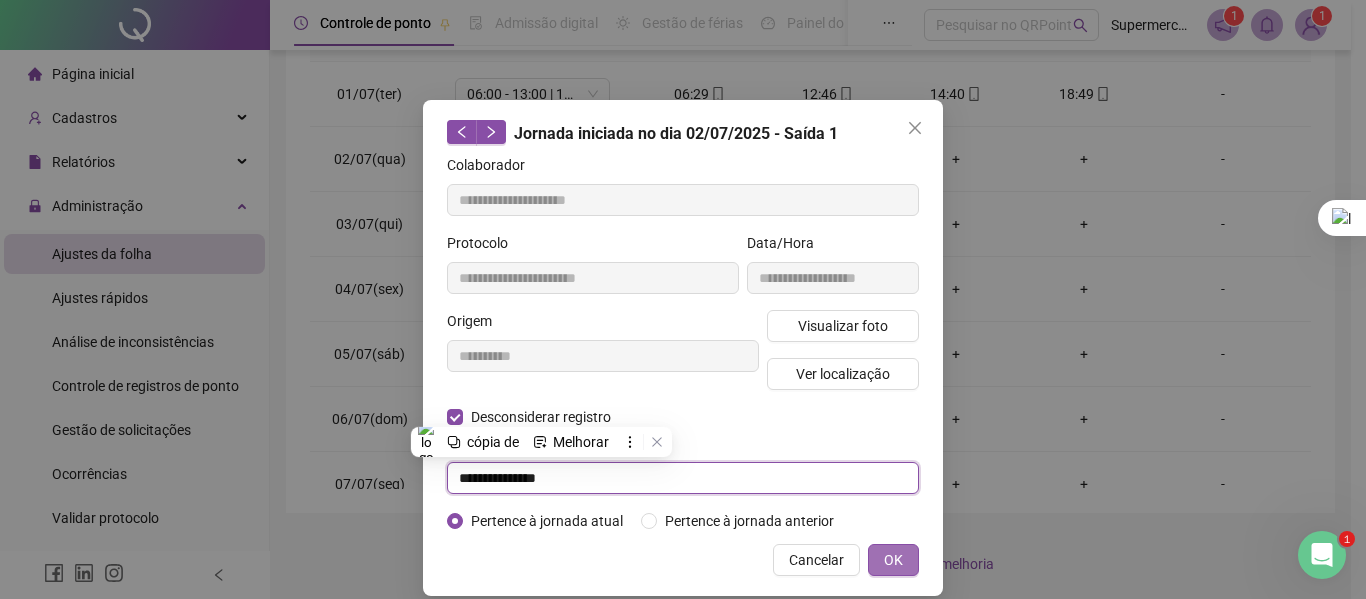 type on "**********" 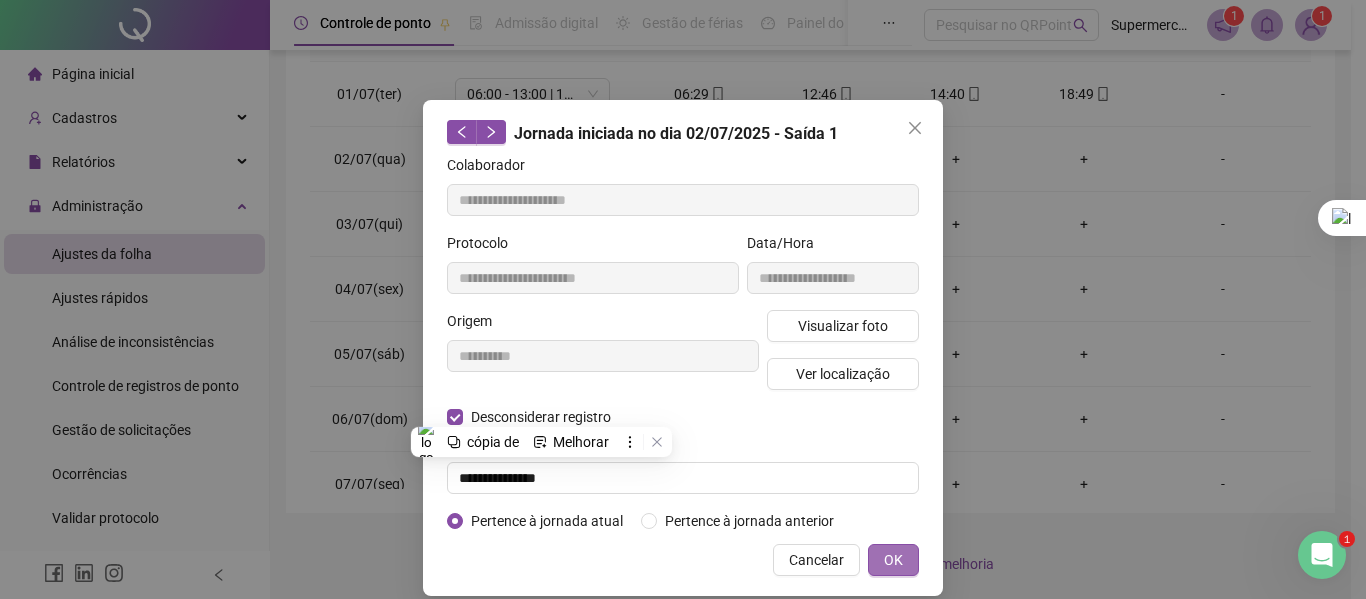 click on "OK" at bounding box center [893, 560] 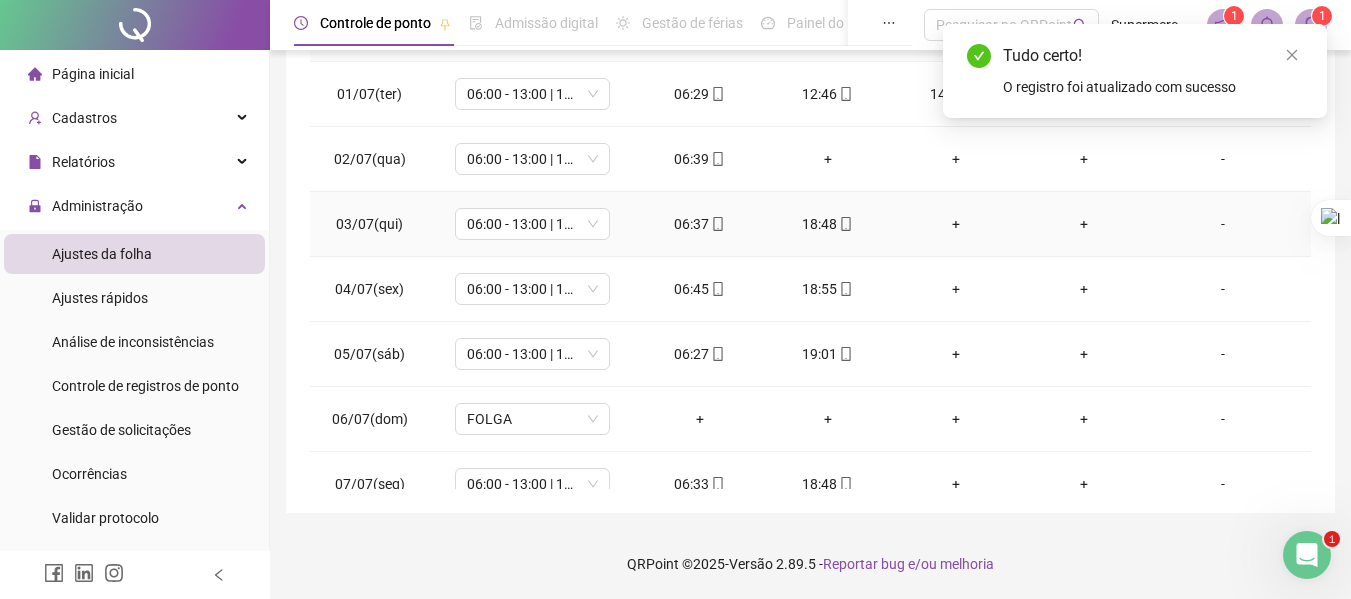 click on "18:48" at bounding box center [828, 224] 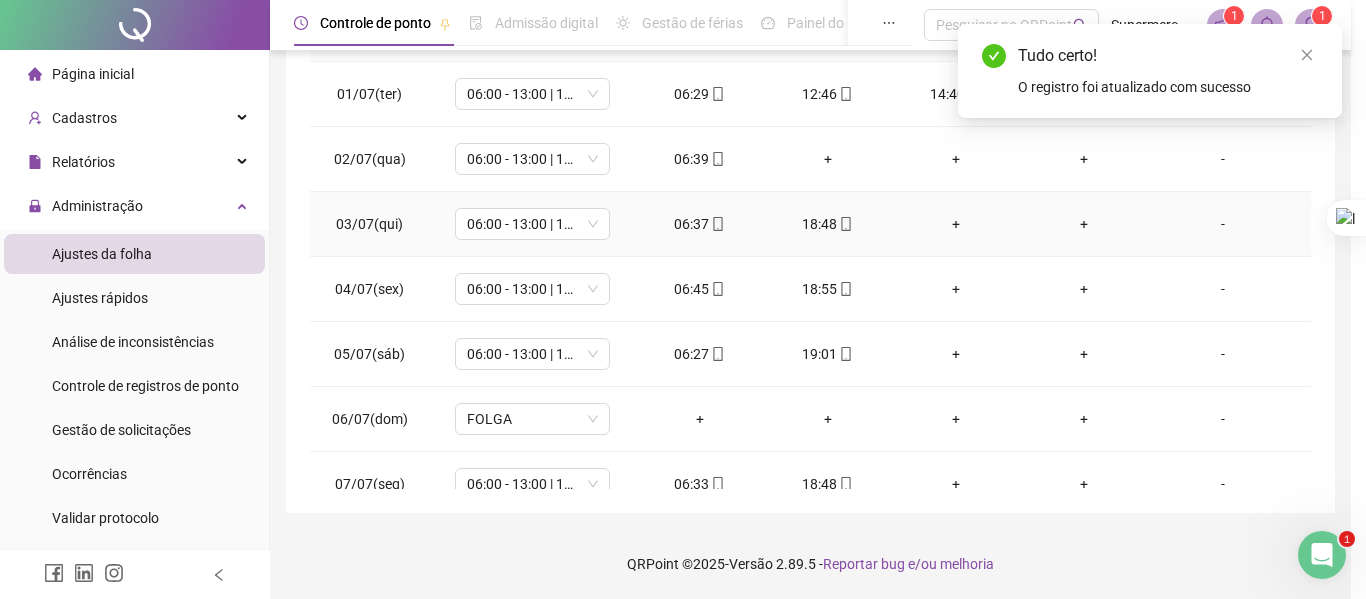 type on "**********" 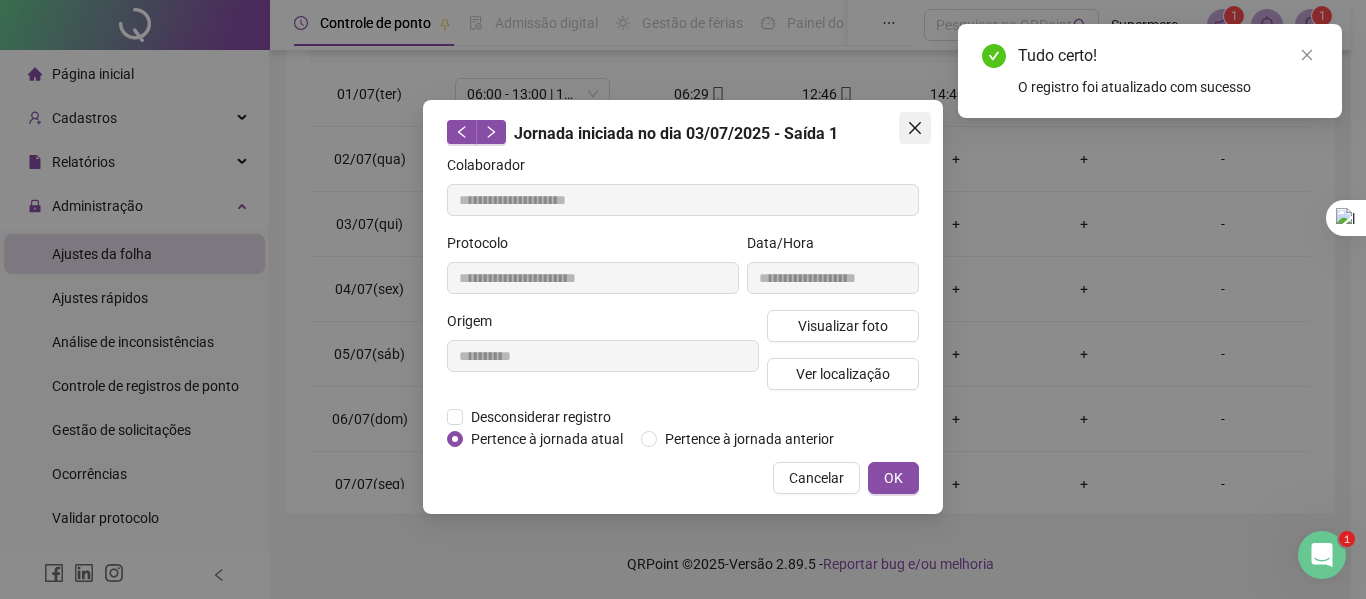 click at bounding box center [915, 128] 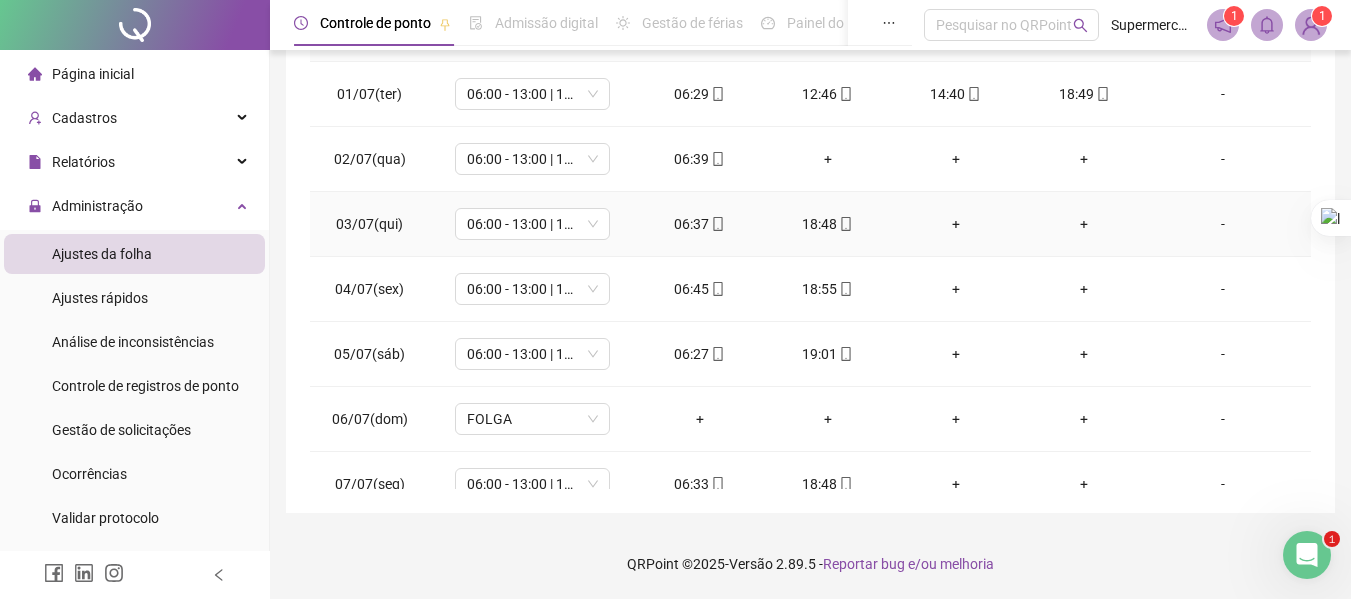 click on "+" at bounding box center [1084, 224] 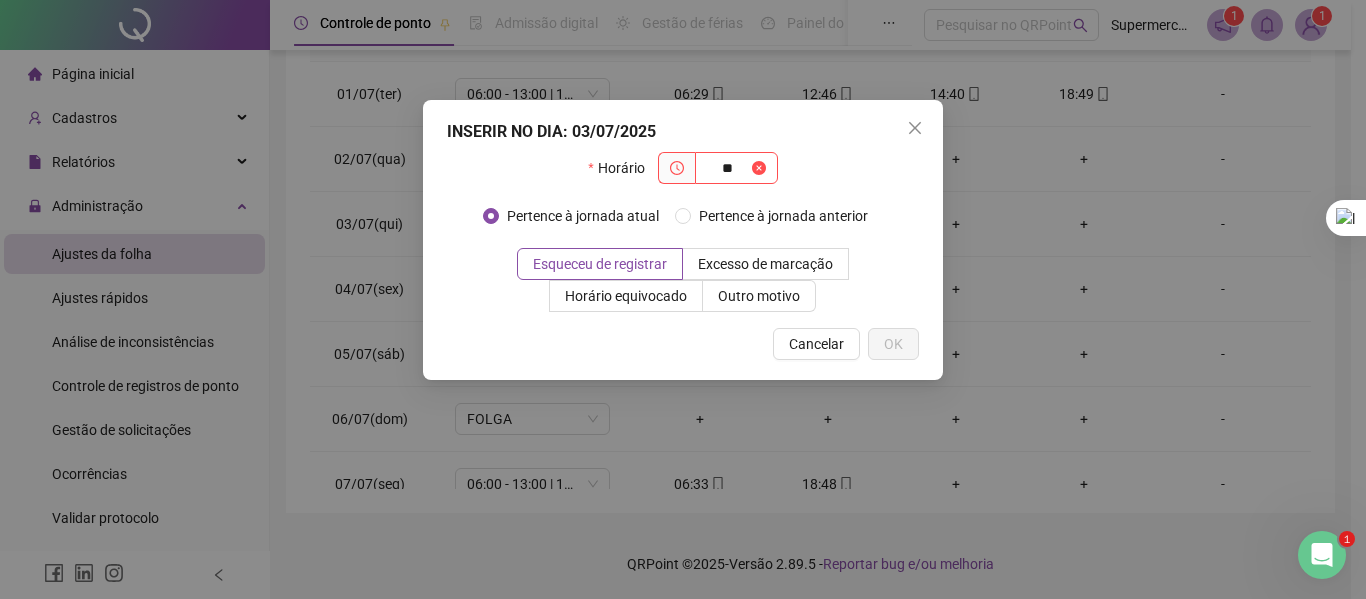 type on "**" 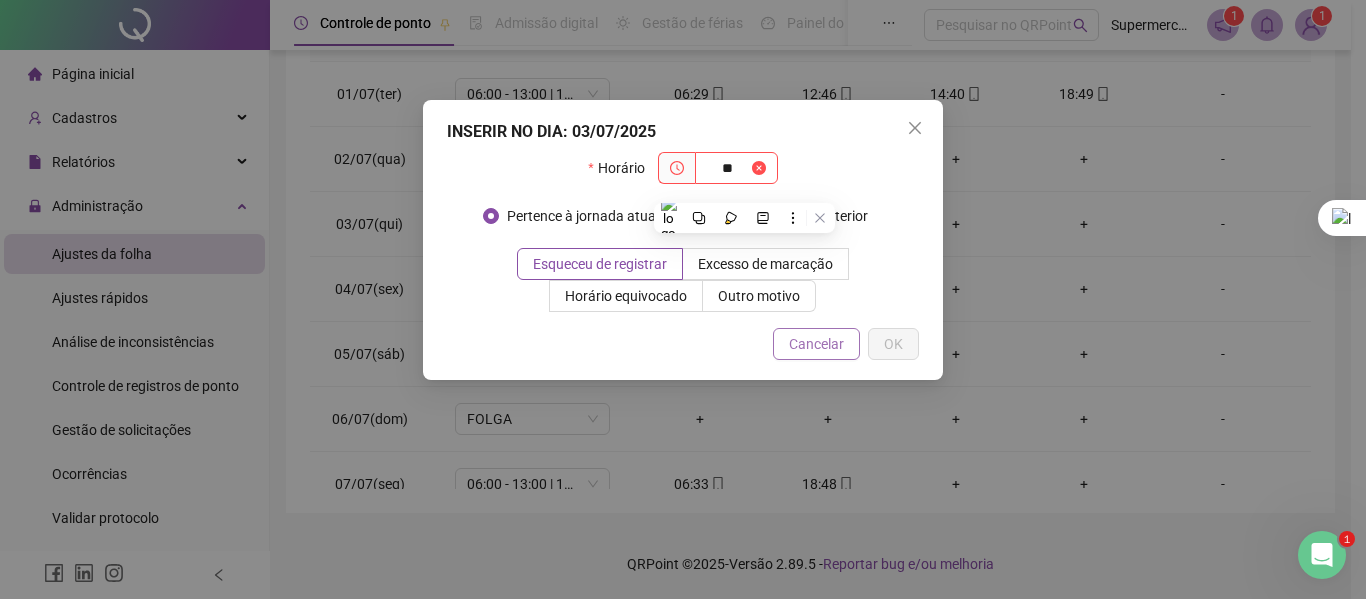 drag, startPoint x: 843, startPoint y: 365, endPoint x: 823, endPoint y: 342, distance: 30.479502 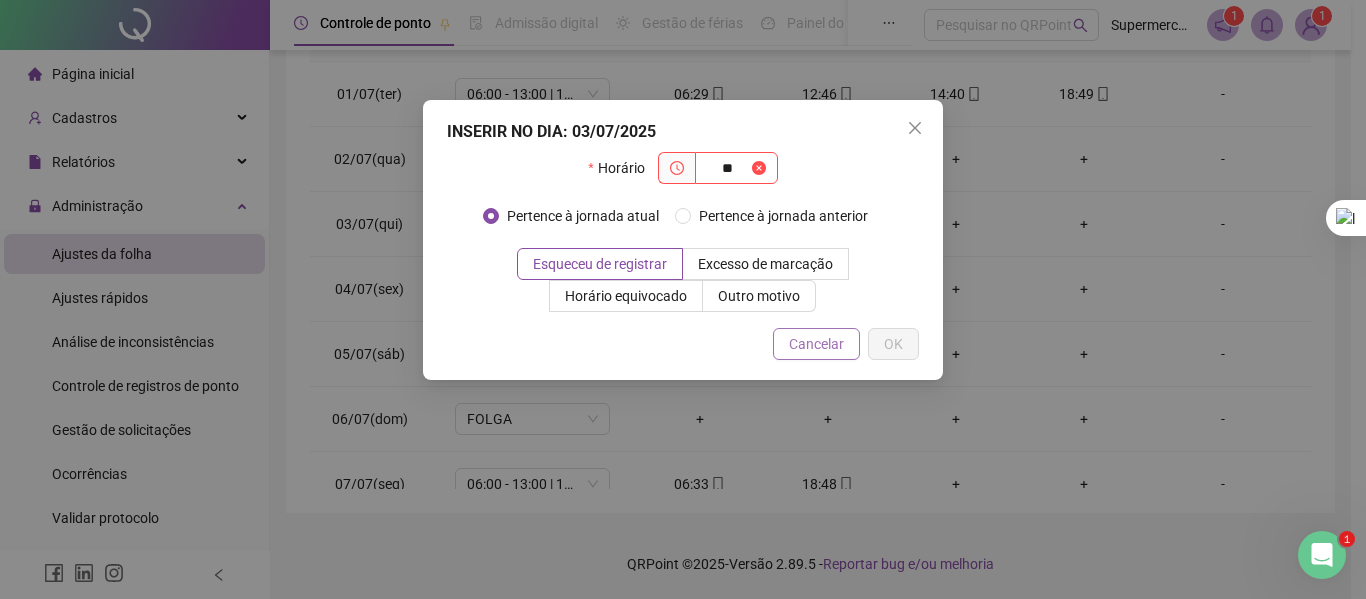 click on "Cancelar" at bounding box center (816, 344) 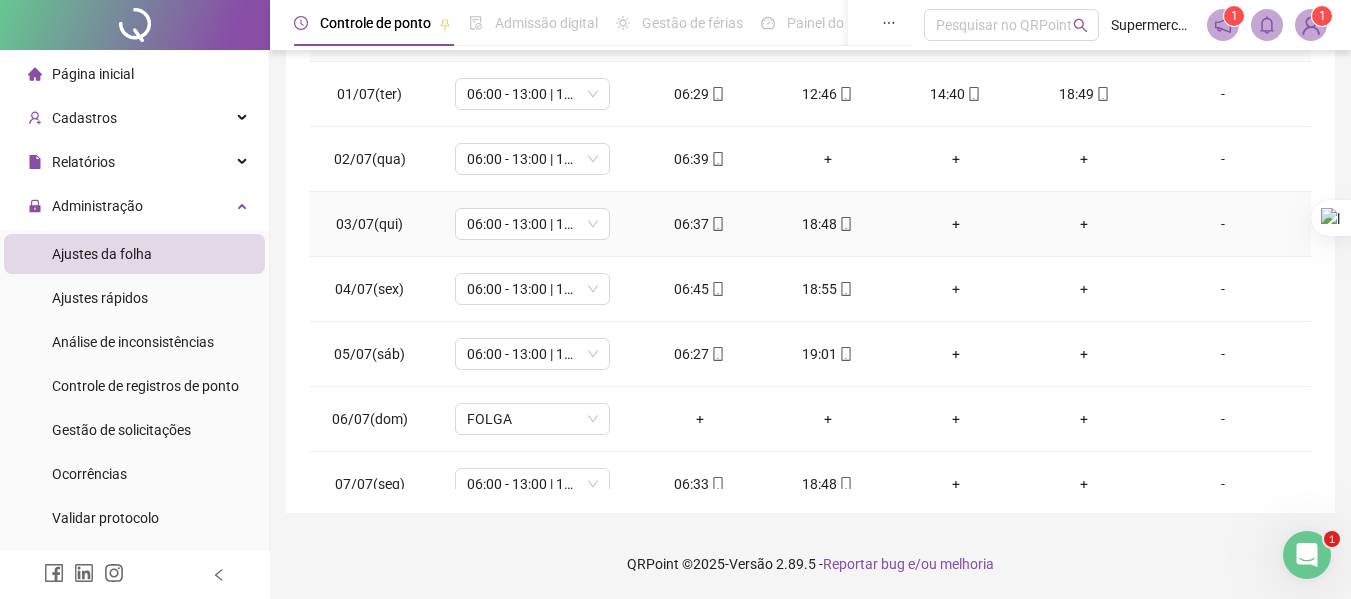 click on "+" at bounding box center (1084, 224) 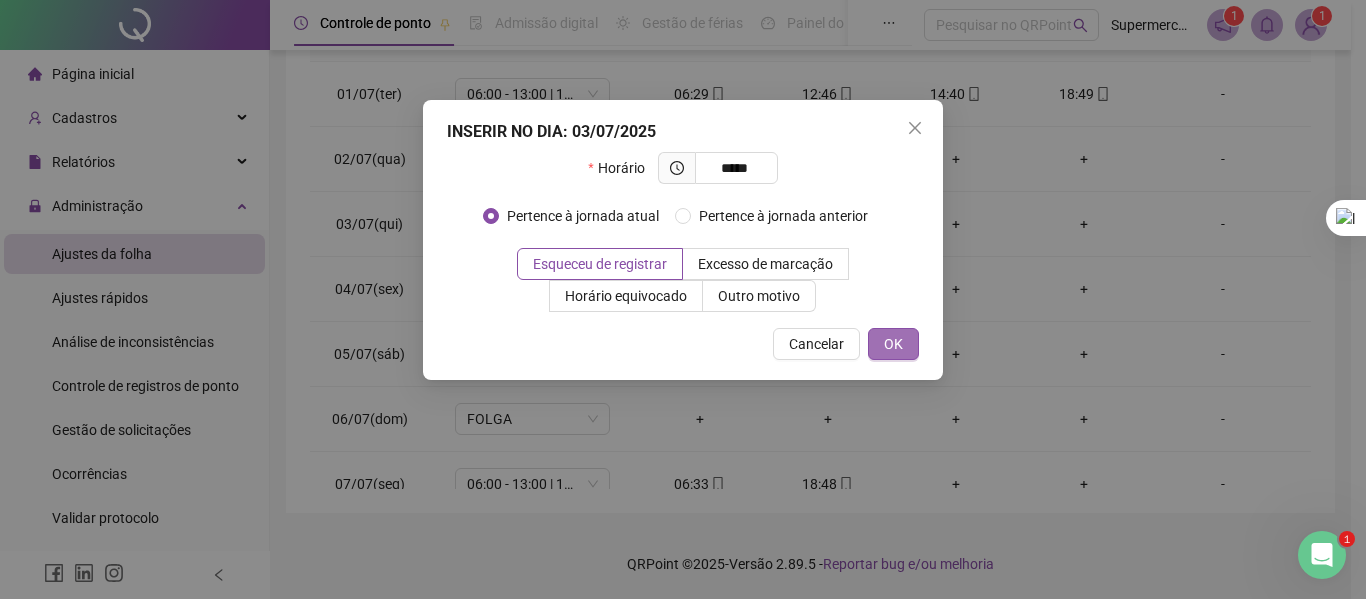 type on "*****" 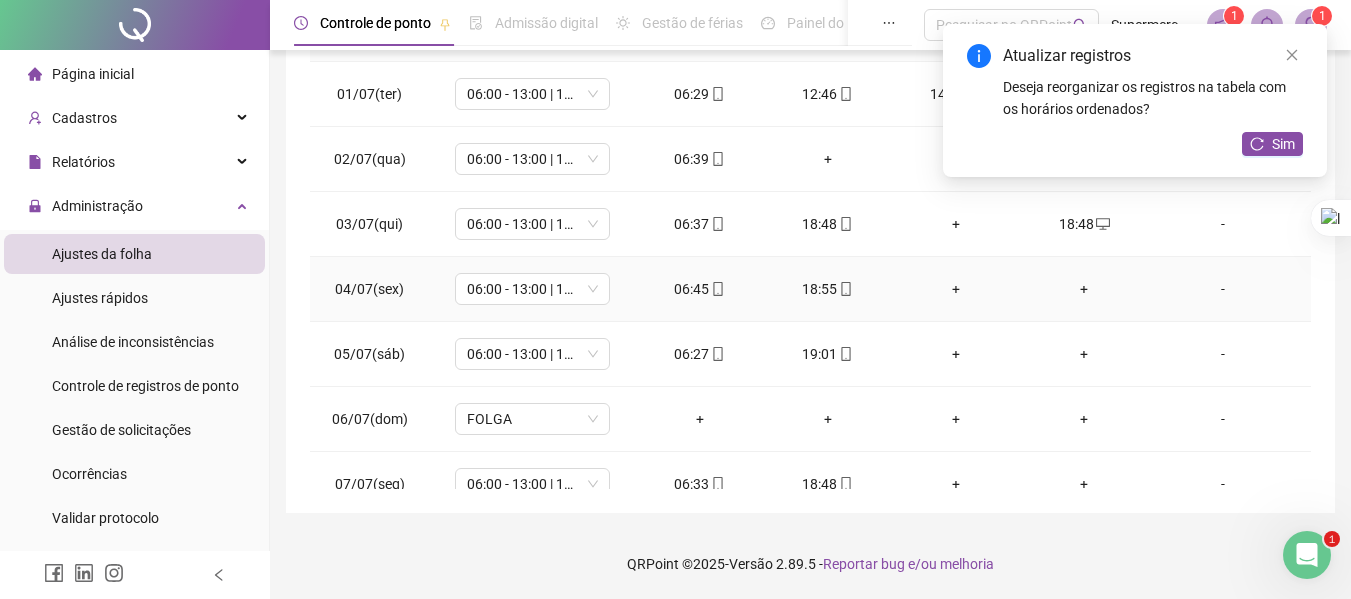 click on "+" at bounding box center (1084, 289) 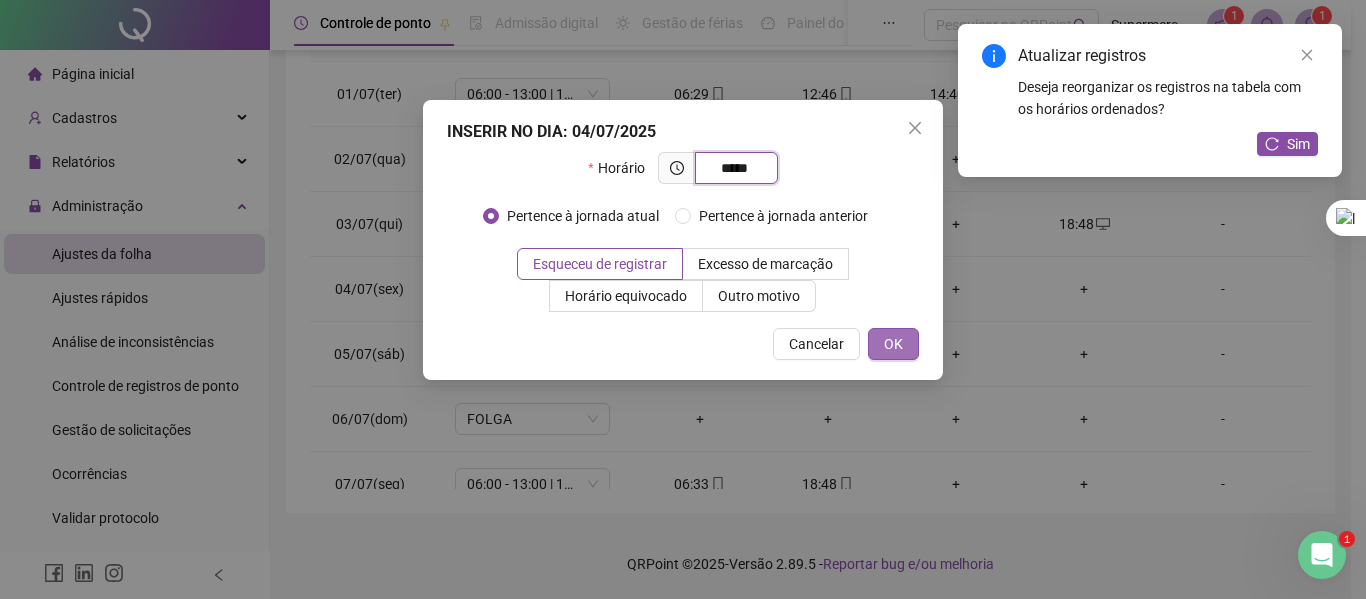 type on "*****" 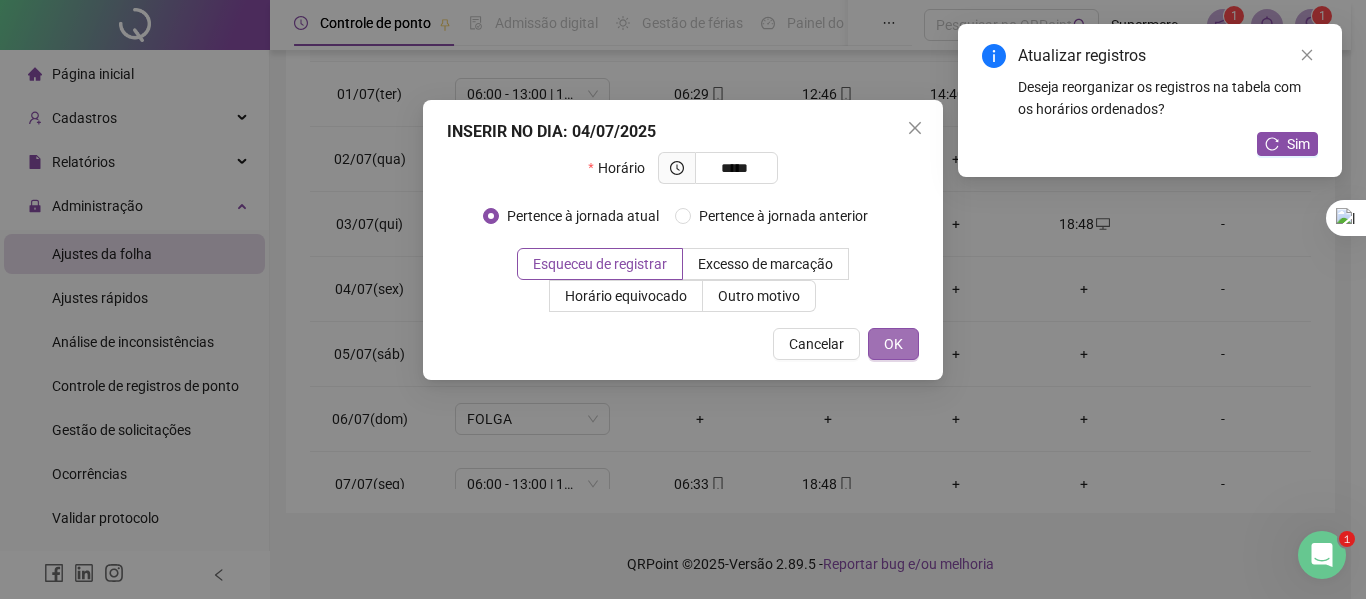 click on "OK" at bounding box center [893, 344] 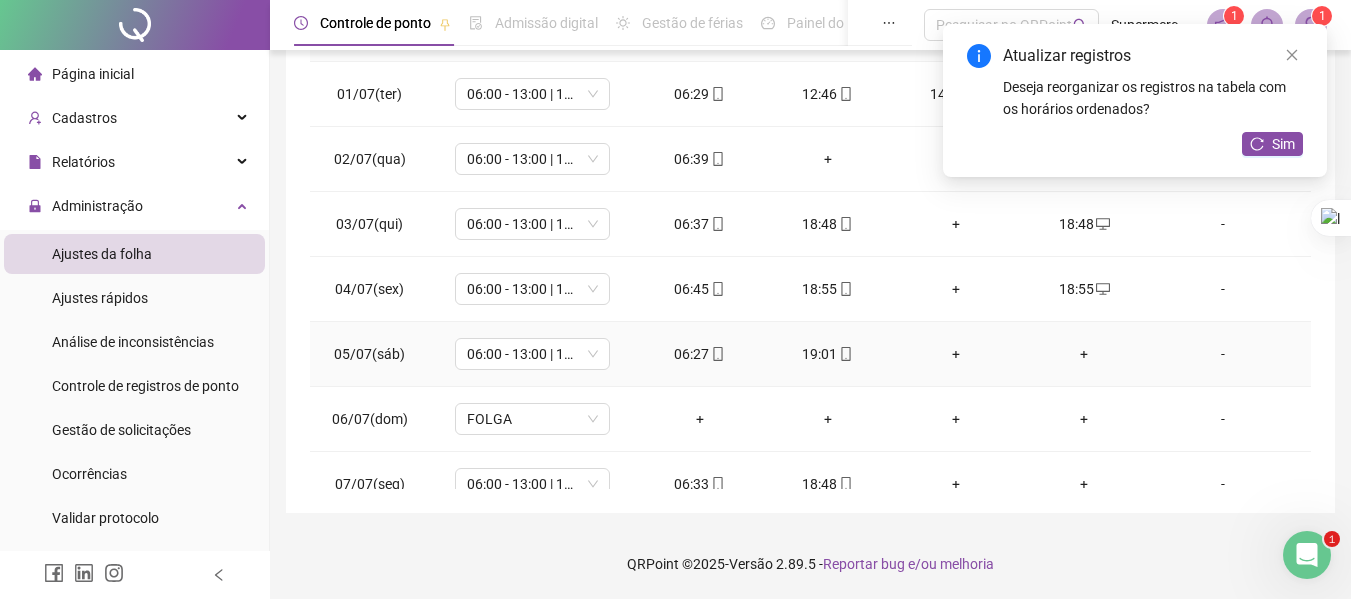 click on "+" at bounding box center (1084, 354) 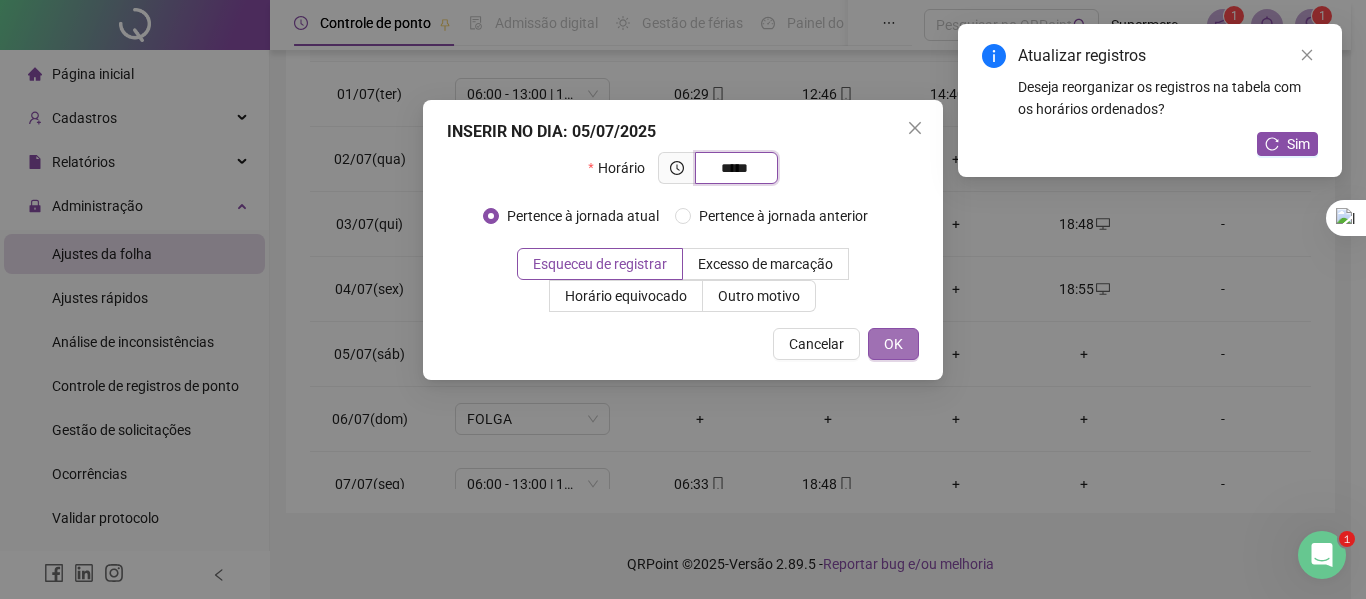 type on "*****" 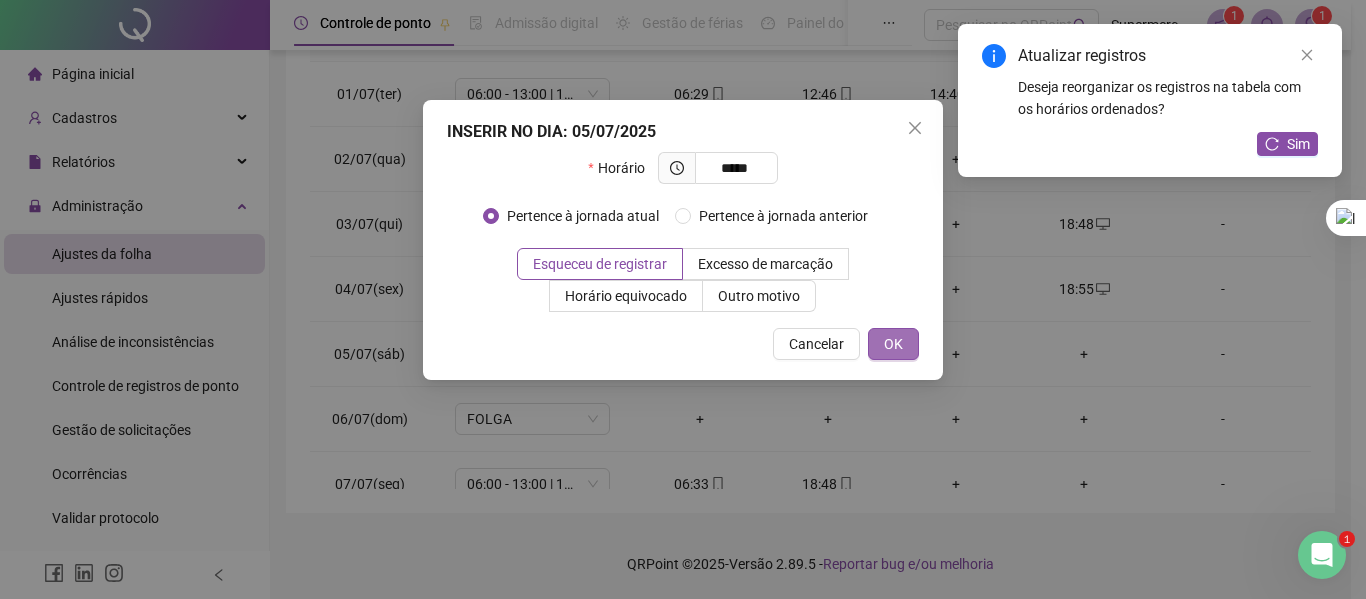 click on "OK" at bounding box center [893, 344] 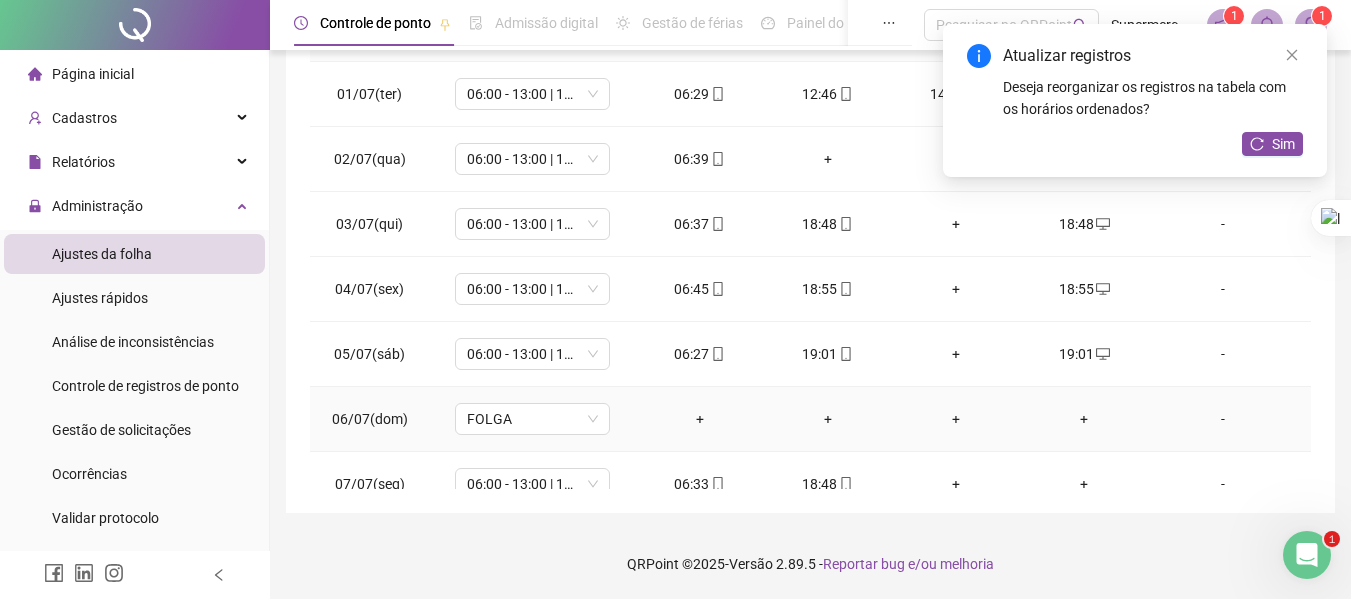 click on "+" at bounding box center [1084, 419] 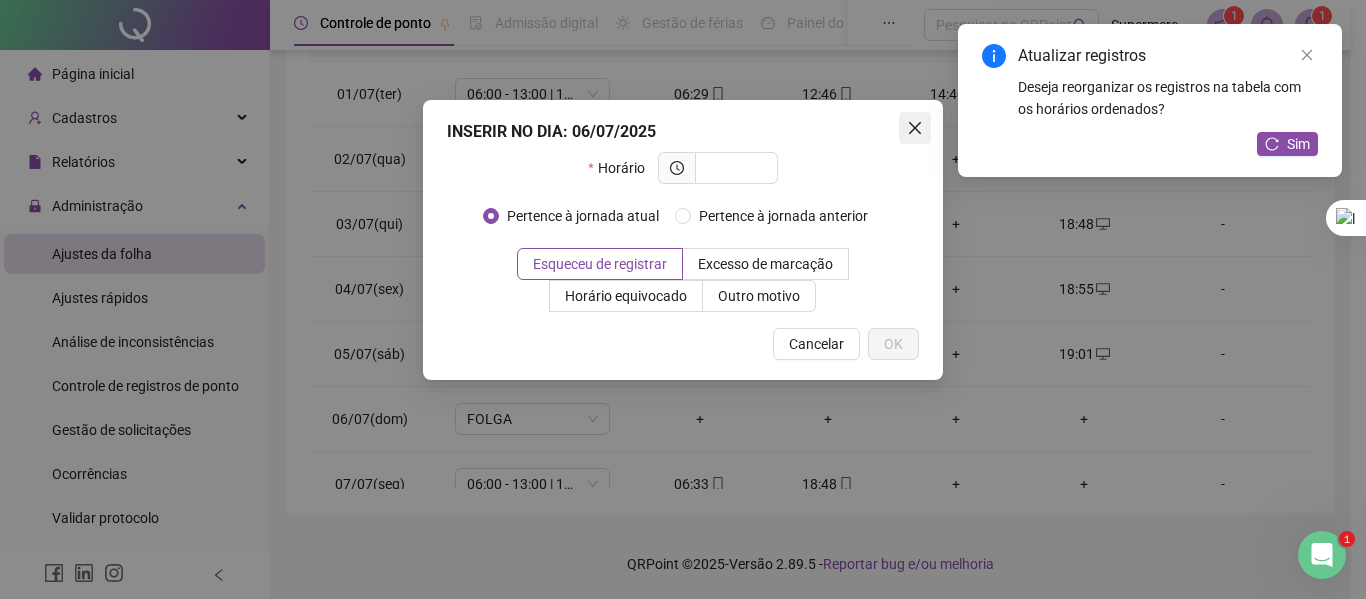 click 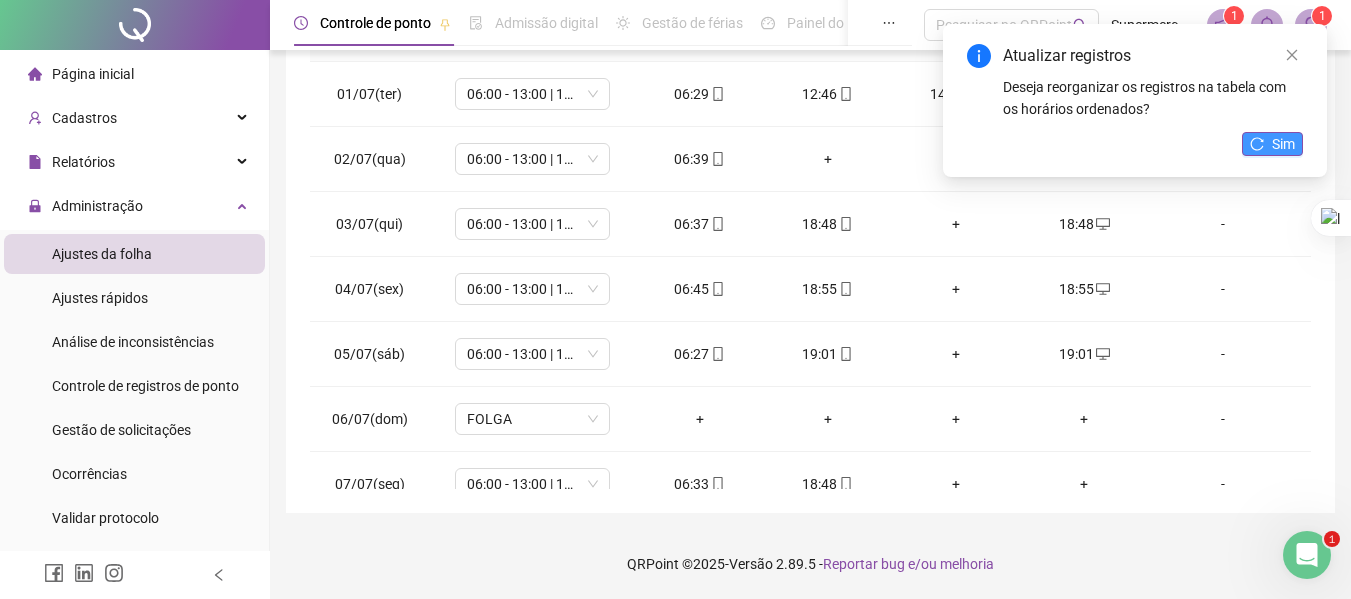 click 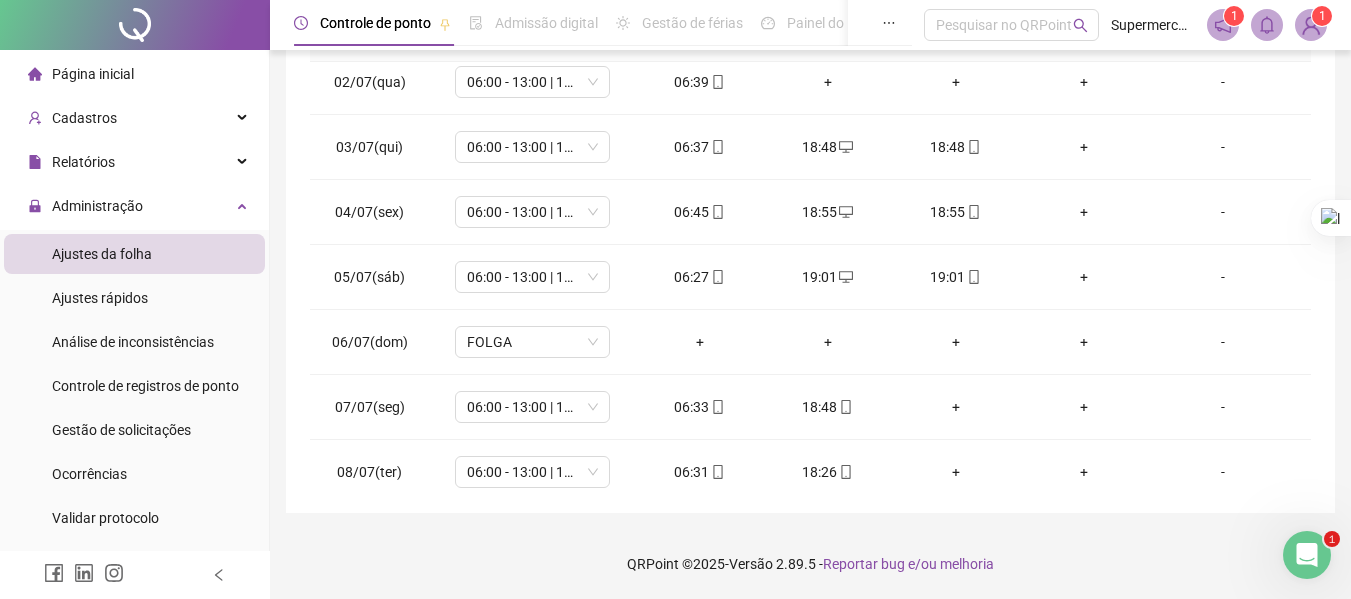 scroll, scrollTop: 0, scrollLeft: 0, axis: both 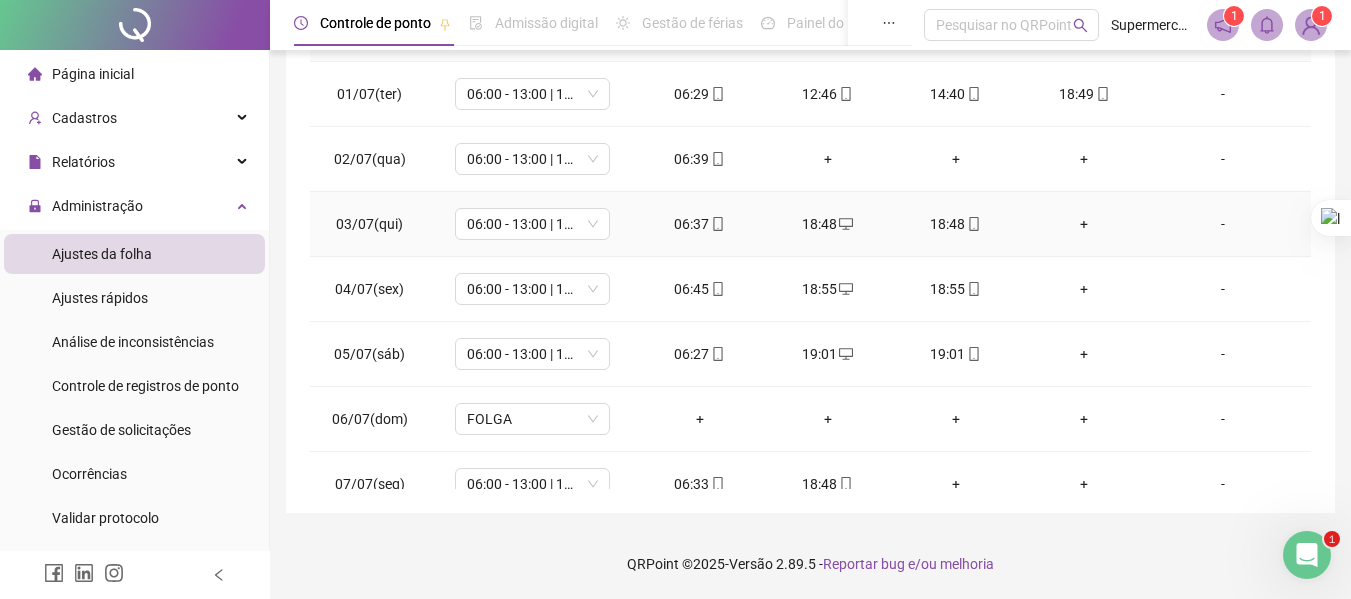 click on "+" at bounding box center (1084, 224) 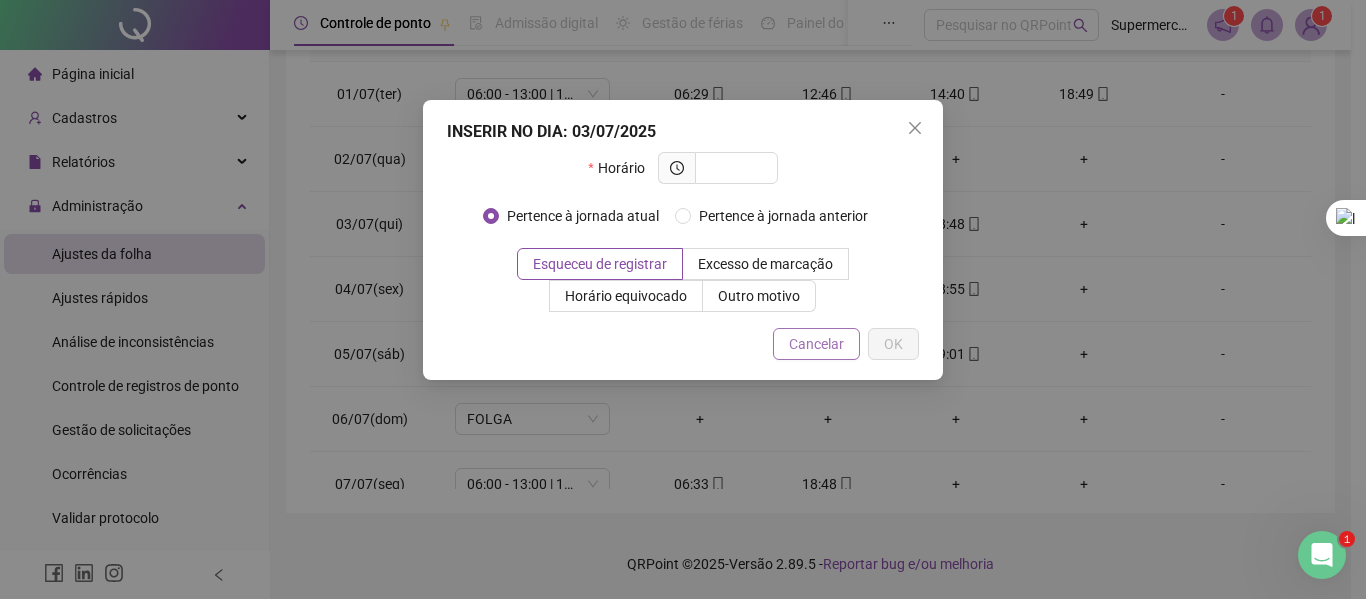 click on "Cancelar" at bounding box center (816, 344) 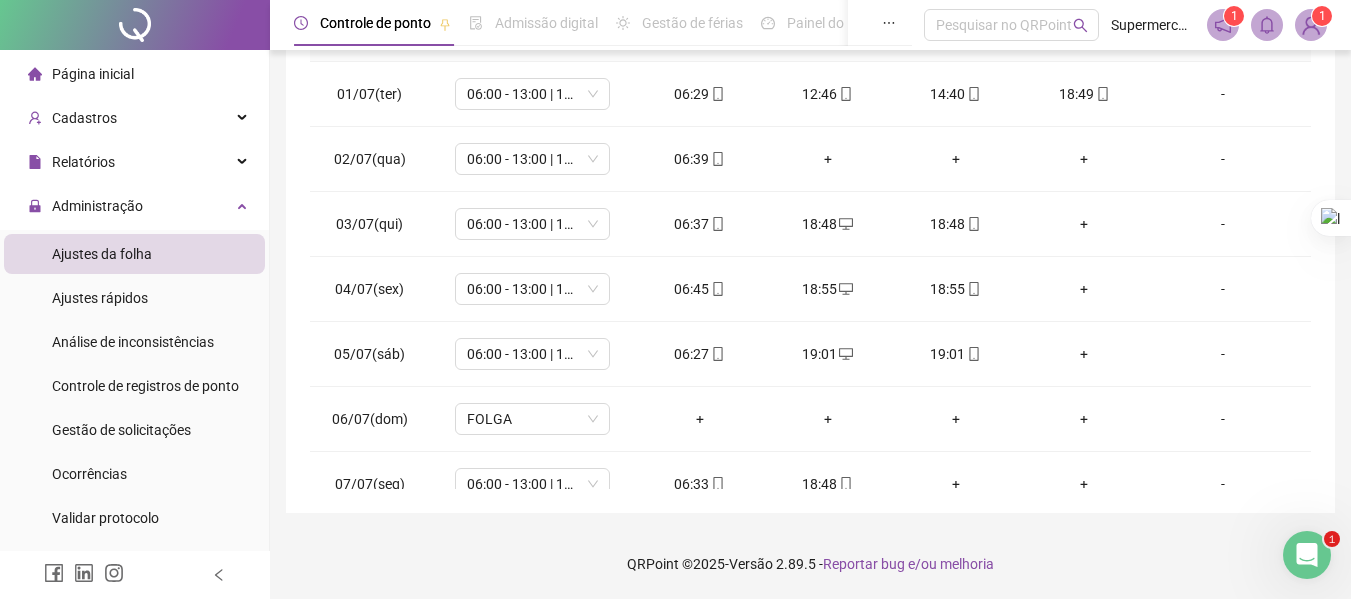 drag, startPoint x: 1312, startPoint y: 119, endPoint x: 1302, endPoint y: 175, distance: 56.88585 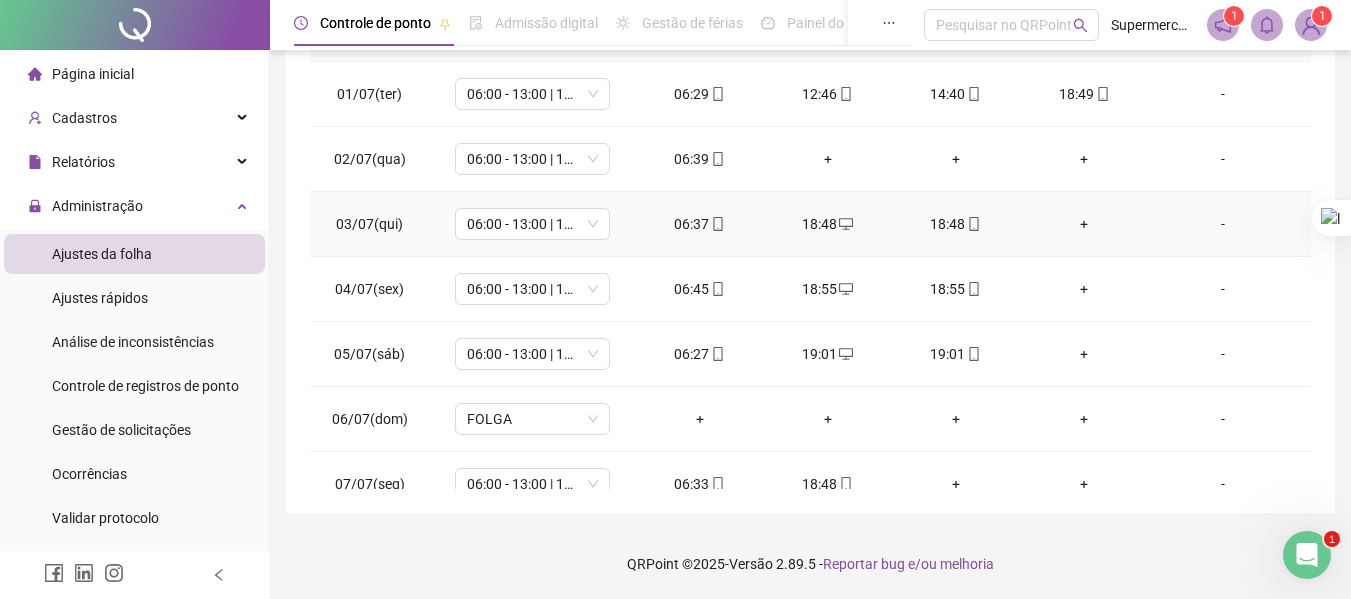 click on "+" at bounding box center (1084, 224) 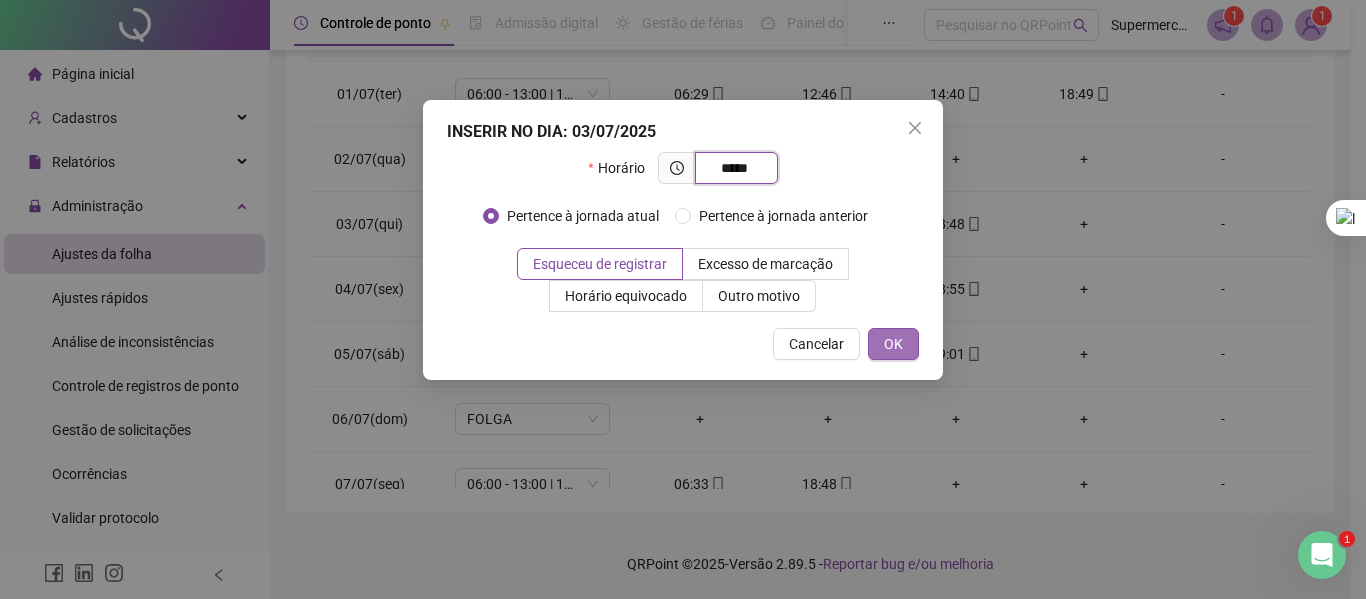 type on "*****" 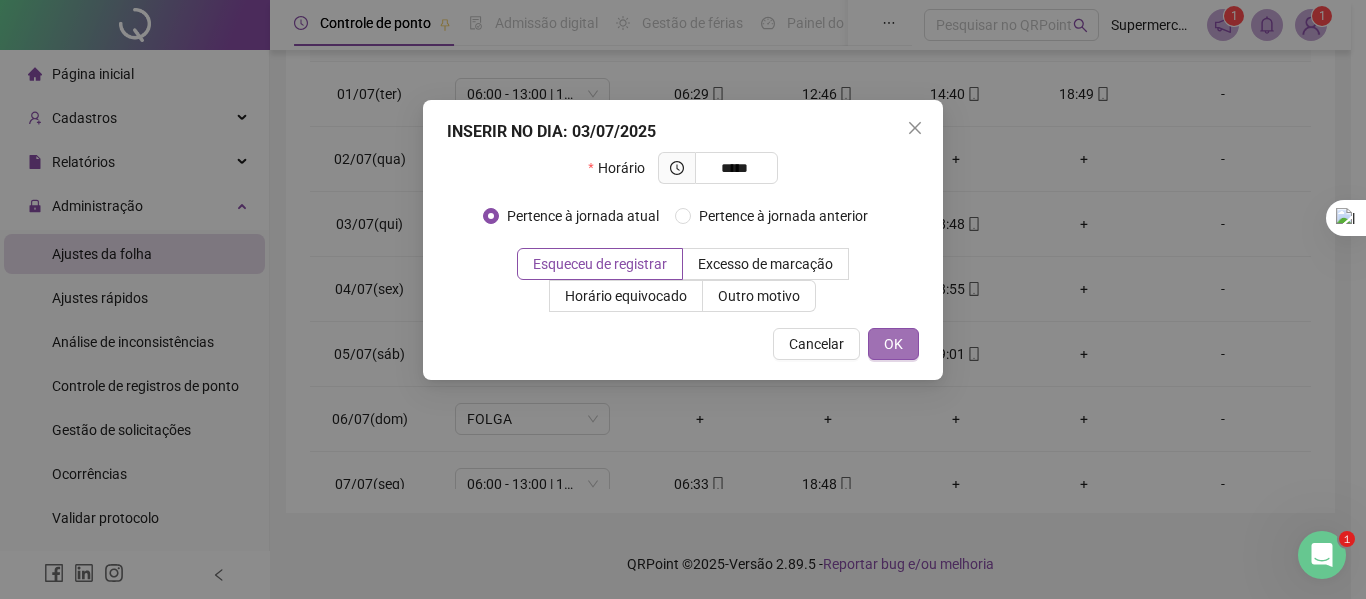 click on "OK" at bounding box center [893, 344] 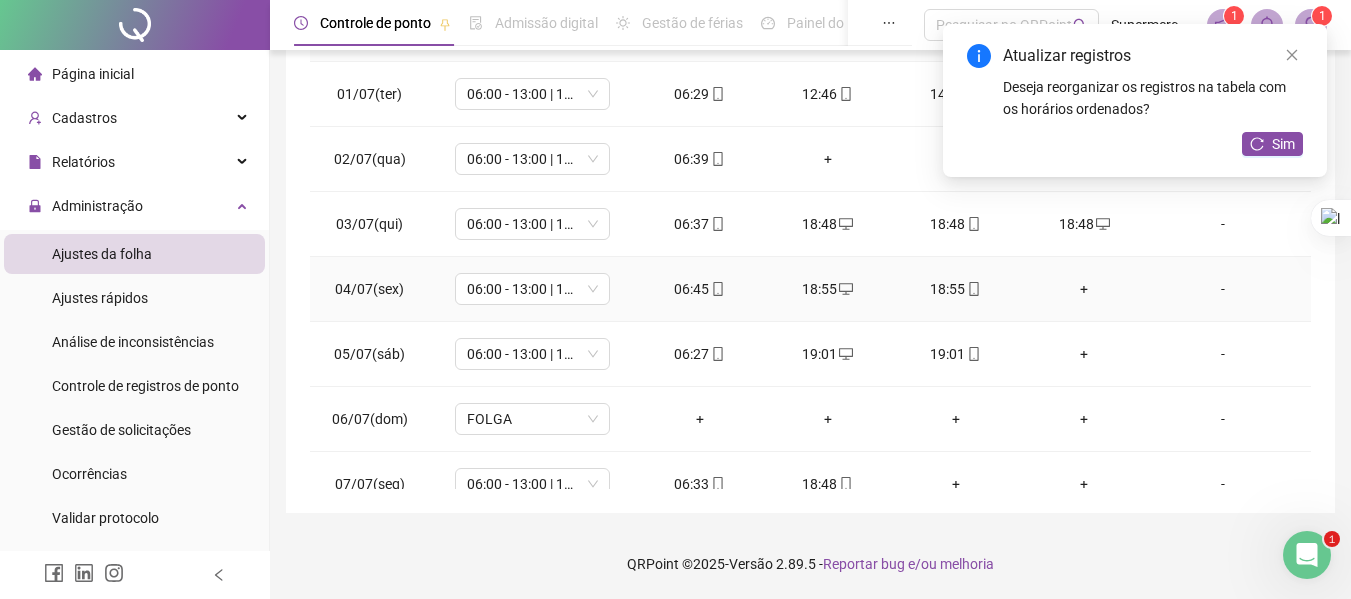 click on "+" at bounding box center [1084, 289] 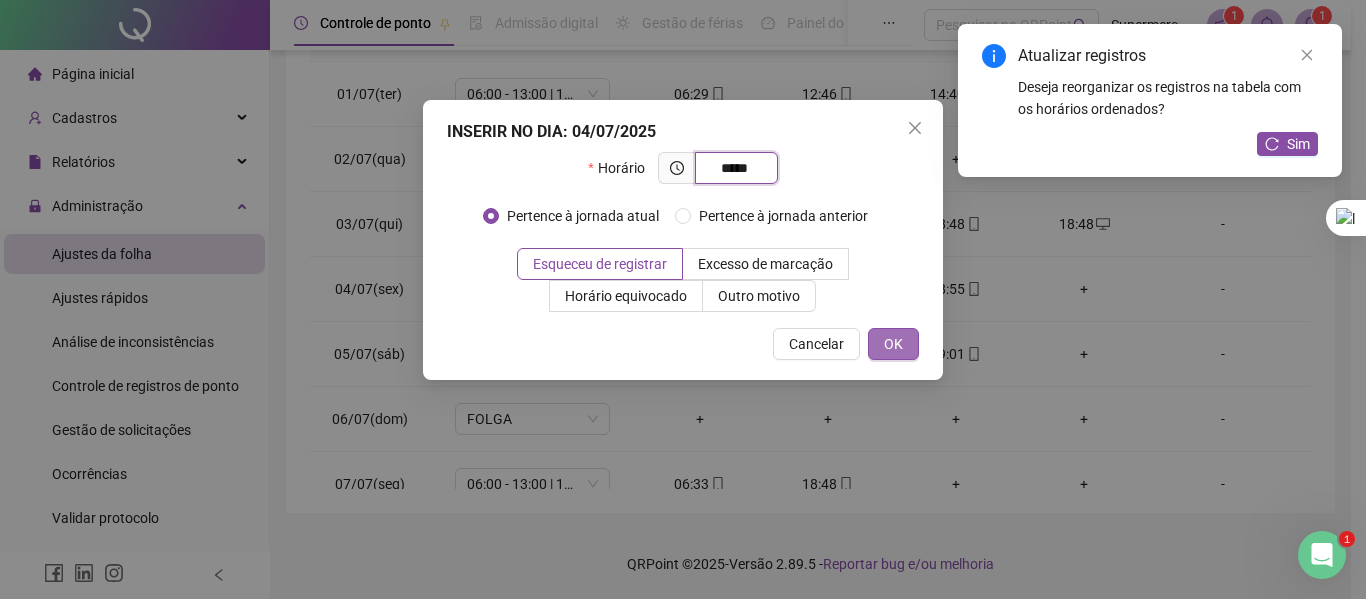 type on "*****" 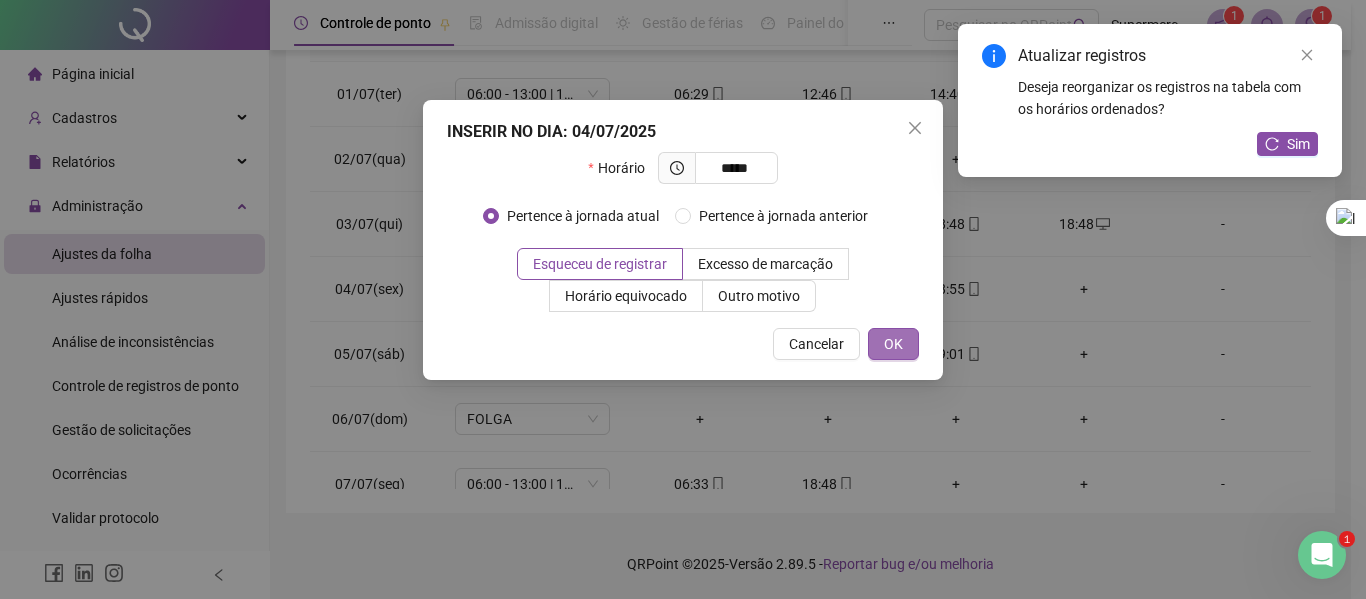 click on "OK" at bounding box center [893, 344] 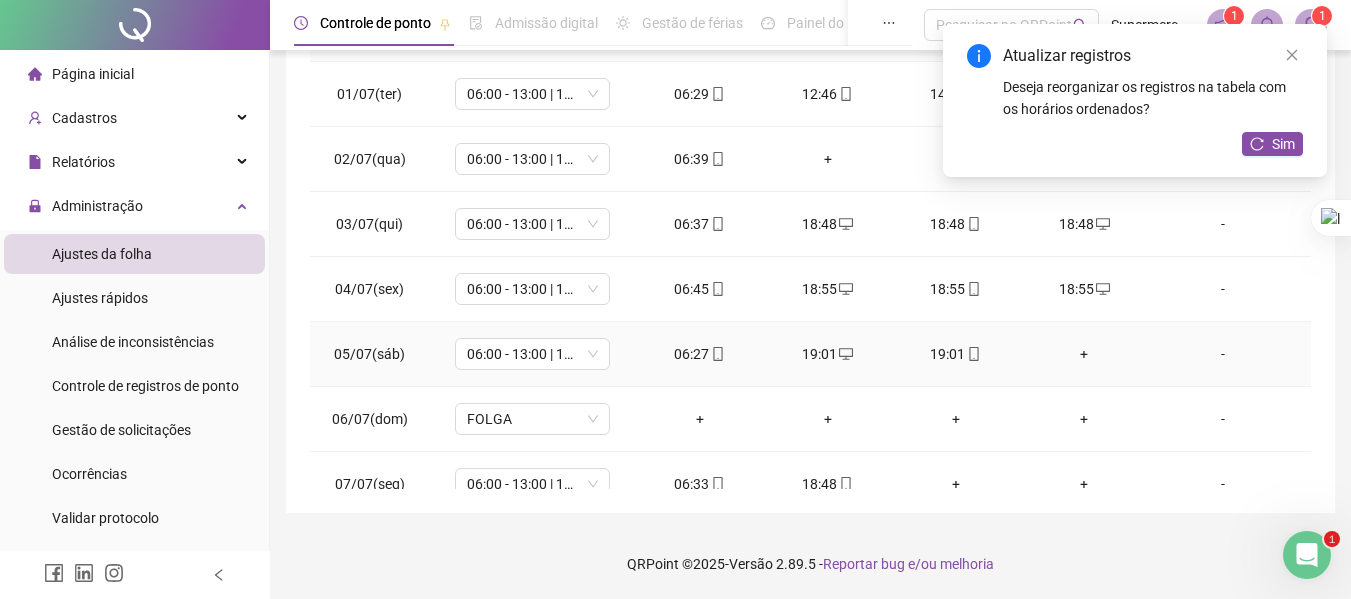 click on "+" at bounding box center (1084, 354) 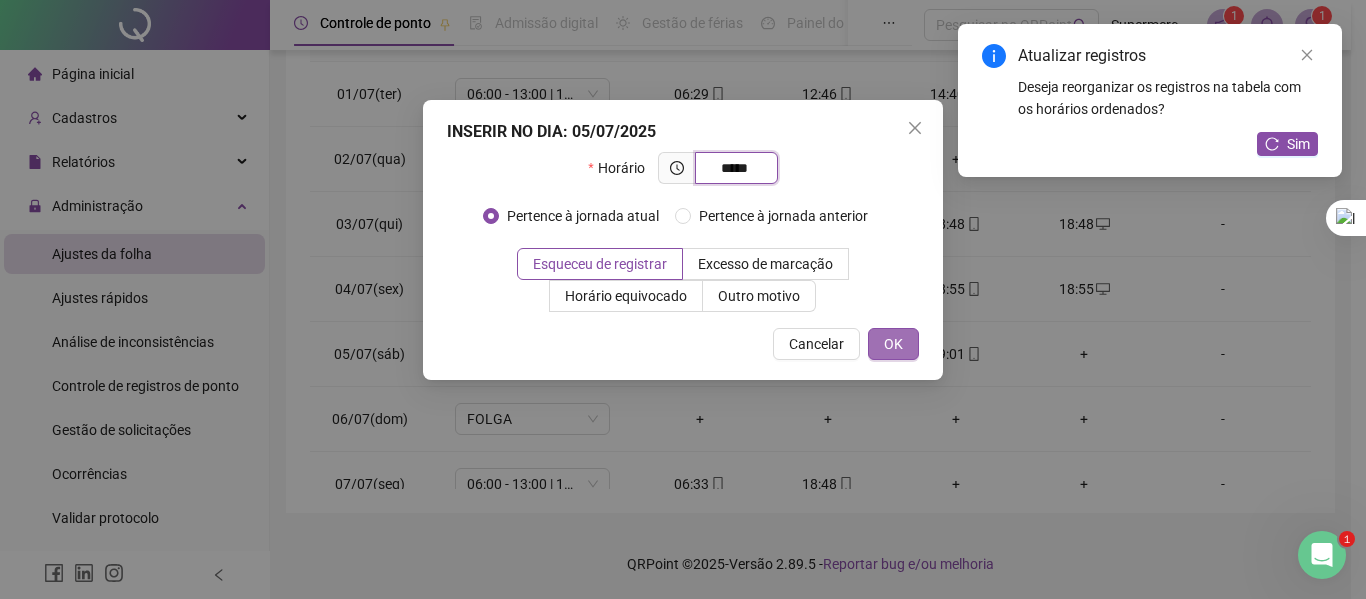 type on "*****" 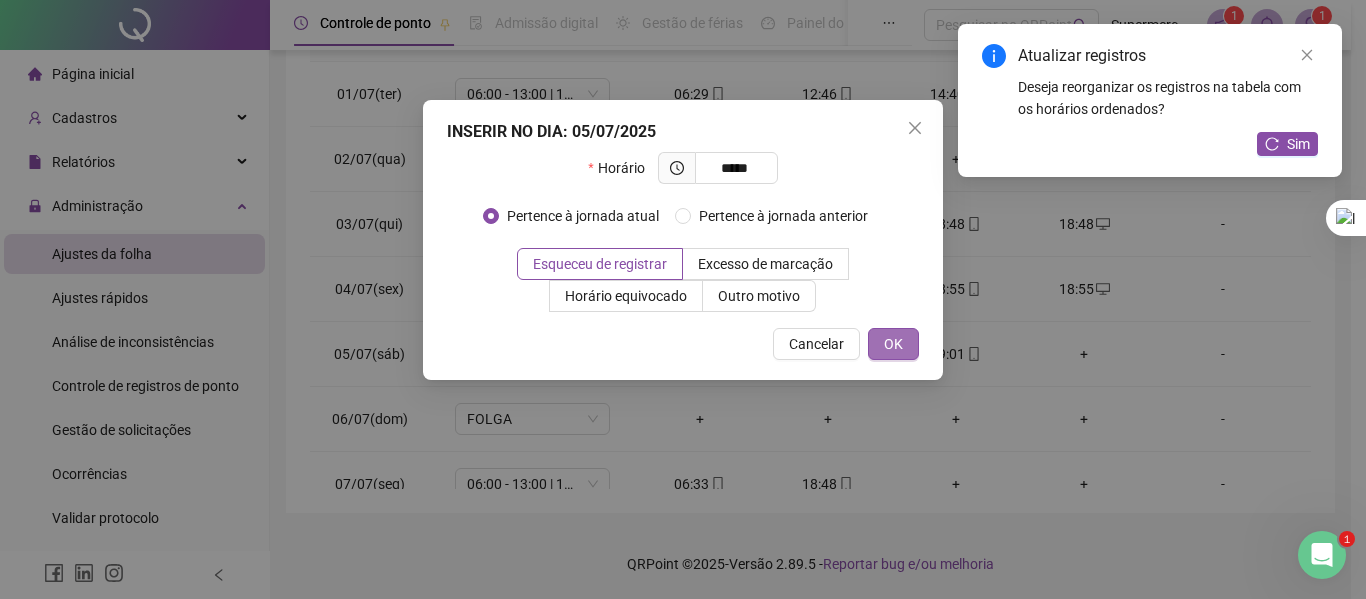 click on "OK" at bounding box center [893, 344] 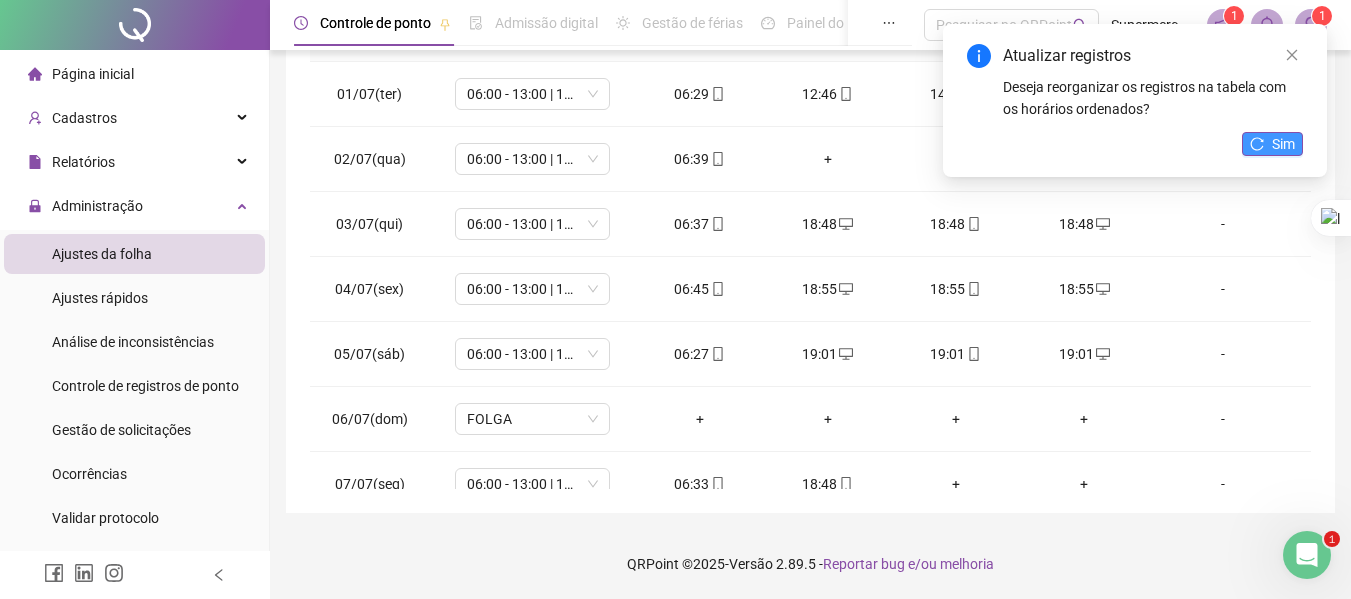 click on "Sim" at bounding box center (1283, 144) 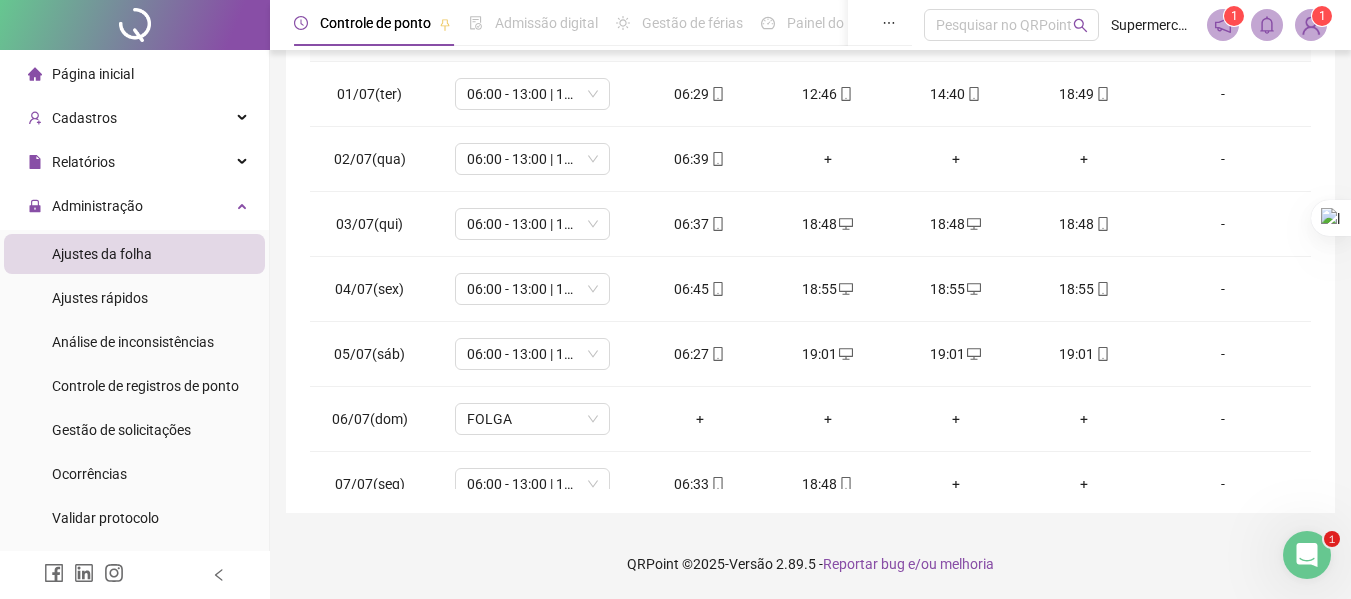 drag, startPoint x: 1302, startPoint y: 128, endPoint x: 1304, endPoint y: 143, distance: 15.132746 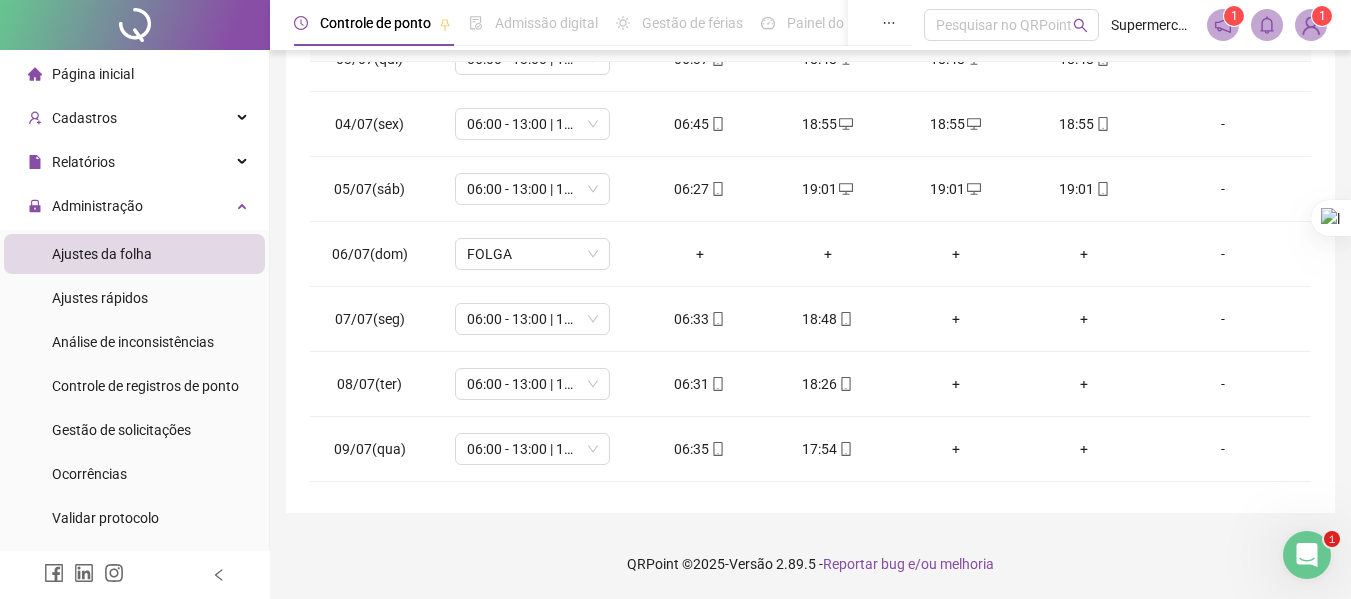 scroll, scrollTop: 181, scrollLeft: 0, axis: vertical 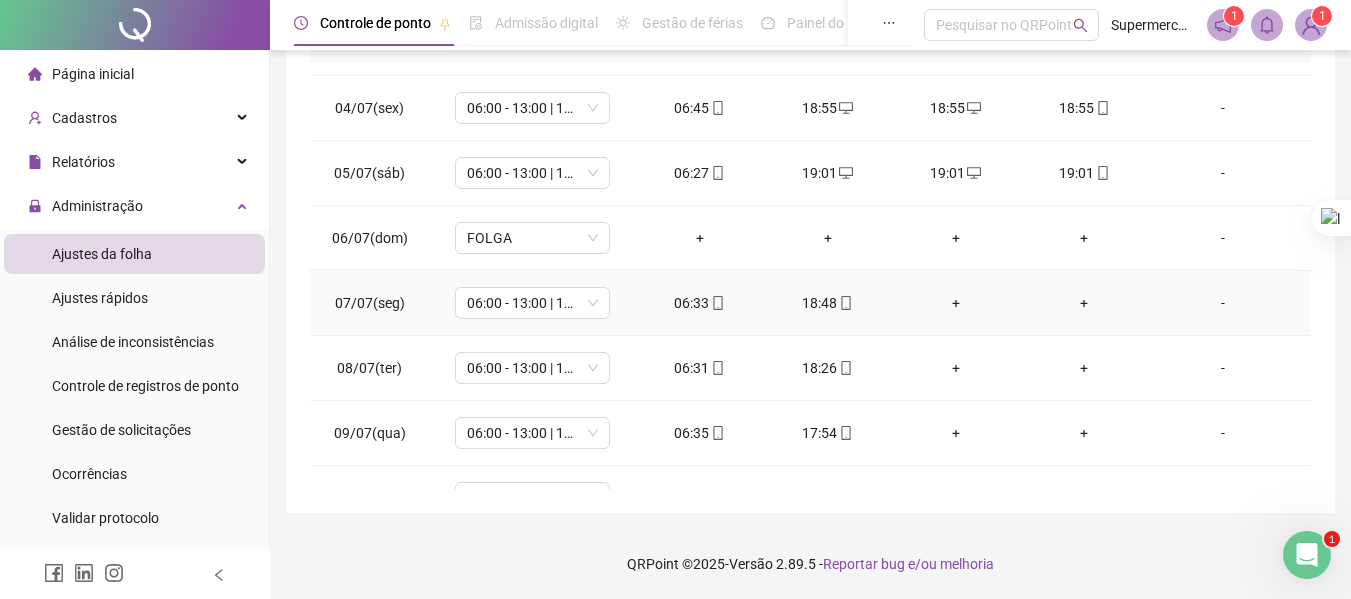 click on "+" at bounding box center [1084, 303] 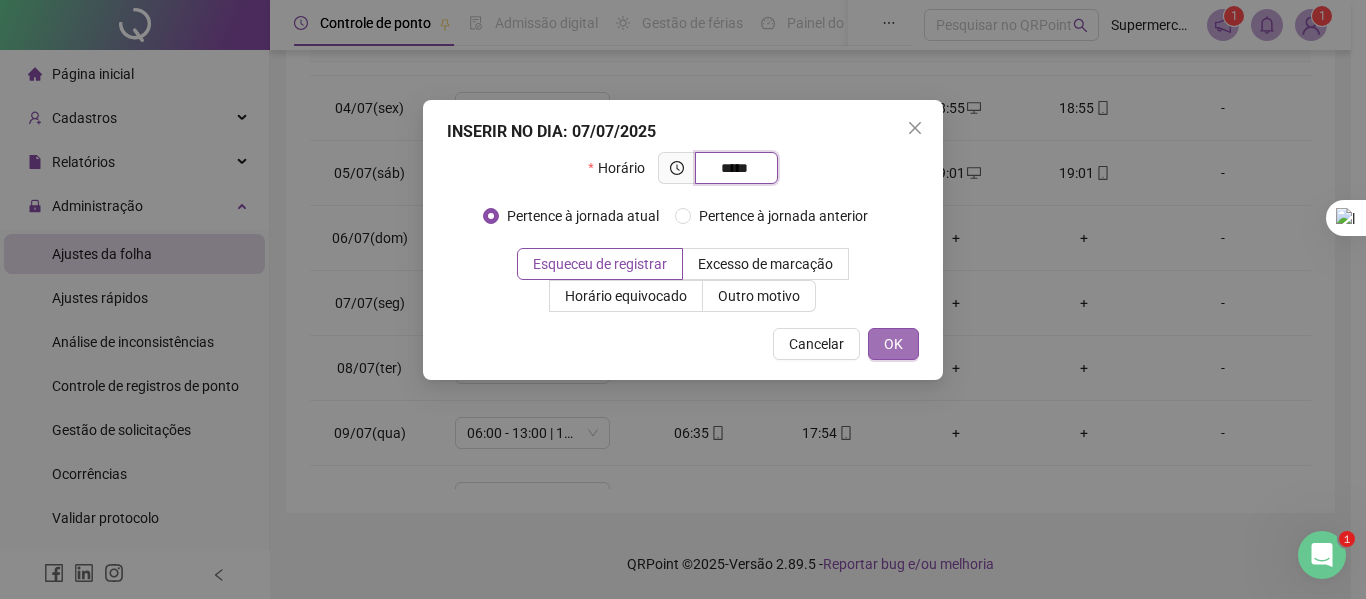 type on "*****" 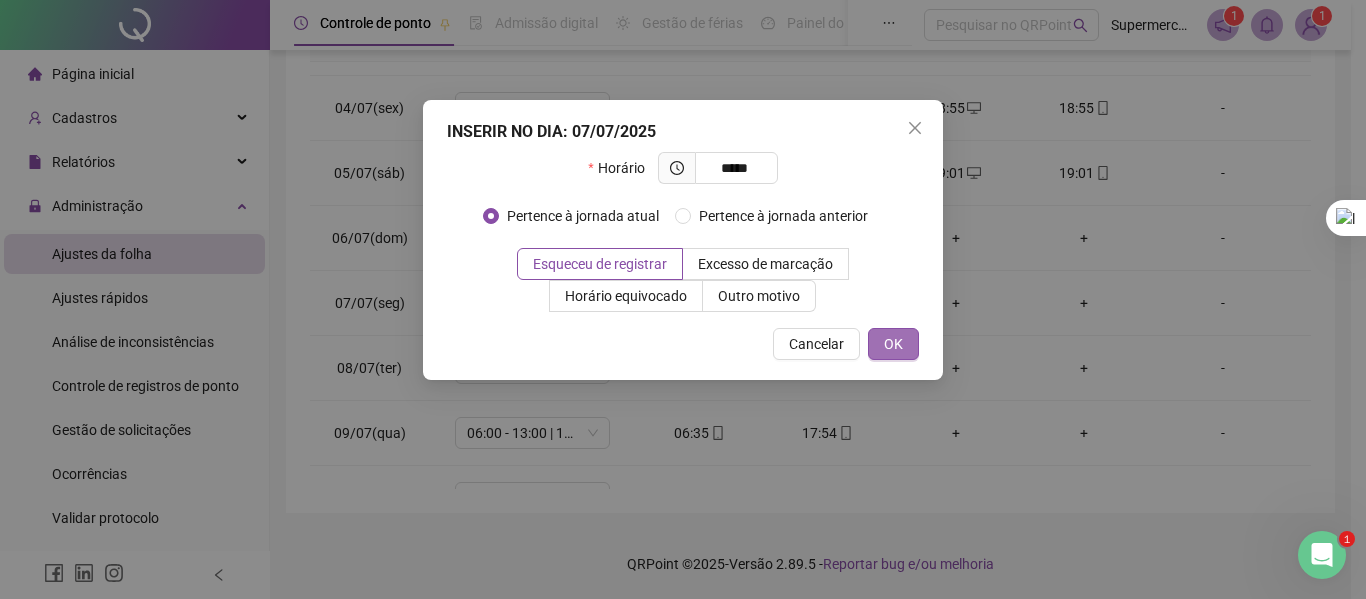 click on "OK" at bounding box center [893, 344] 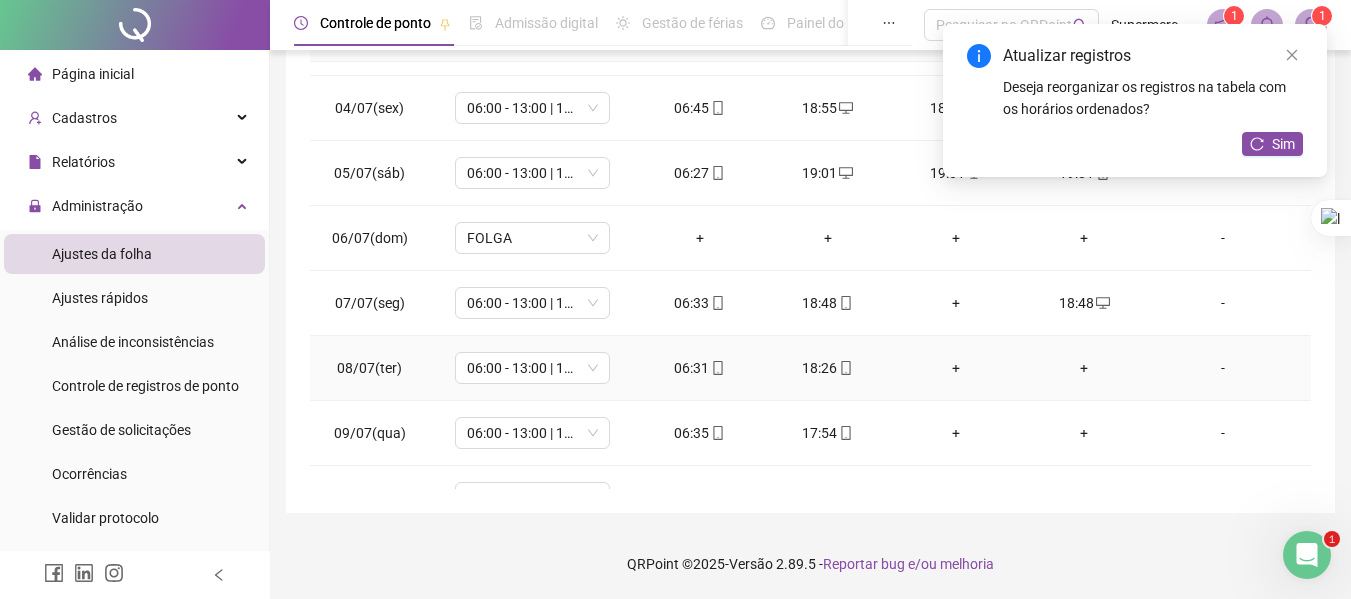 click on "+" at bounding box center [1084, 368] 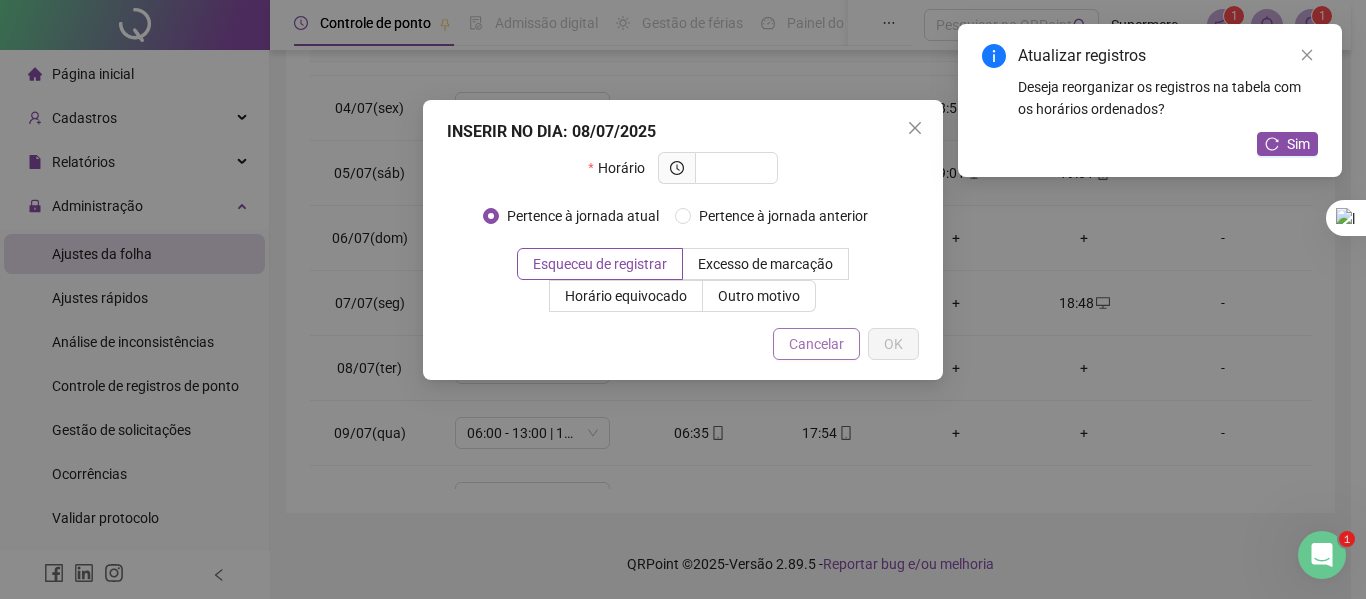 click on "Cancelar" at bounding box center (816, 344) 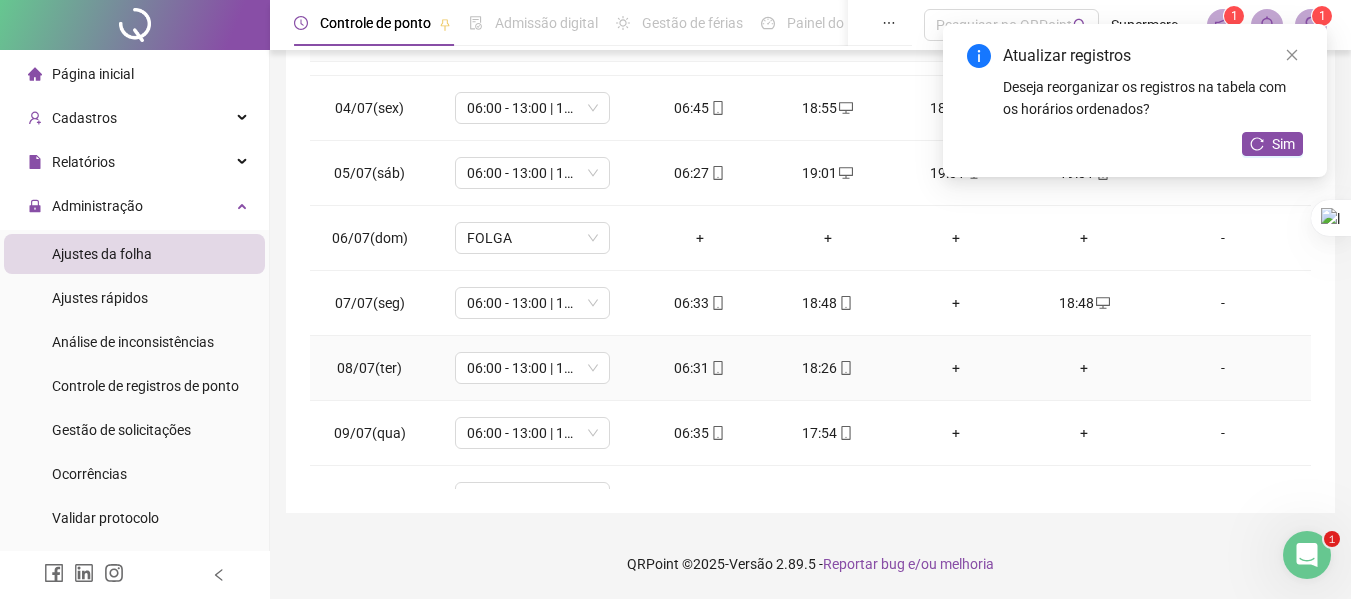 click on "+" at bounding box center (1084, 368) 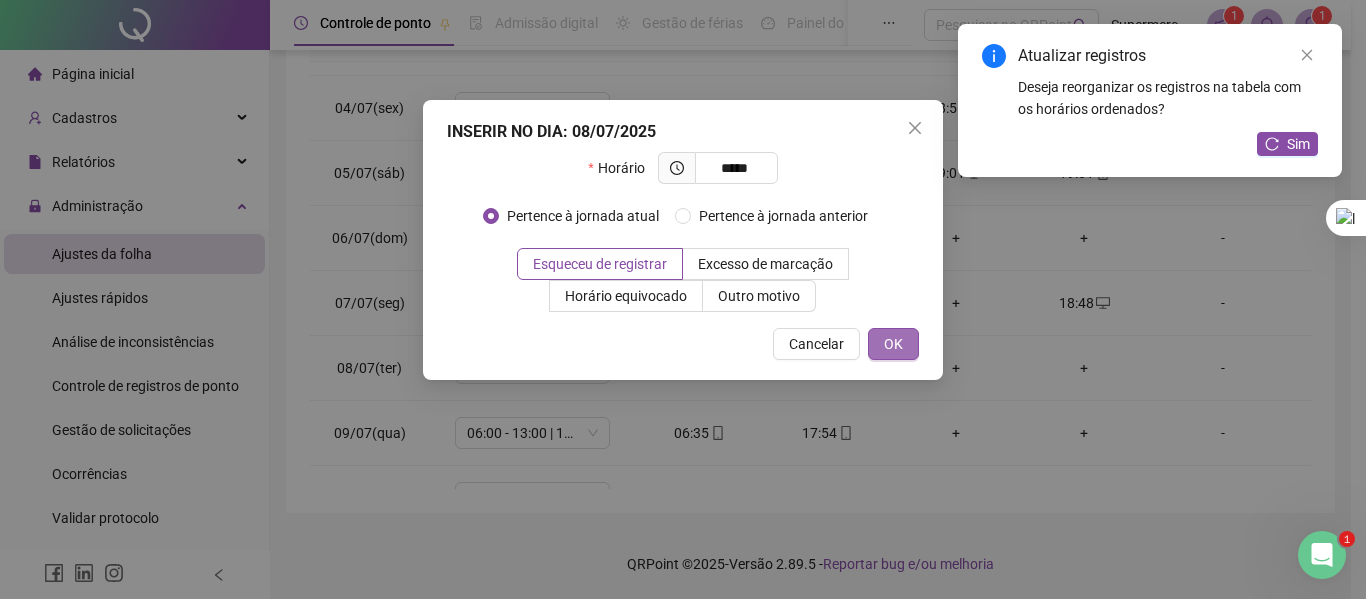 type on "*****" 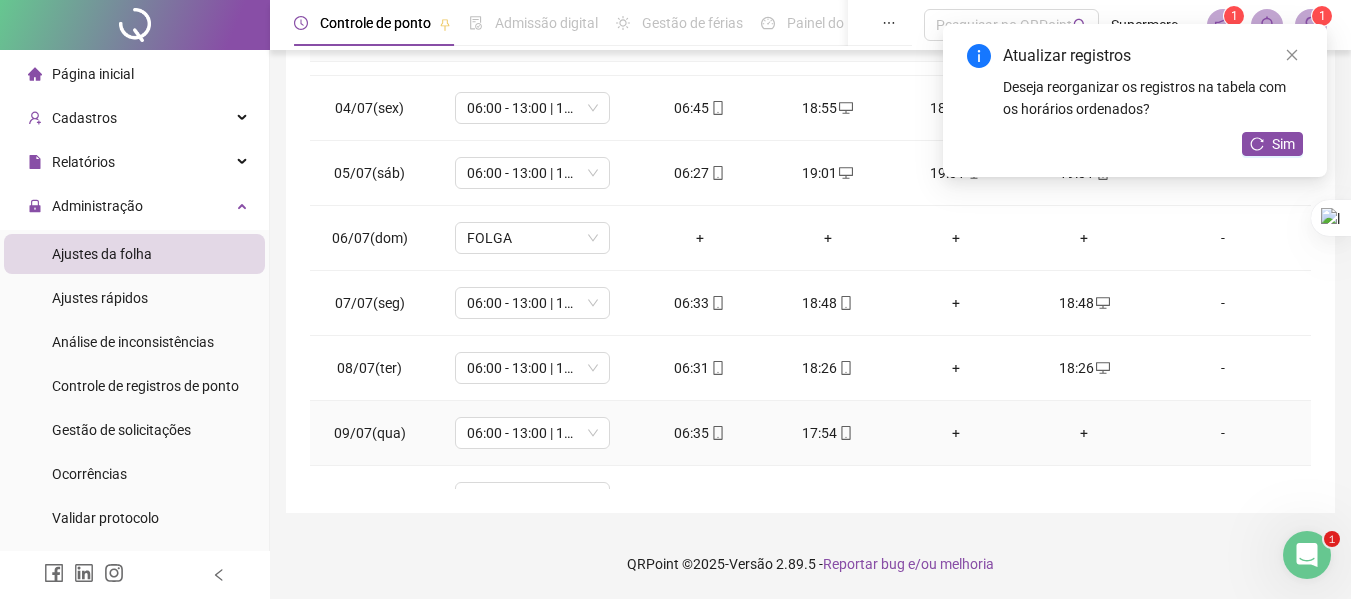 click on "+" at bounding box center [1084, 433] 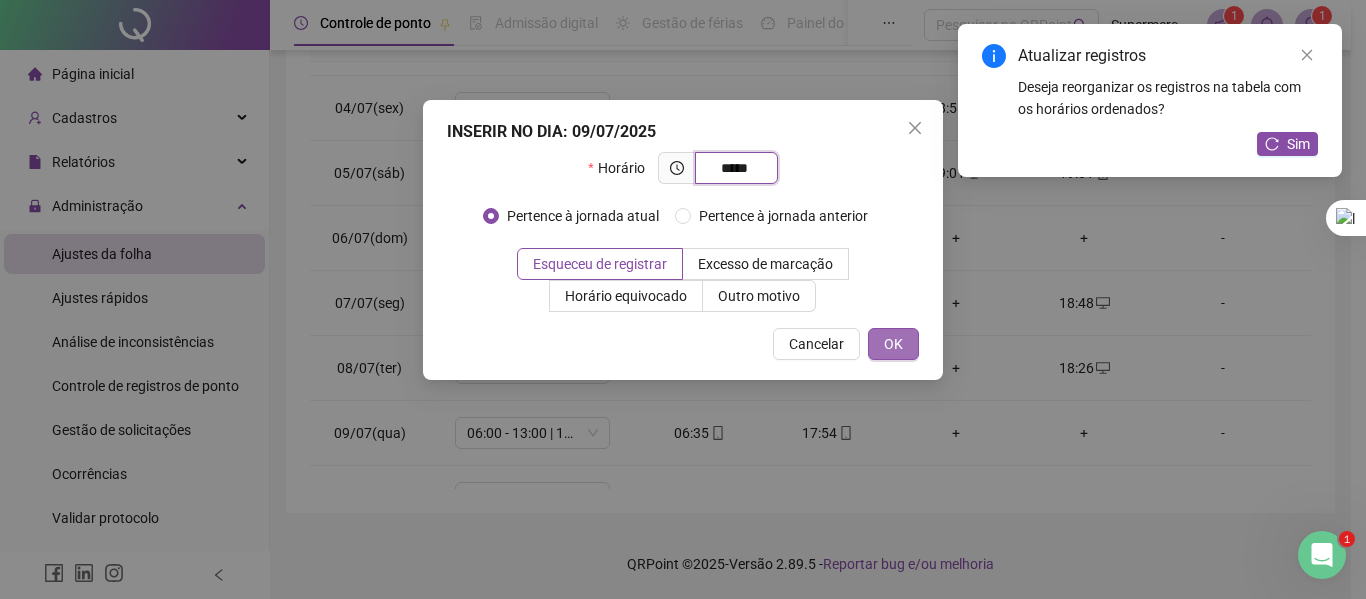 type on "*****" 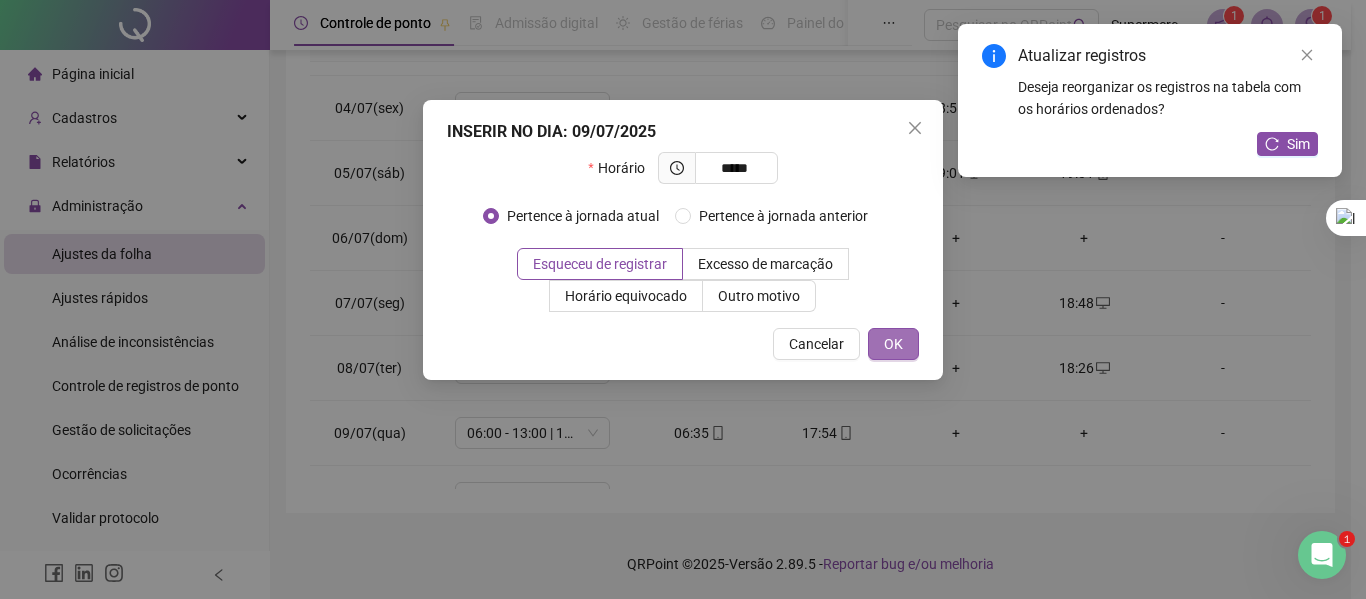 click on "OK" at bounding box center (893, 344) 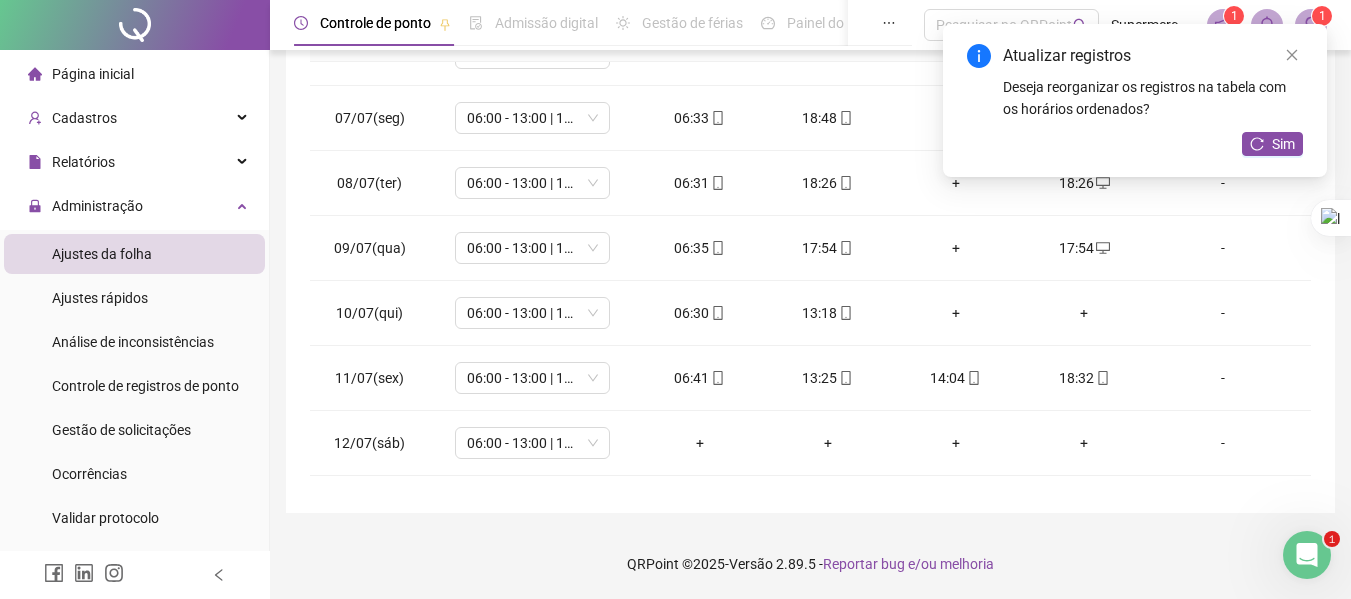 scroll, scrollTop: 407, scrollLeft: 0, axis: vertical 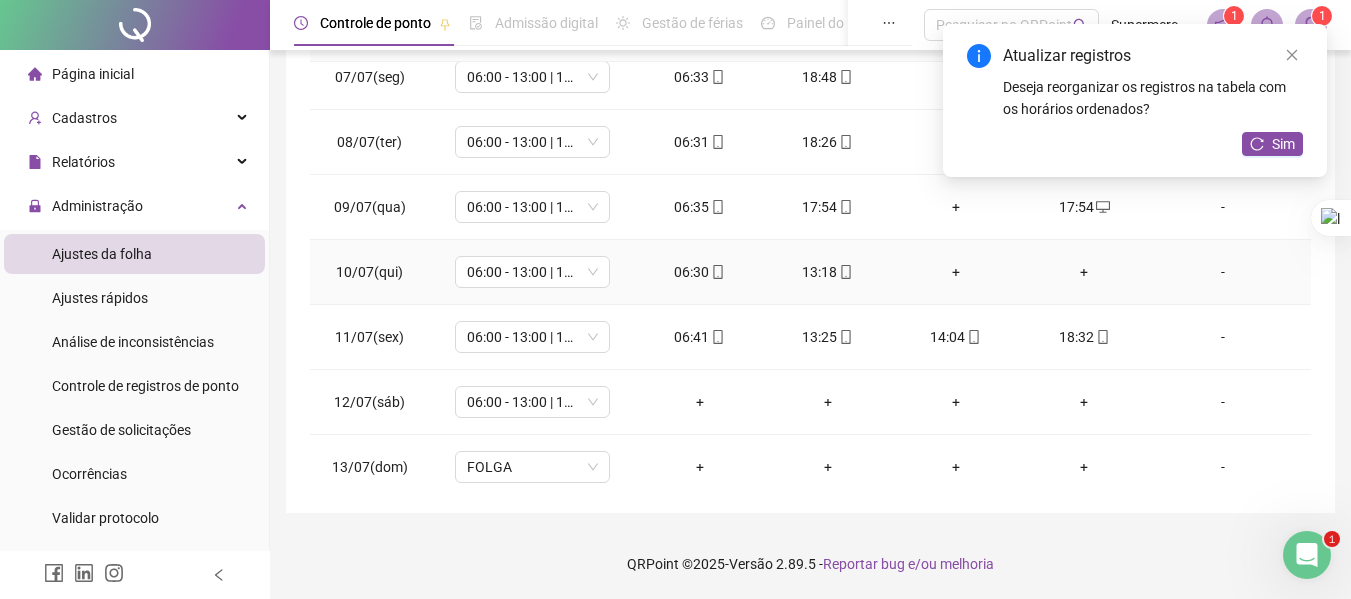 click on "+" at bounding box center (1084, 272) 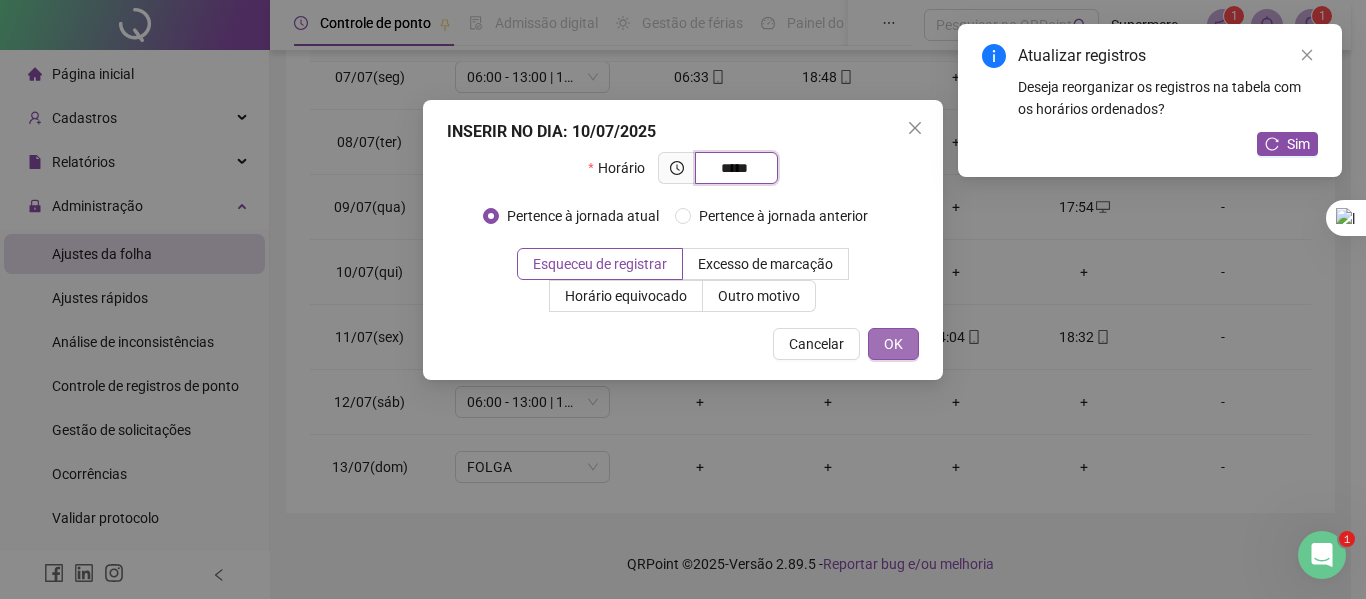 type on "*****" 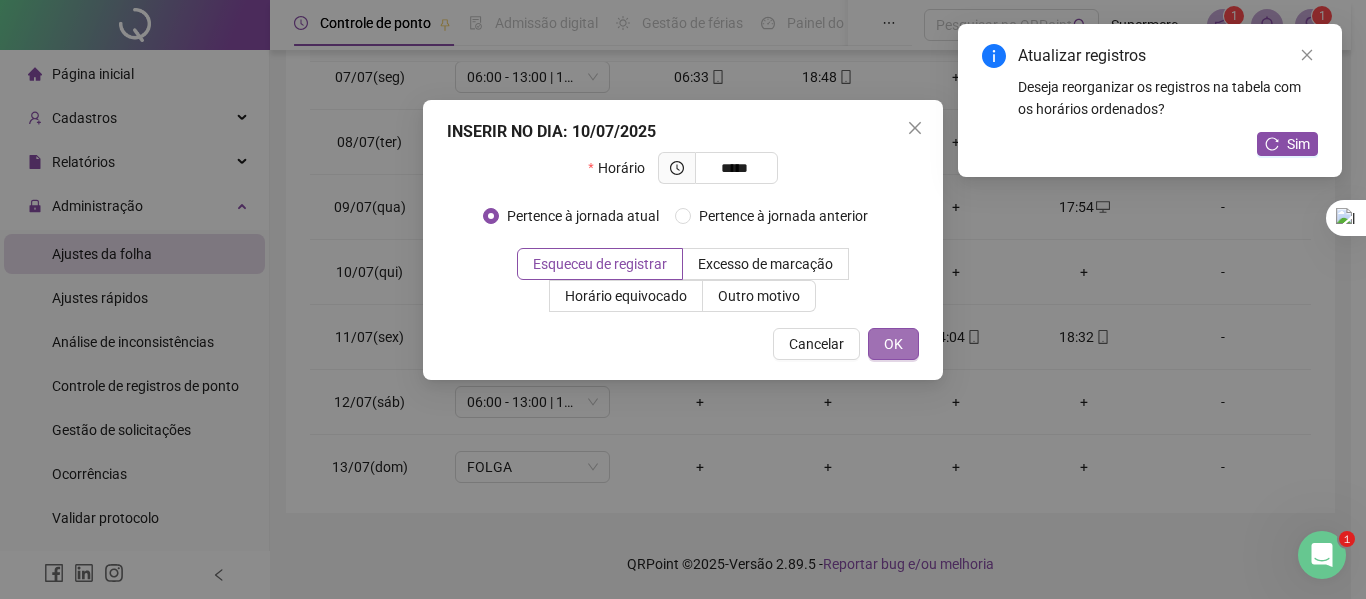 click on "OK" at bounding box center (893, 344) 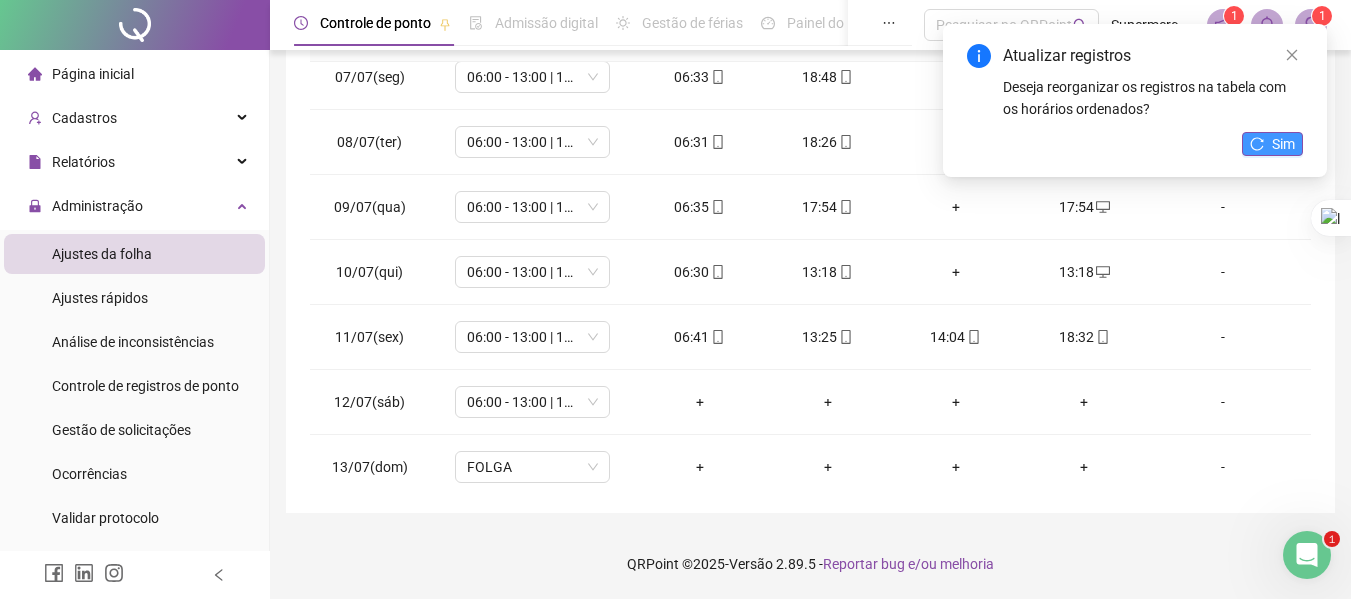 drag, startPoint x: 1279, startPoint y: 128, endPoint x: 1280, endPoint y: 152, distance: 24.020824 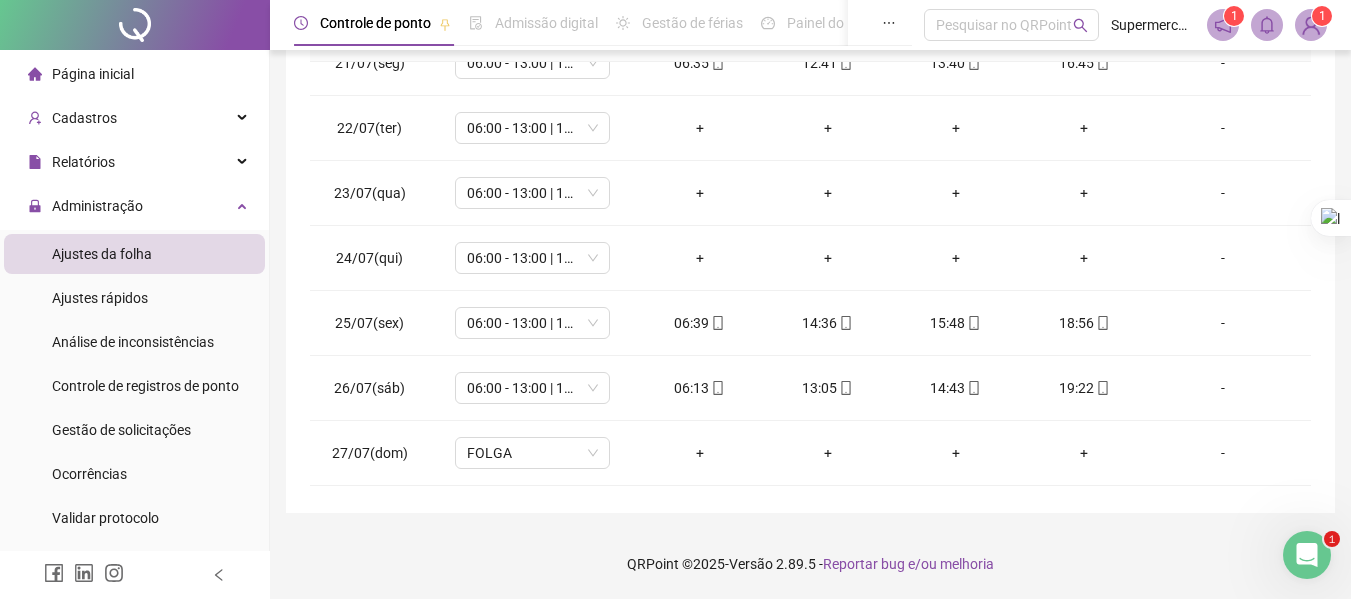 scroll, scrollTop: 1460, scrollLeft: 0, axis: vertical 